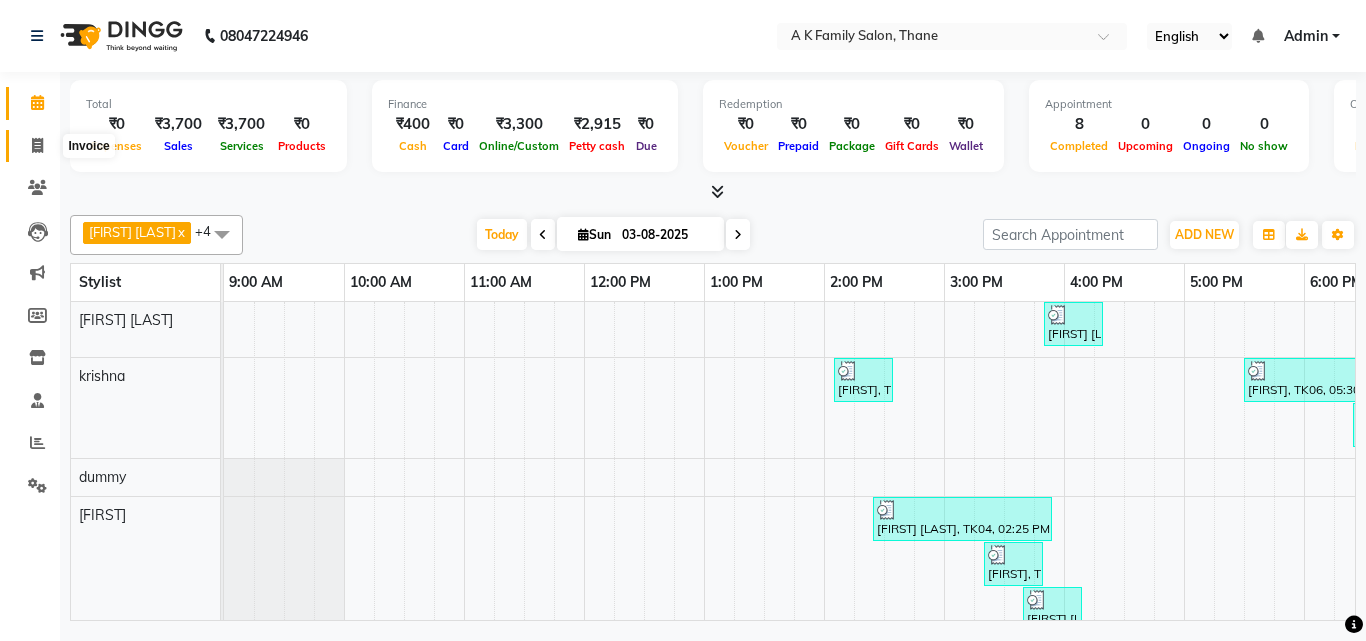 scroll, scrollTop: 0, scrollLeft: 0, axis: both 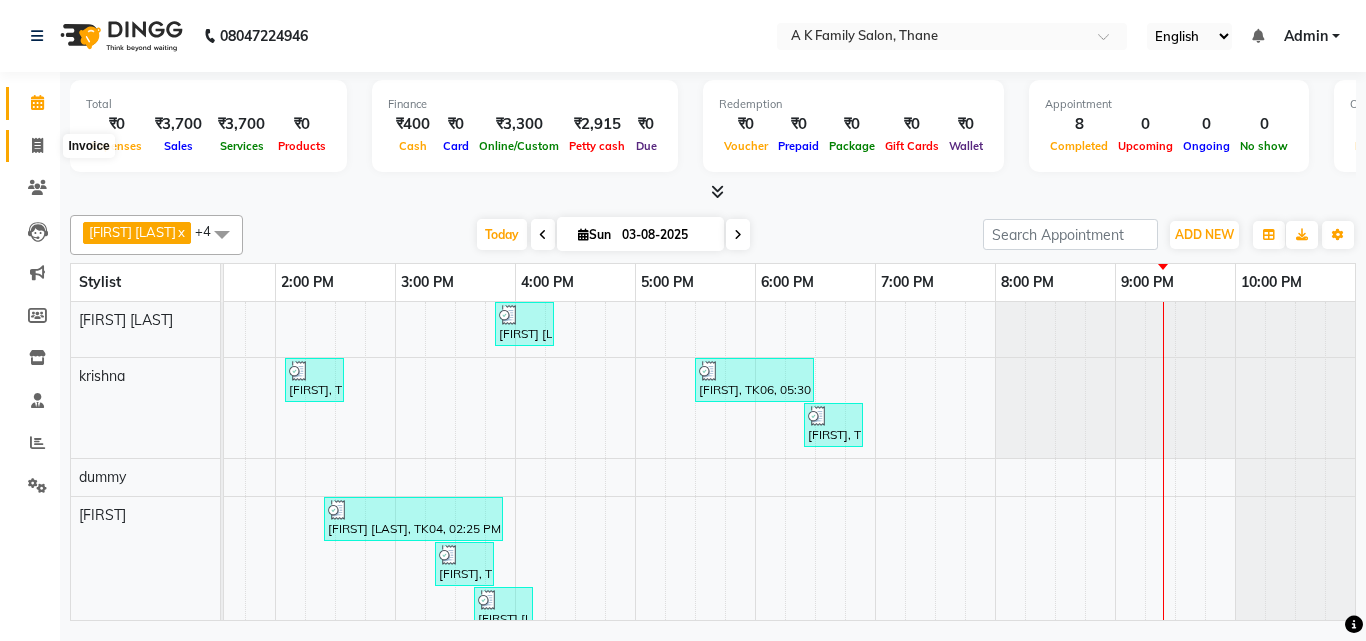 click 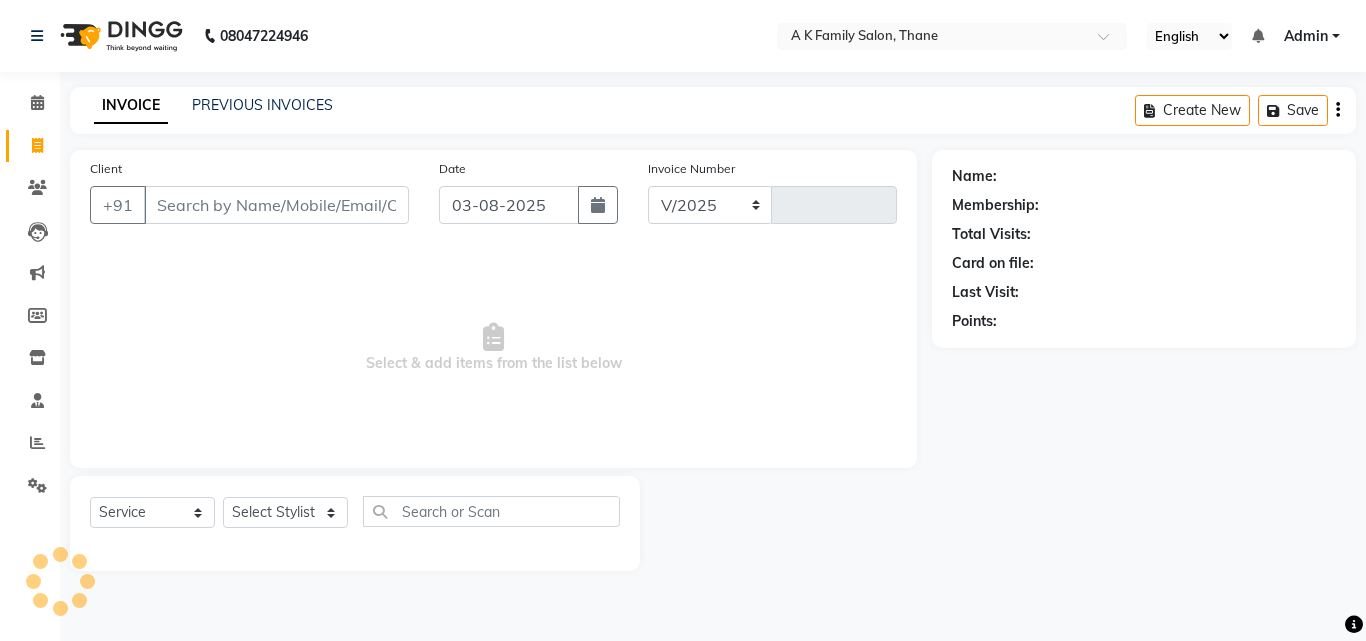 select on "5033" 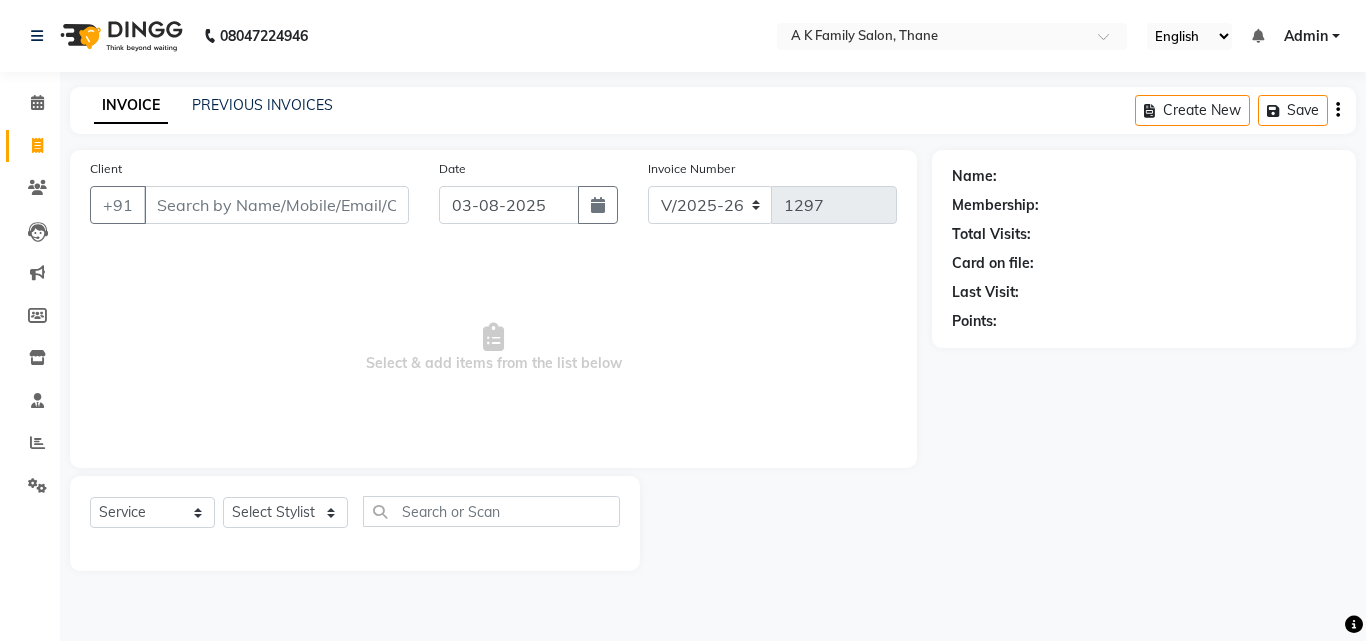 click on "Client" at bounding box center [276, 205] 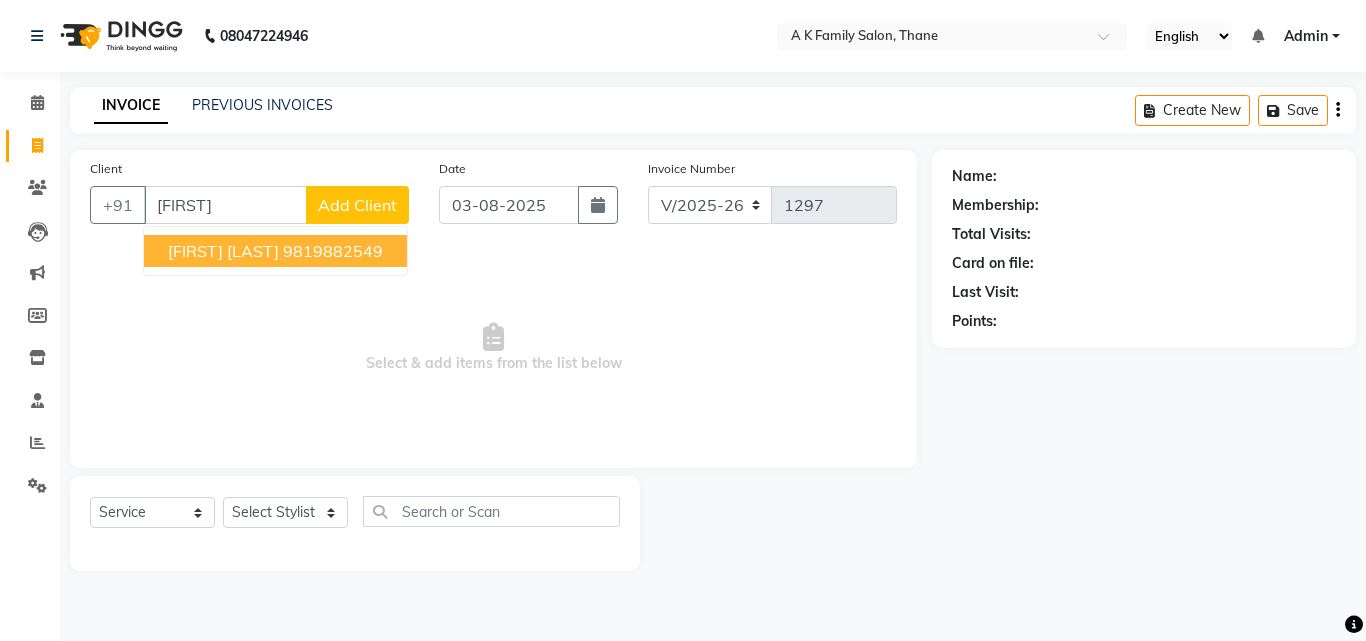click on "[FIRST] [LAST]" at bounding box center [223, 251] 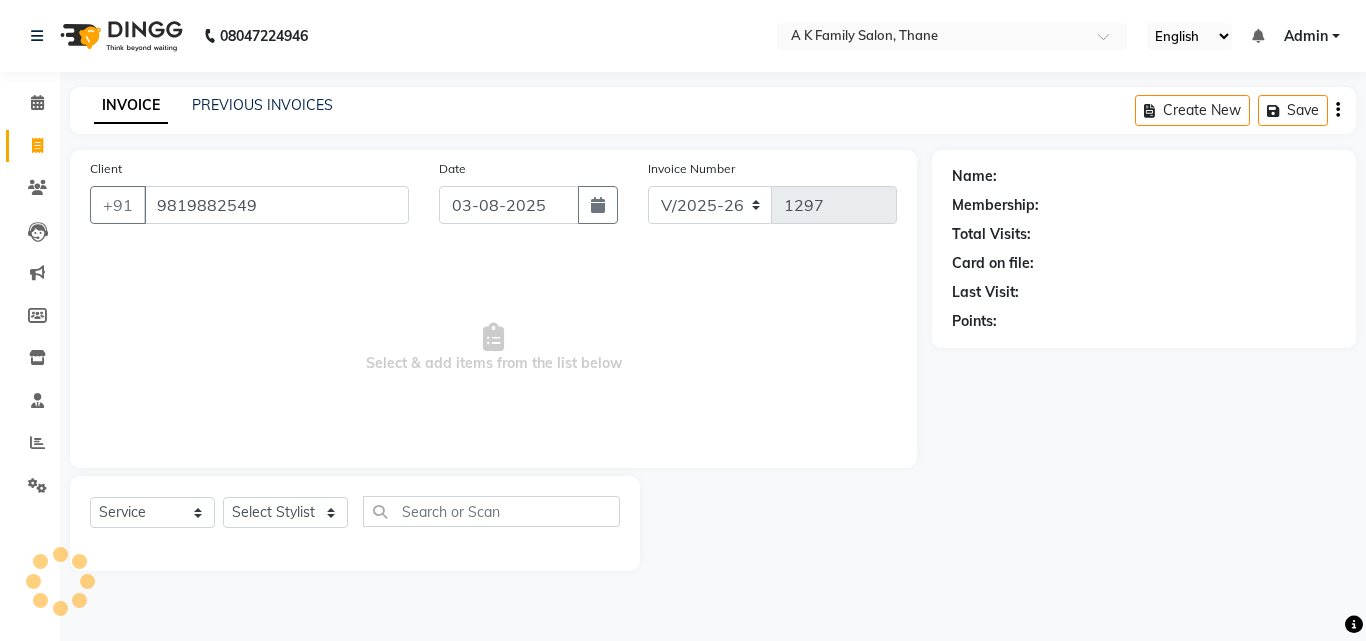 type on "9819882549" 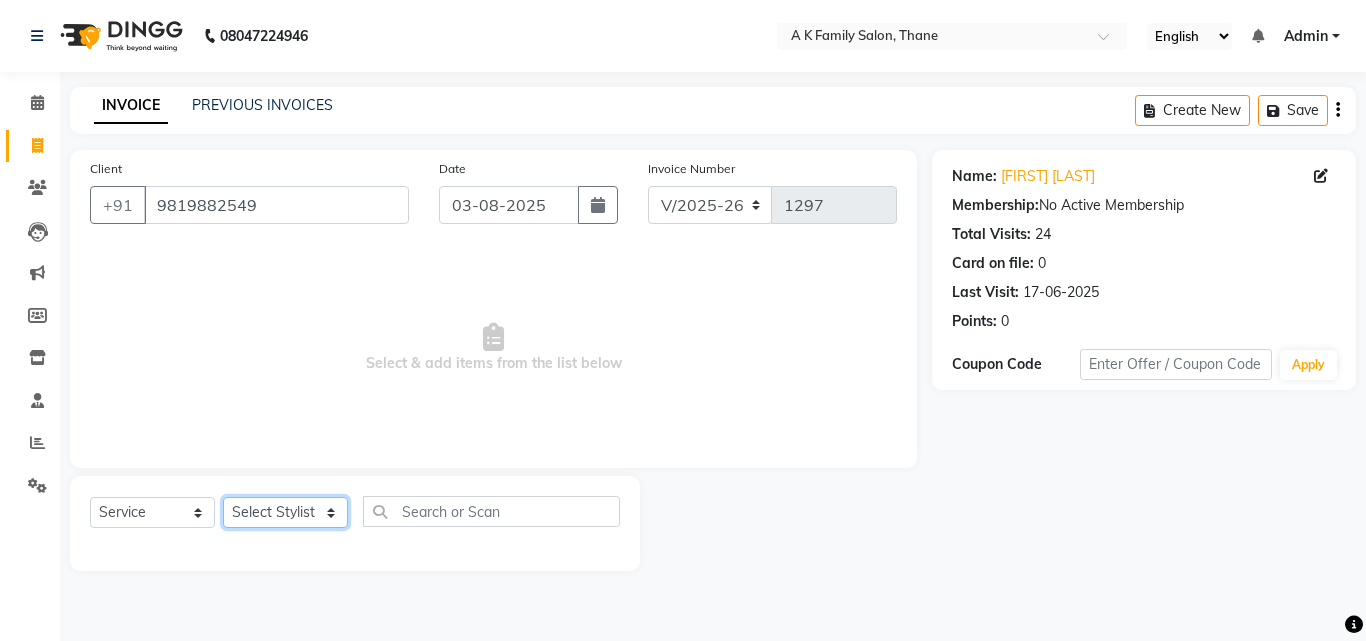 click on "Select Stylist [FIRST] [LAST] dummy [FIRST] [LAST] [FIRST]    [FIRST]   [FIRST]  [FIRST] [LAST]" 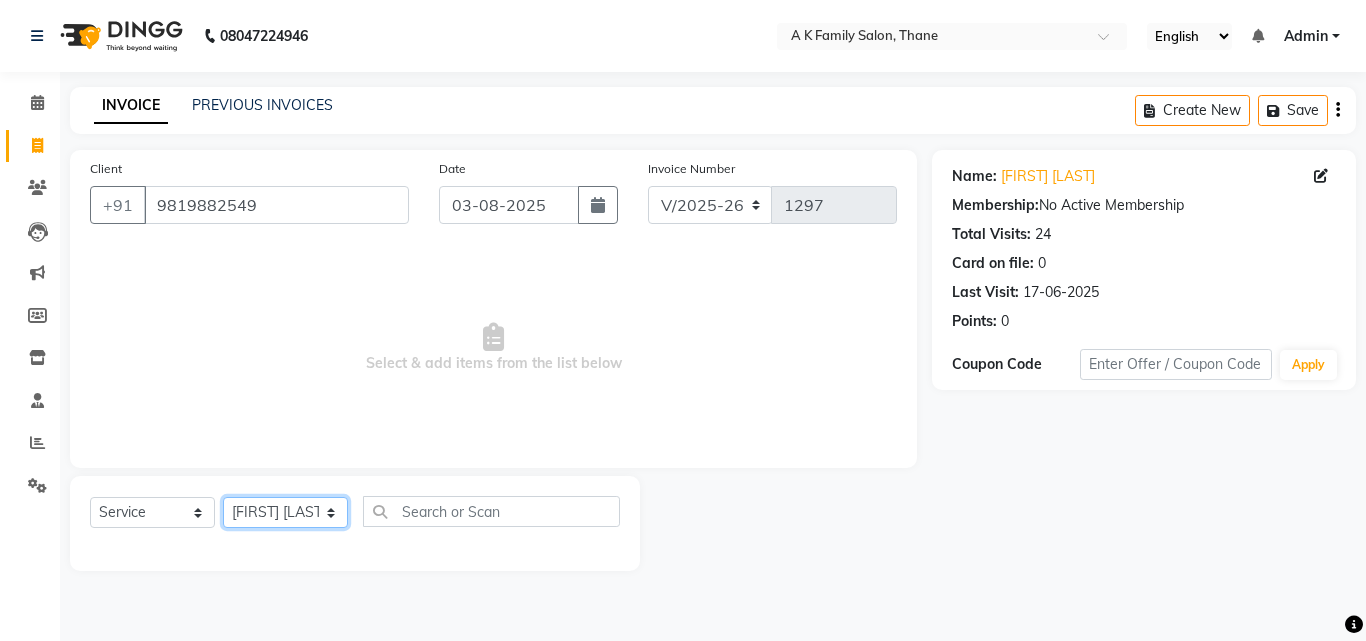 click on "Select Stylist [FIRST] [LAST] dummy [FIRST] [LAST] [FIRST]    [FIRST]   [FIRST]  [FIRST] [LAST]" 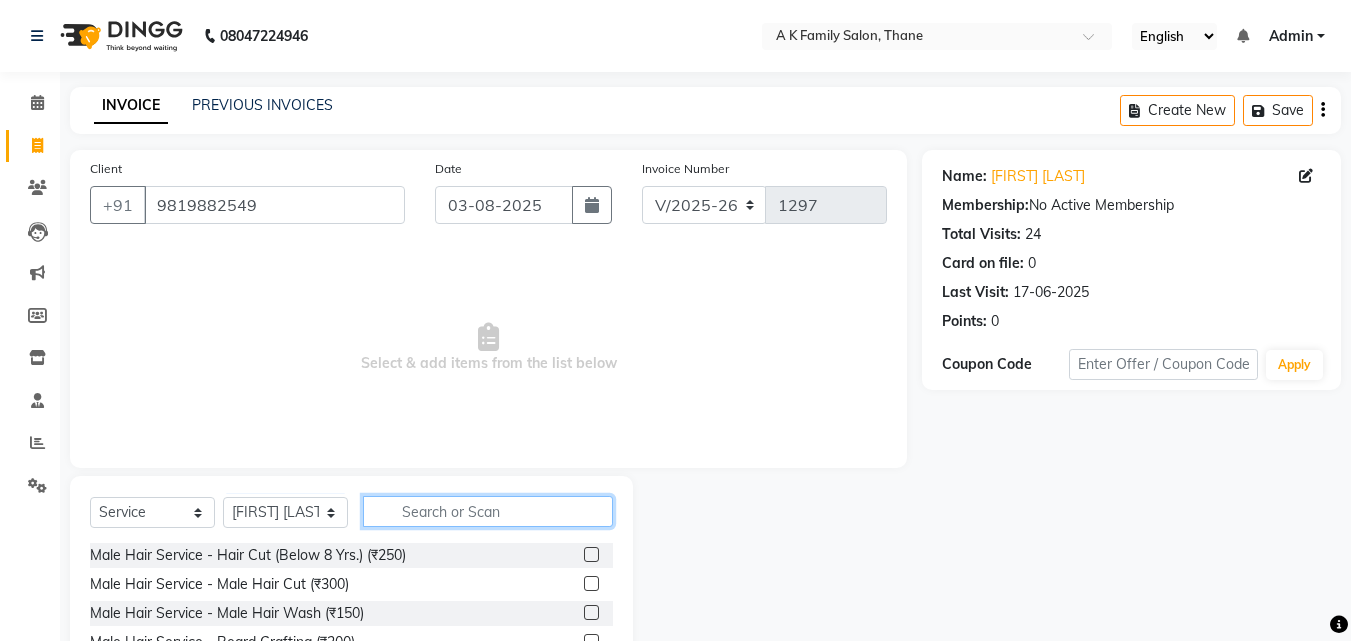 click 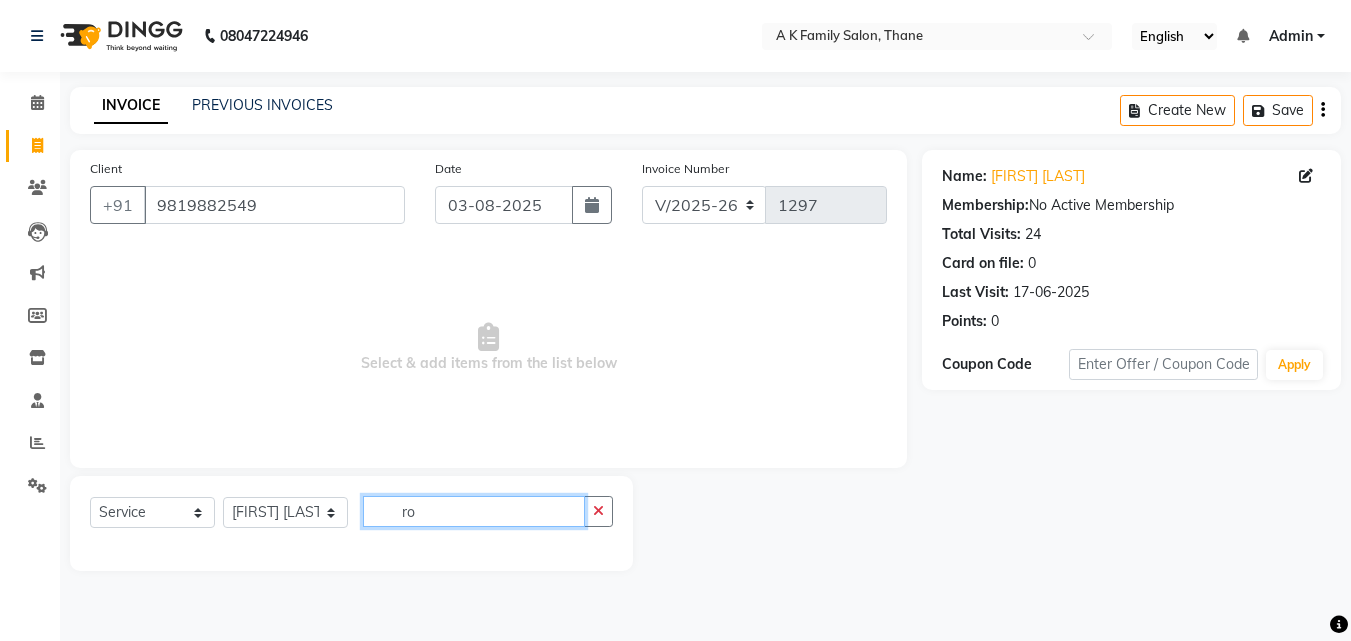 type on "r" 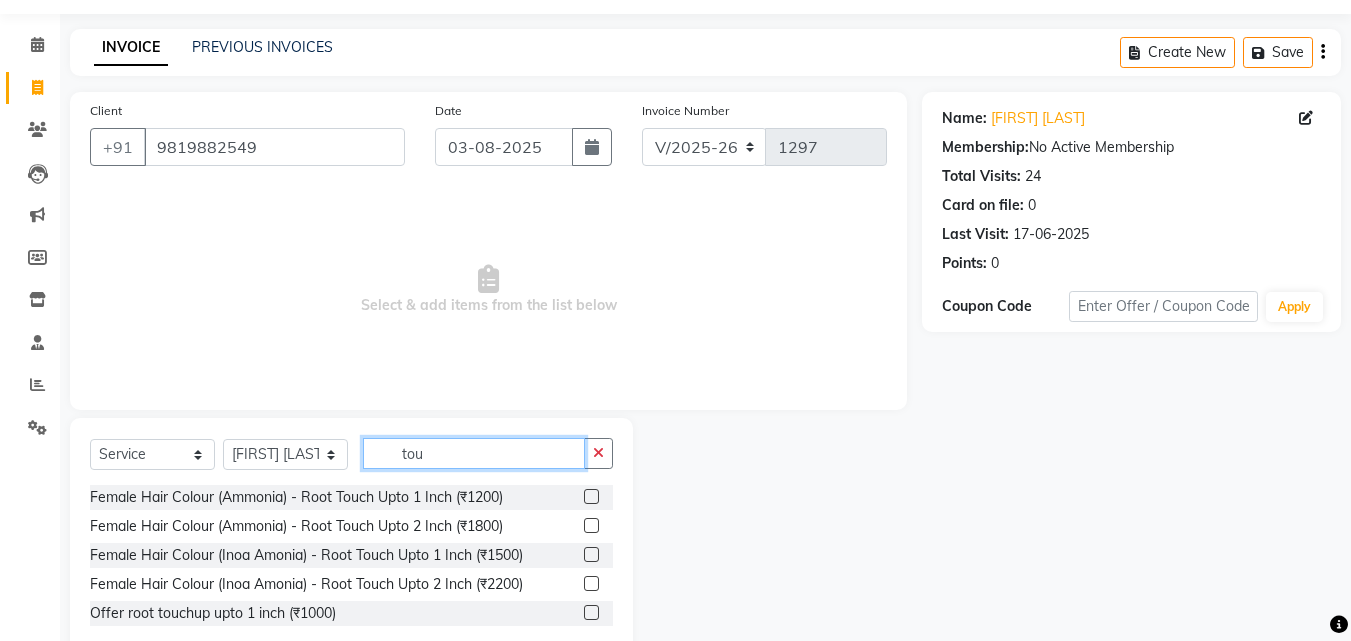 scroll, scrollTop: 105, scrollLeft: 0, axis: vertical 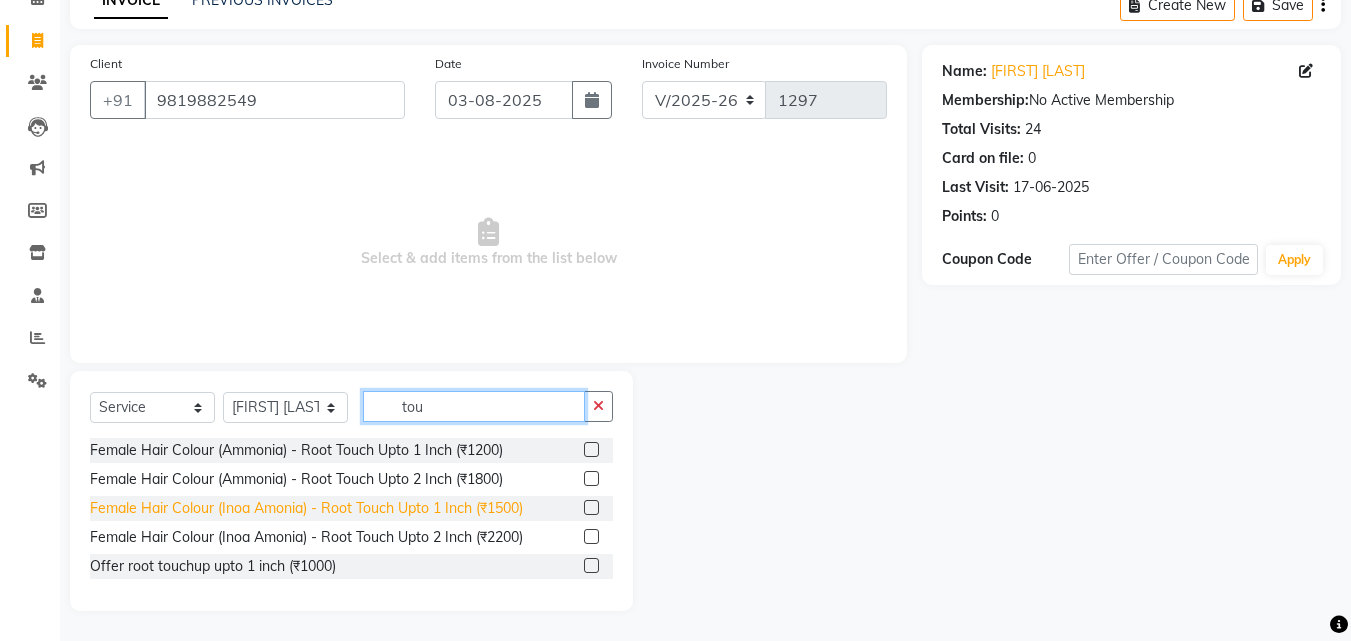 type on "tou" 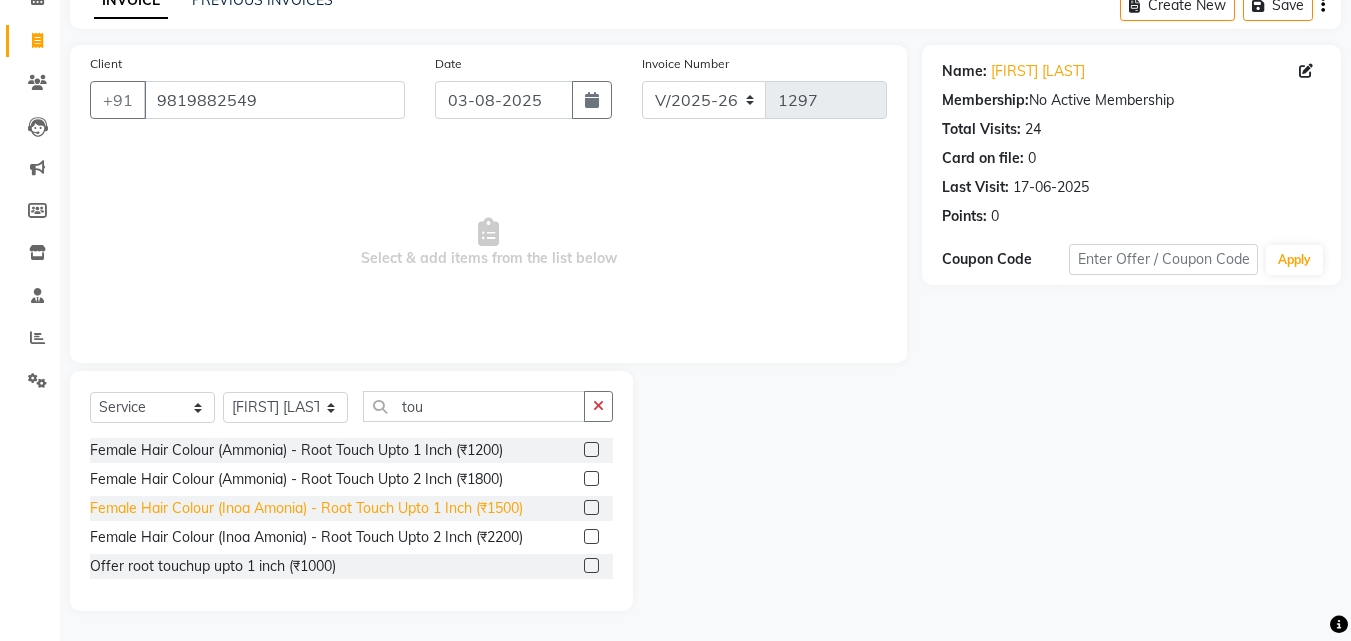 click on "Female Hair Colour (Inoa Amonia) - Root Touch Upto 1 Inch (₹1500)" 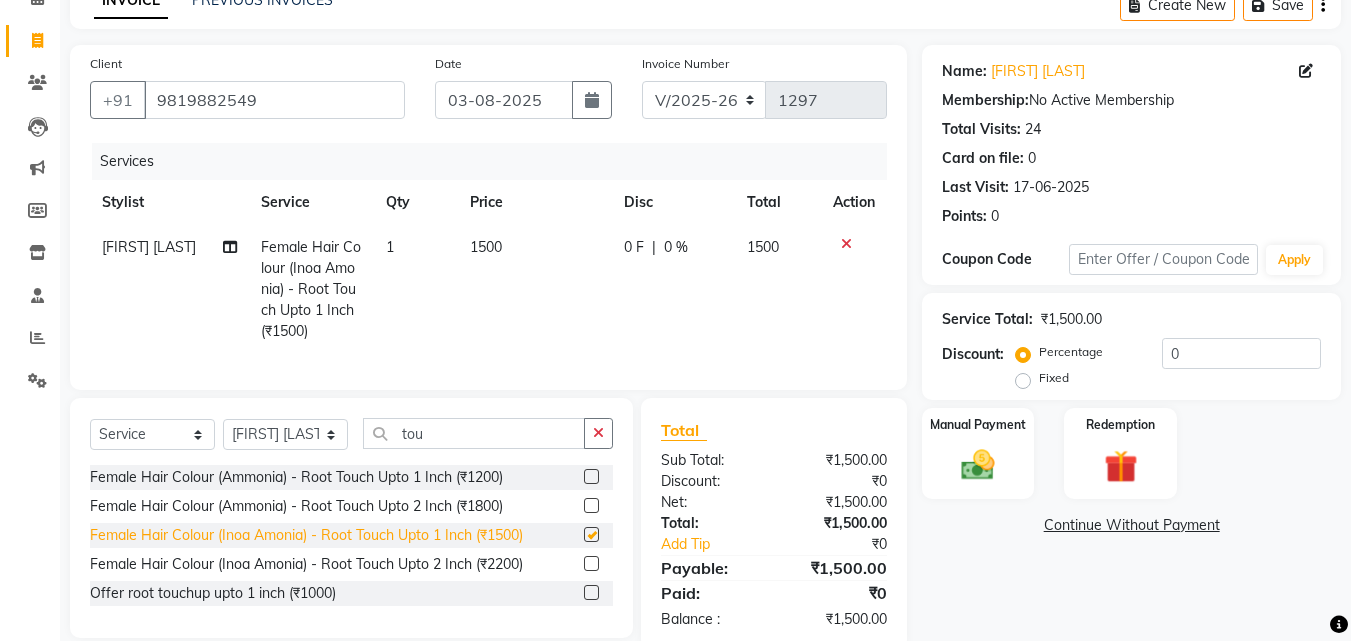 checkbox on "false" 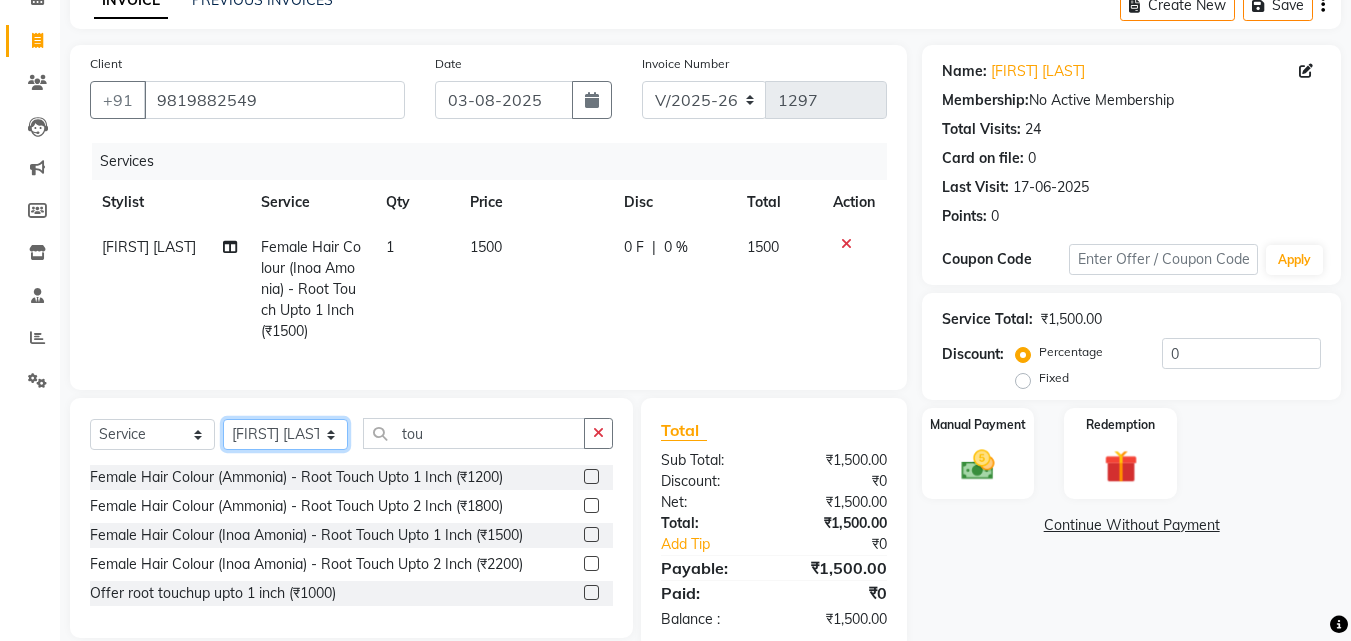click on "Select Stylist [FIRST] [LAST] dummy [FIRST] [LAST] [FIRST]    [FIRST]   [FIRST]  [FIRST] [LAST]" 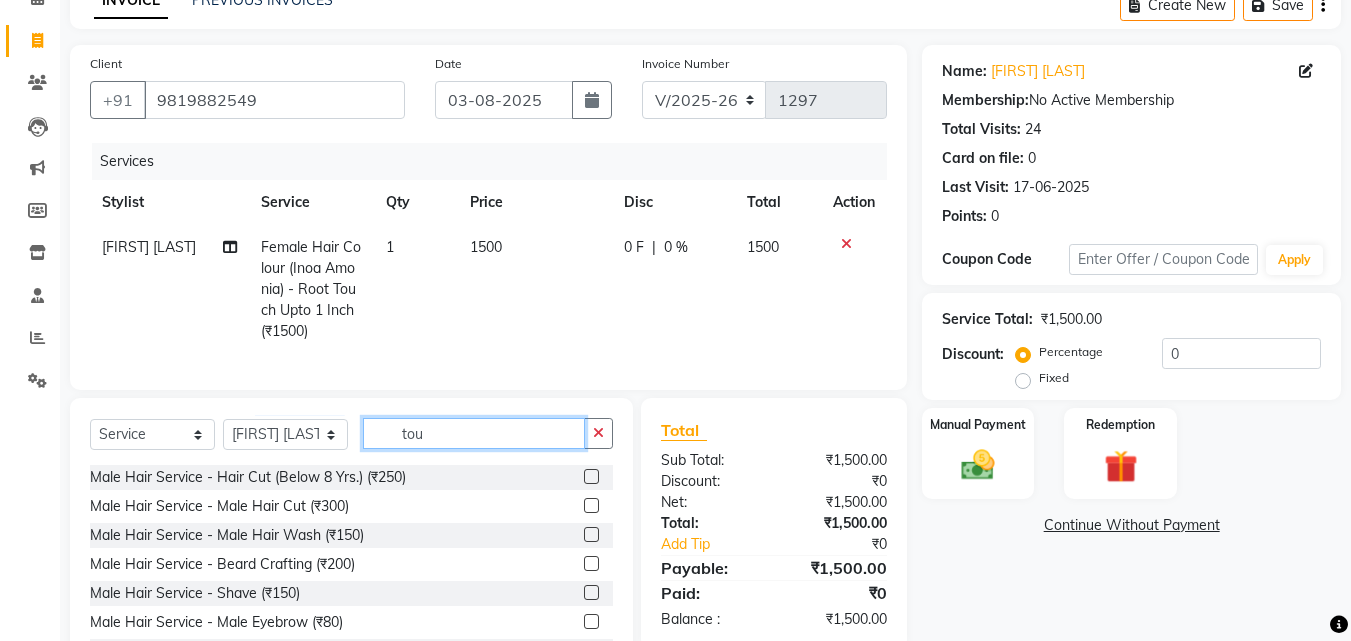 click on "tou" 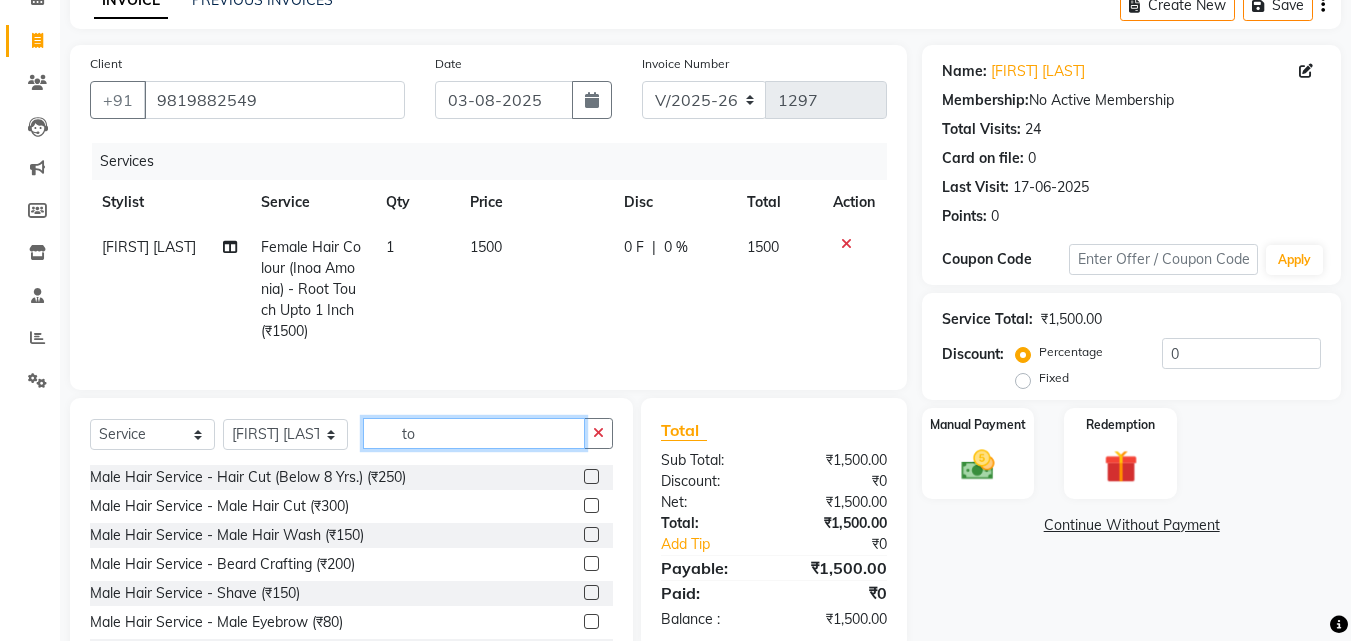 type on "t" 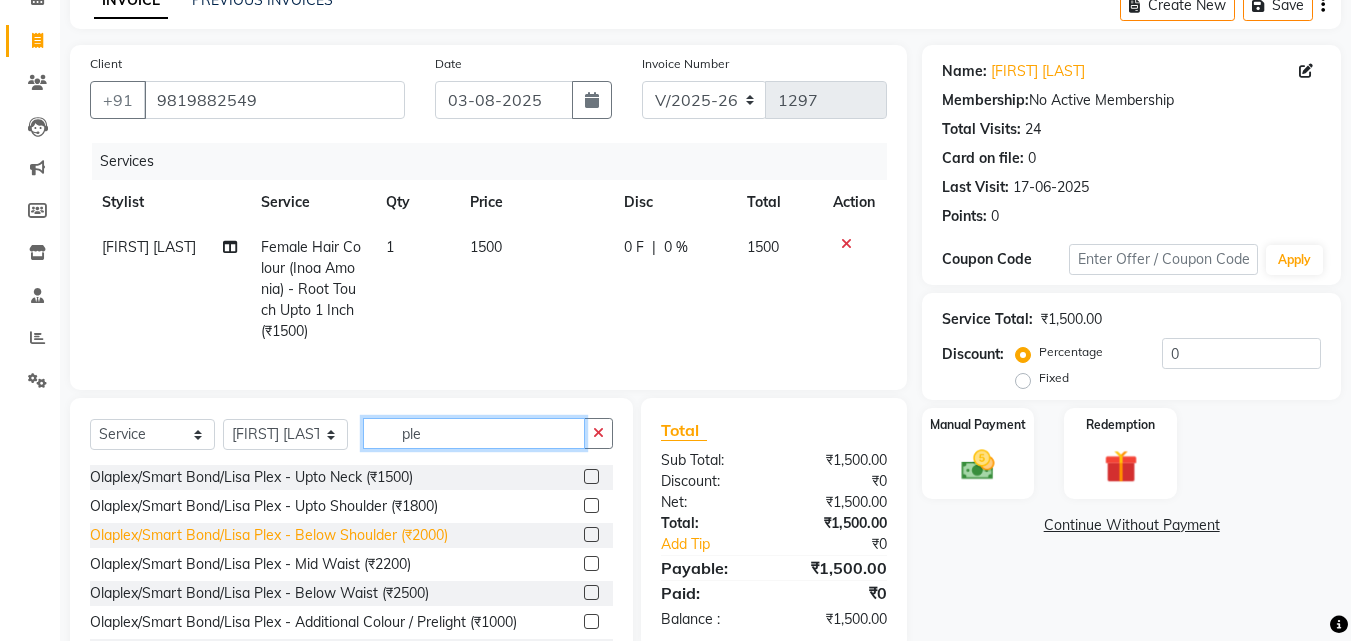 type on "ple" 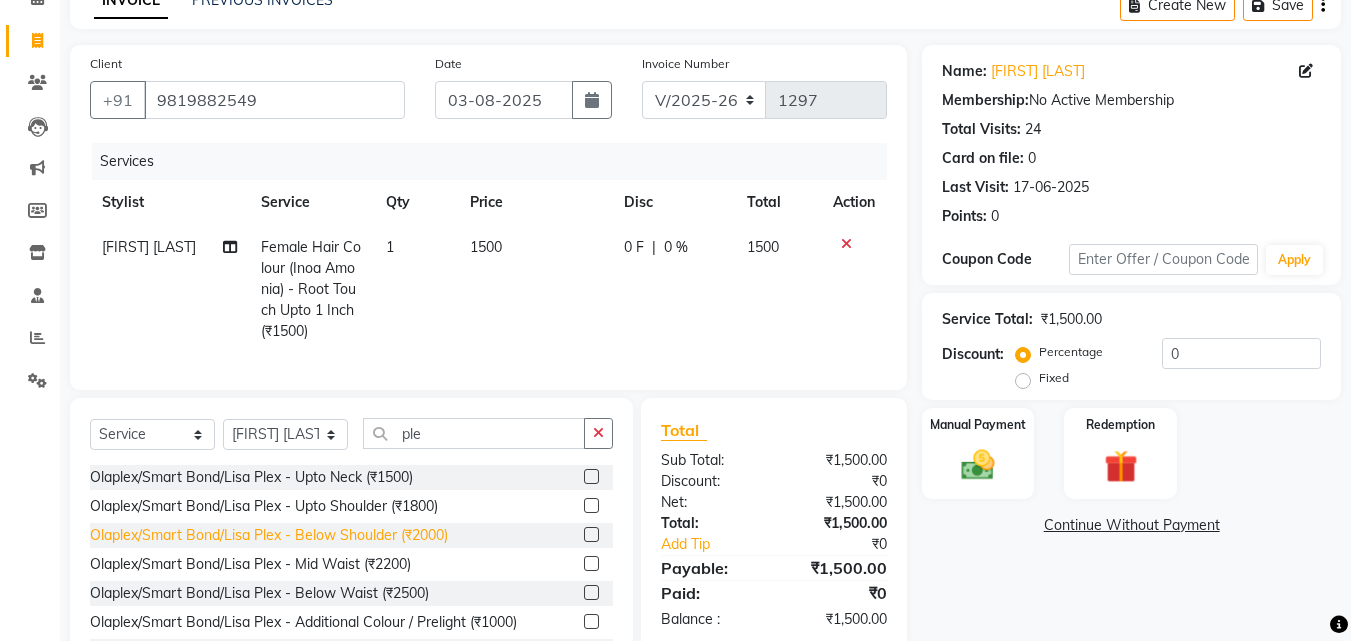 click on "Olaplex/Smart Bond/Lisa Plex - Below Shoulder (₹2000)" 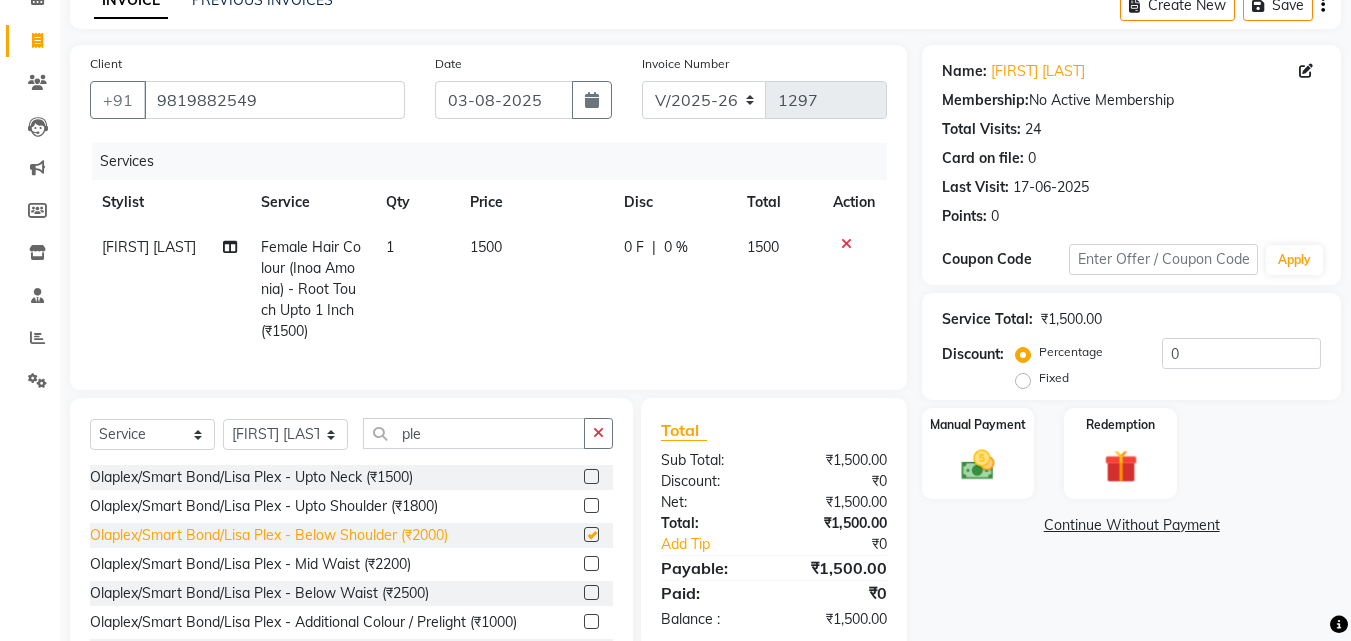 checkbox on "false" 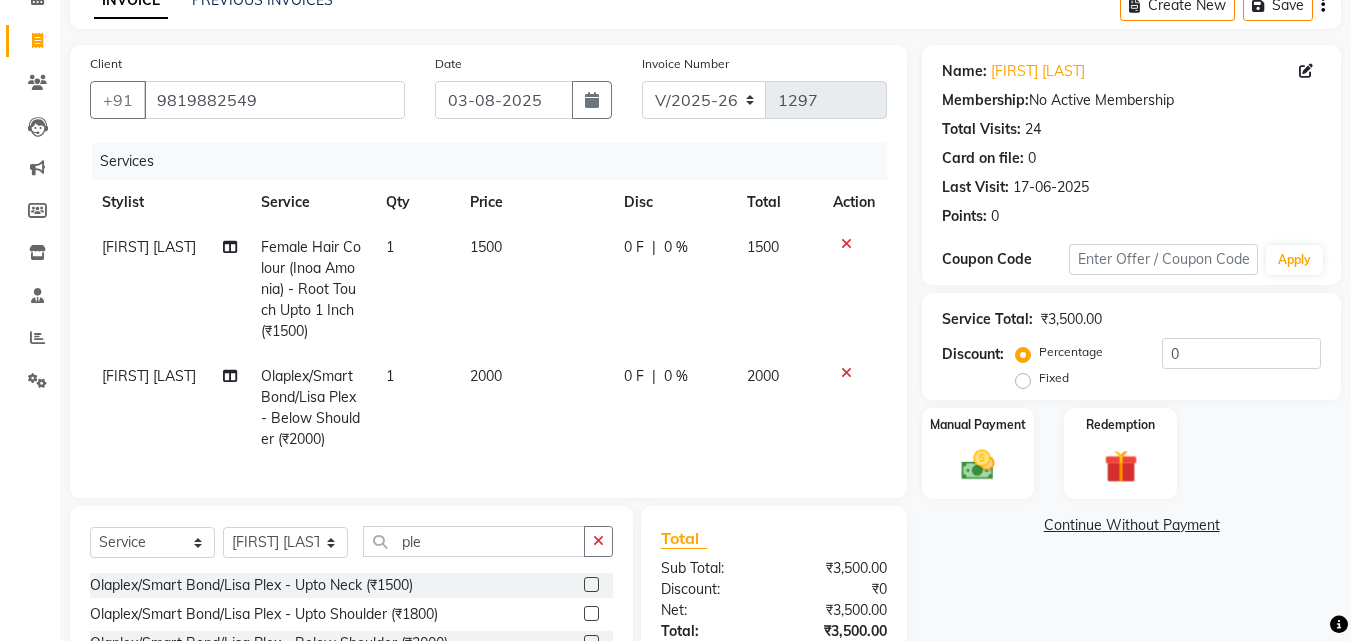 click on "[FIRST] [LAST] Membership:  No Active Membership  Total Visits:  24 Card on file:  0 Last Visit:   17-06-2025 Points:   0  Coupon Code Apply Service Total:  ₹3,500.00  Discount:  Percentage   Fixed  0 Manual Payment Redemption  Continue Without Payment" 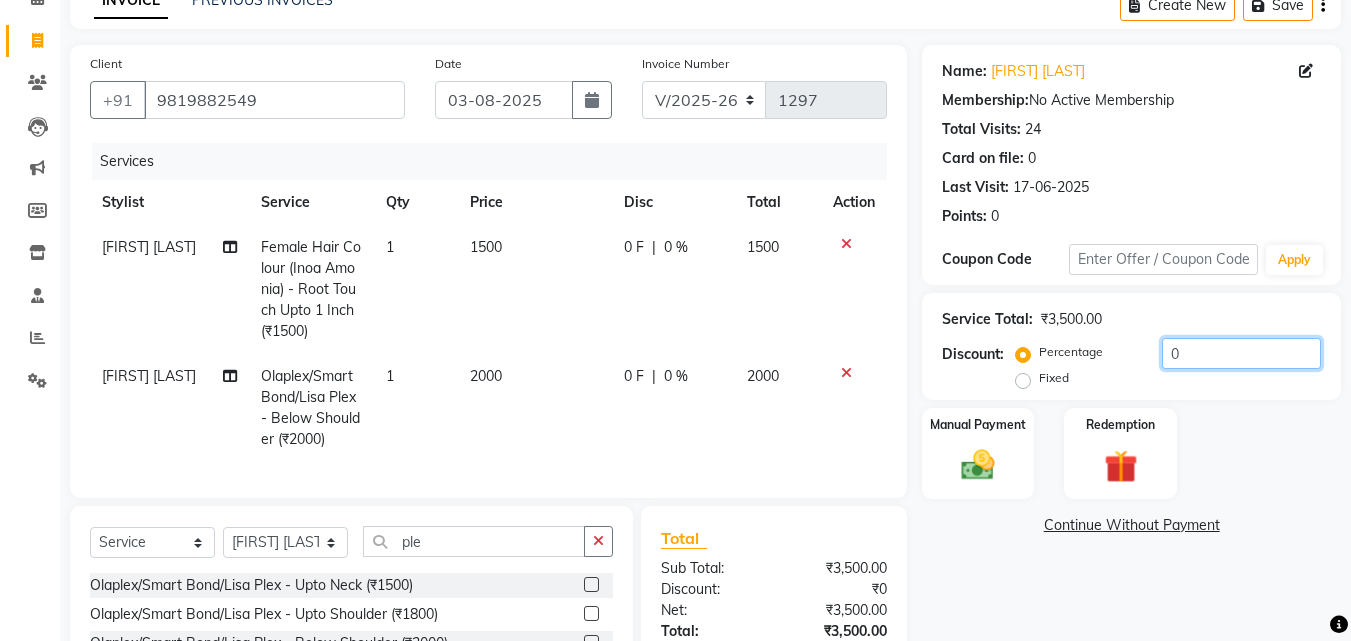 click on "0" 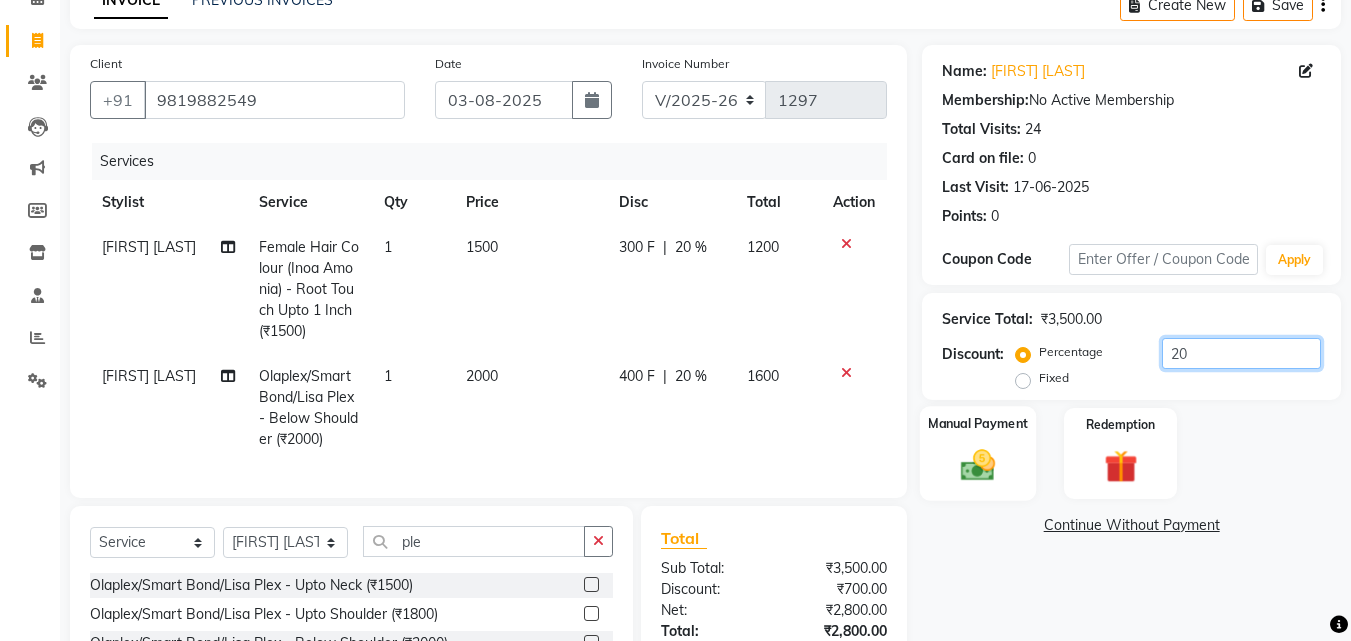type on "20" 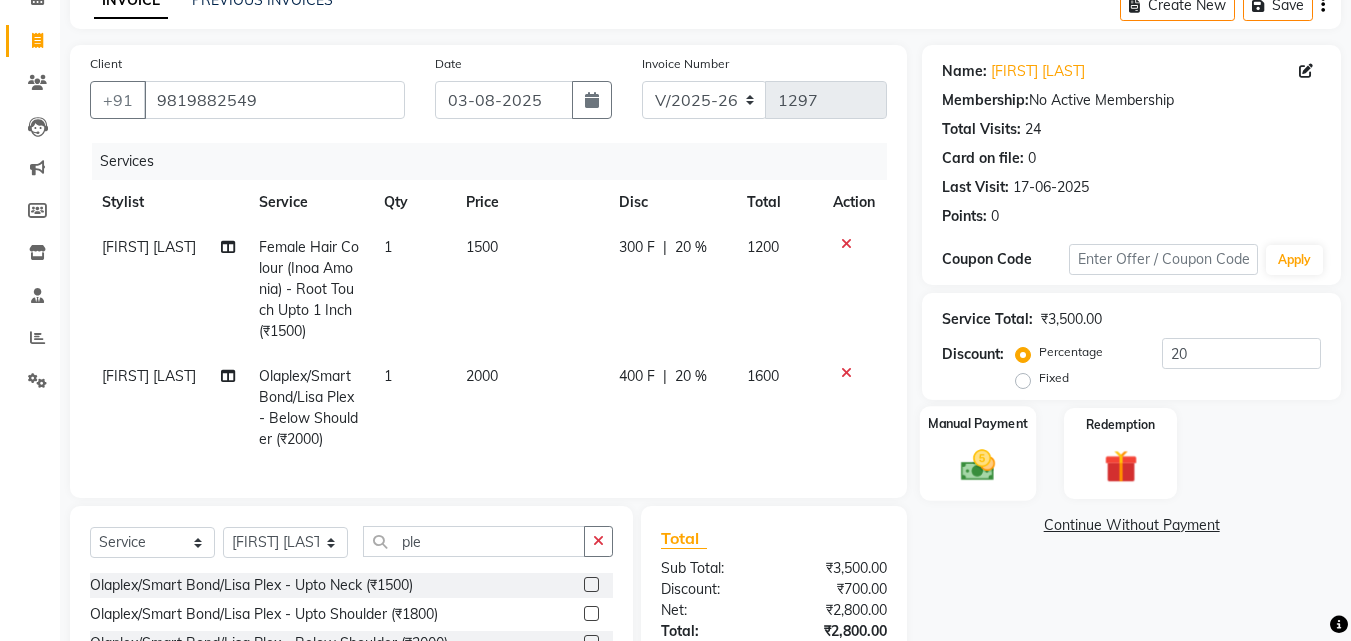 click 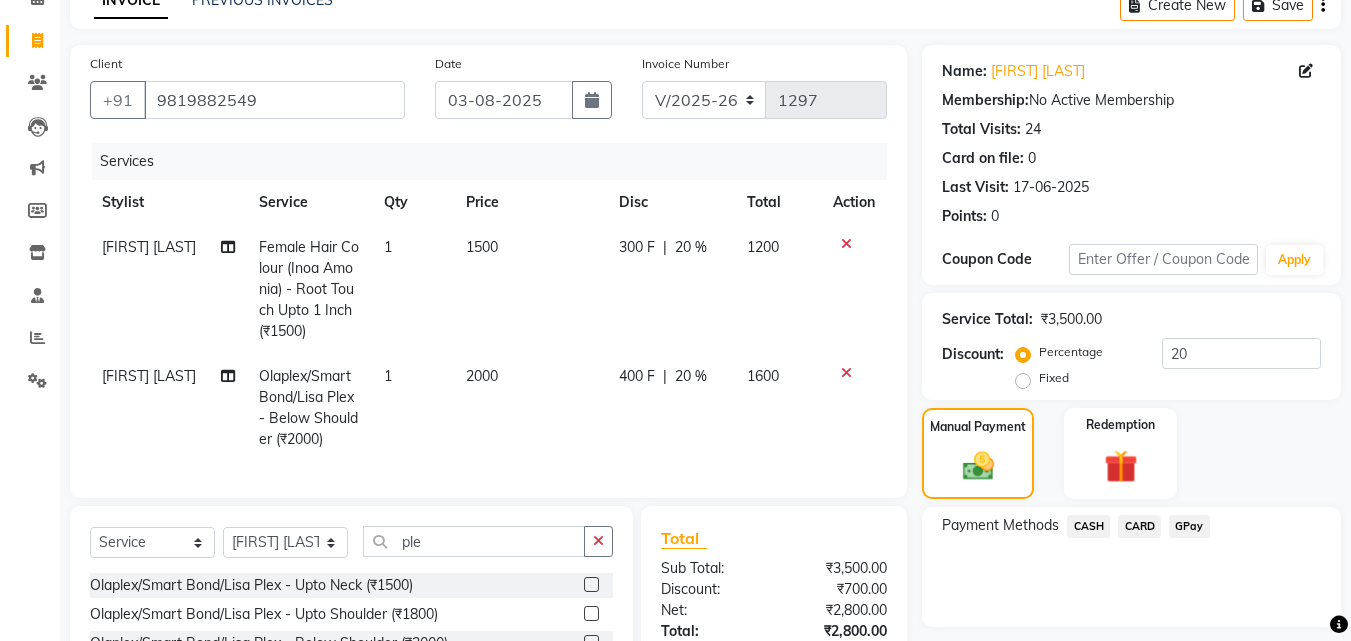 click on "GPay" 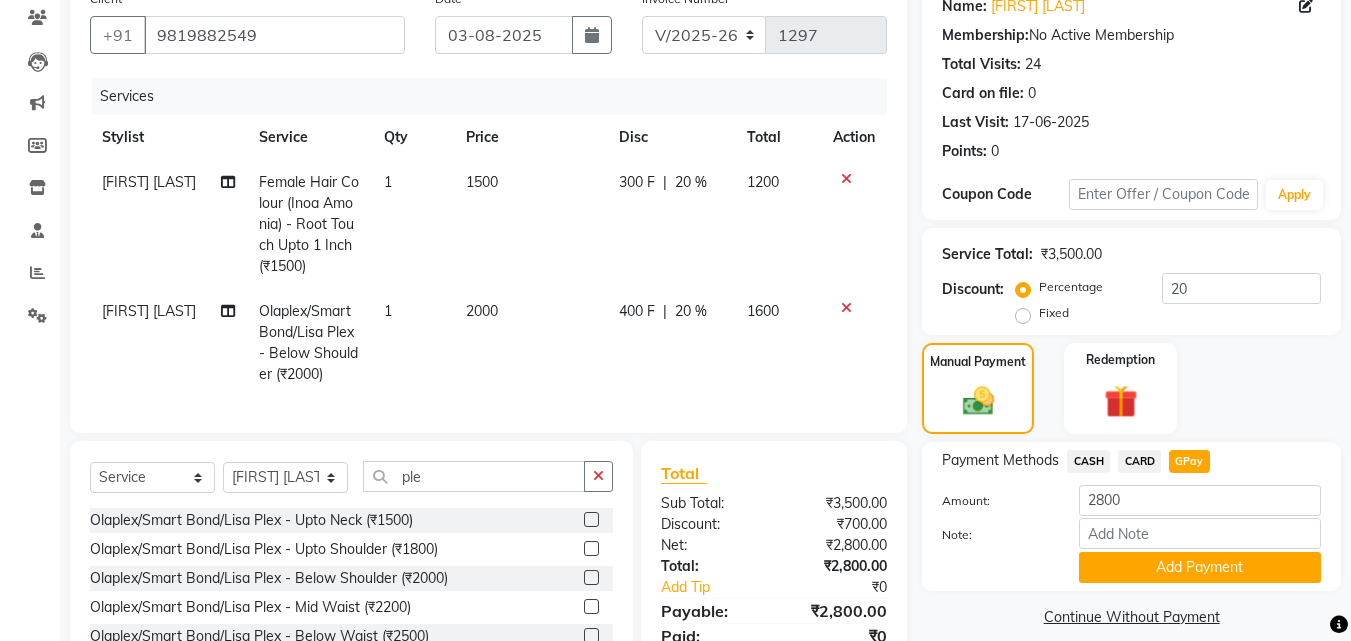 scroll, scrollTop: 205, scrollLeft: 0, axis: vertical 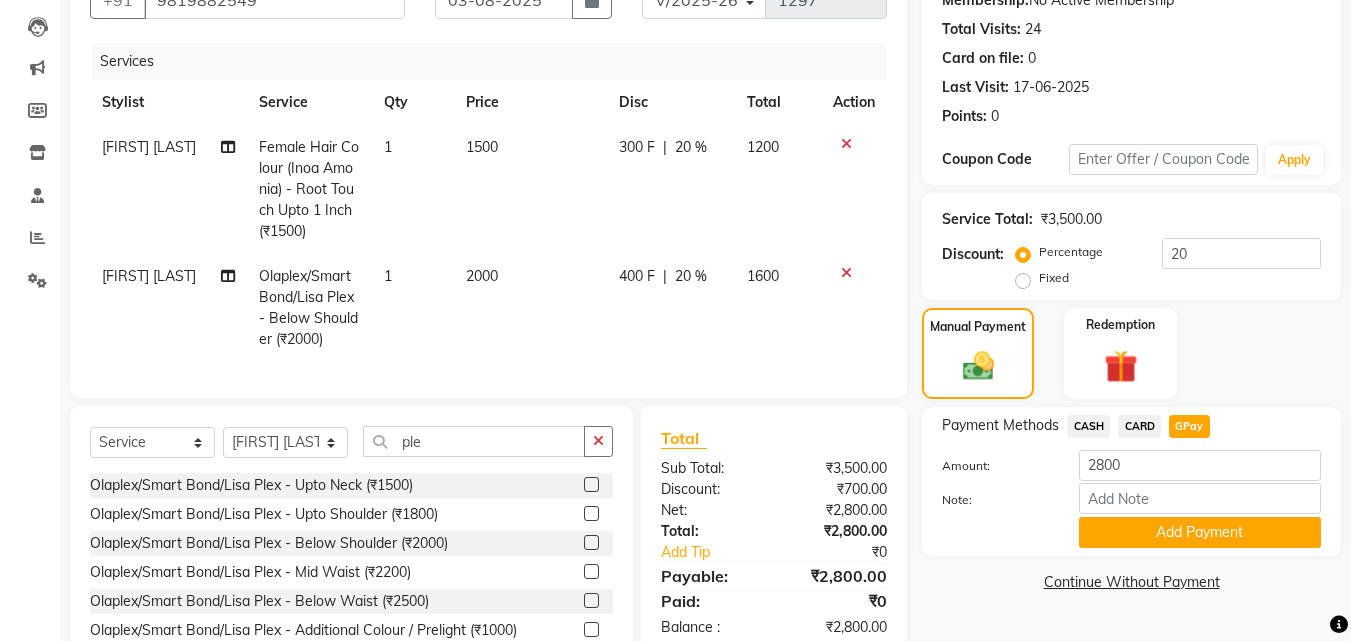 click on "Add Payment" 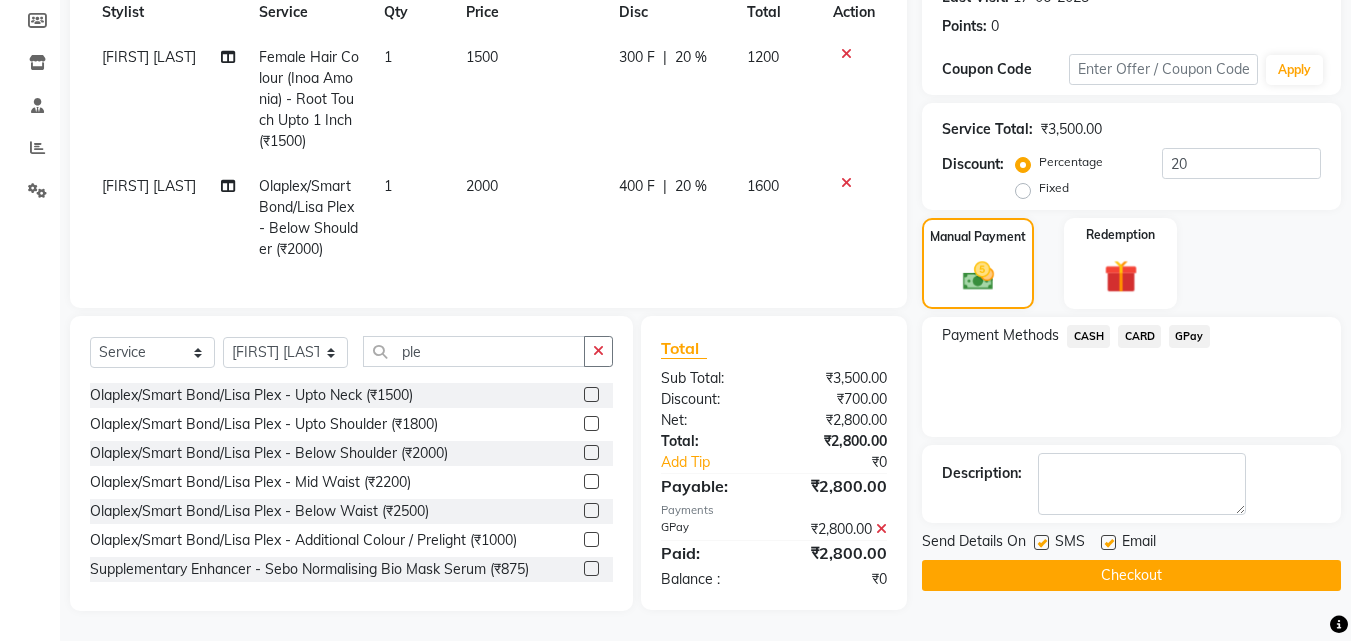 scroll, scrollTop: 310, scrollLeft: 0, axis: vertical 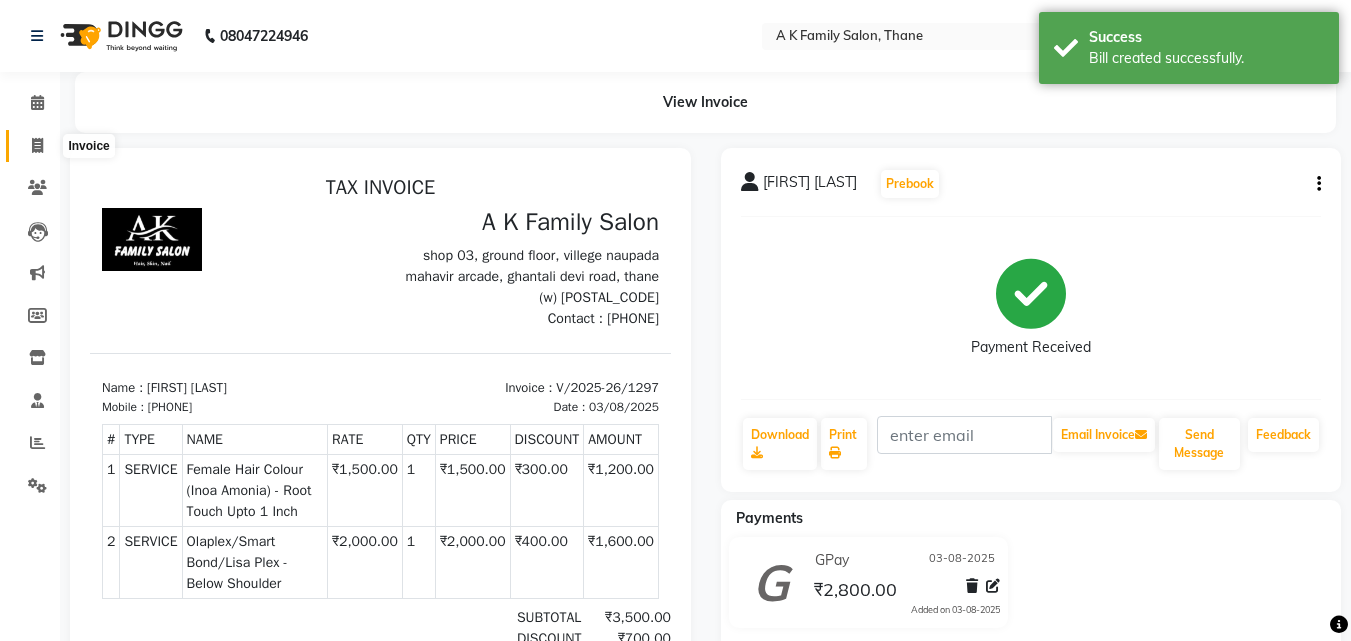 click 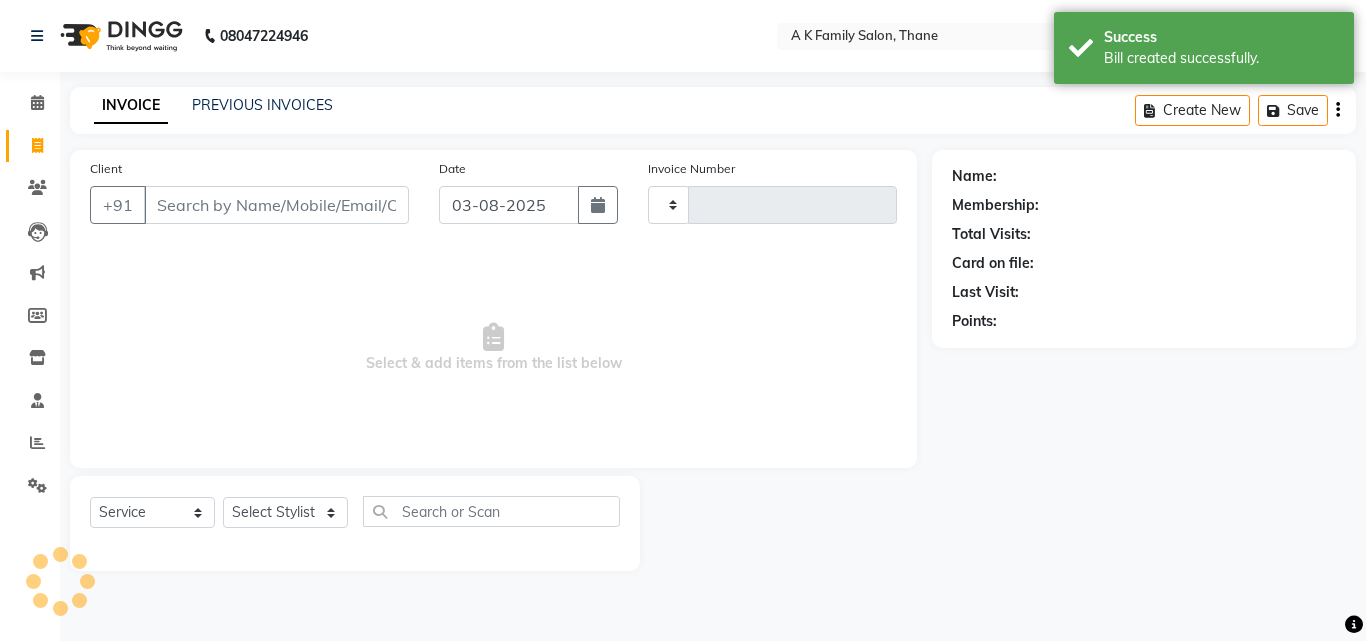 type on "1298" 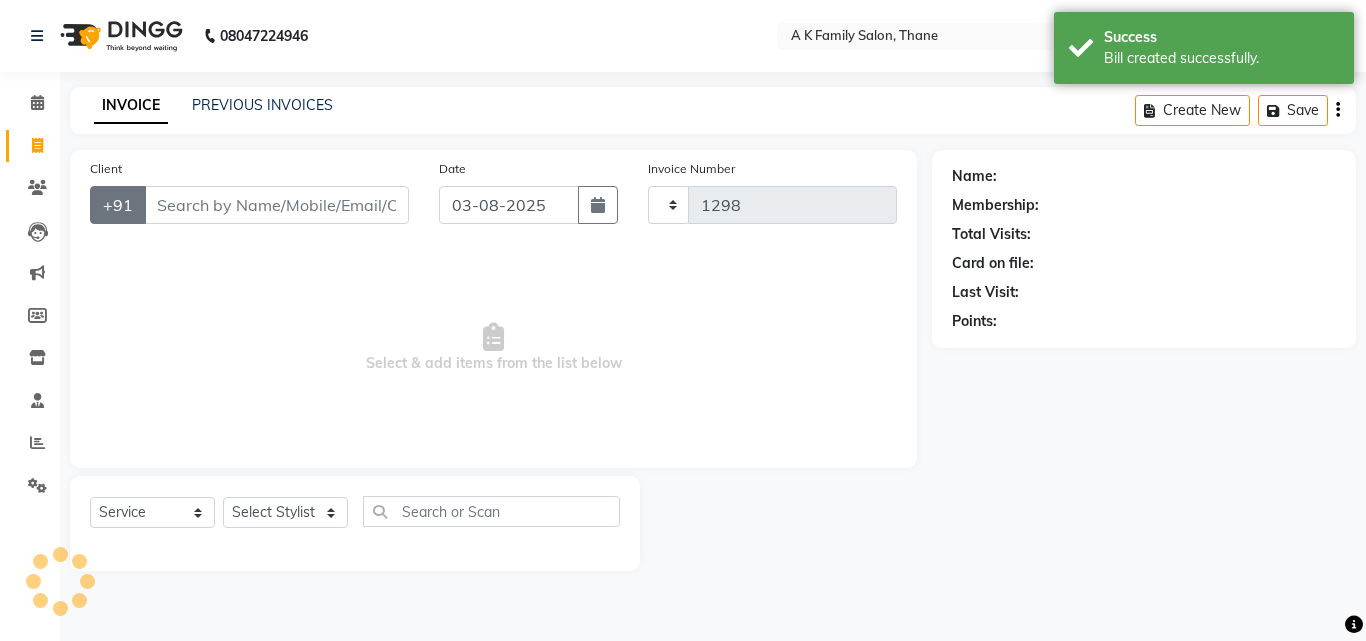 select on "5033" 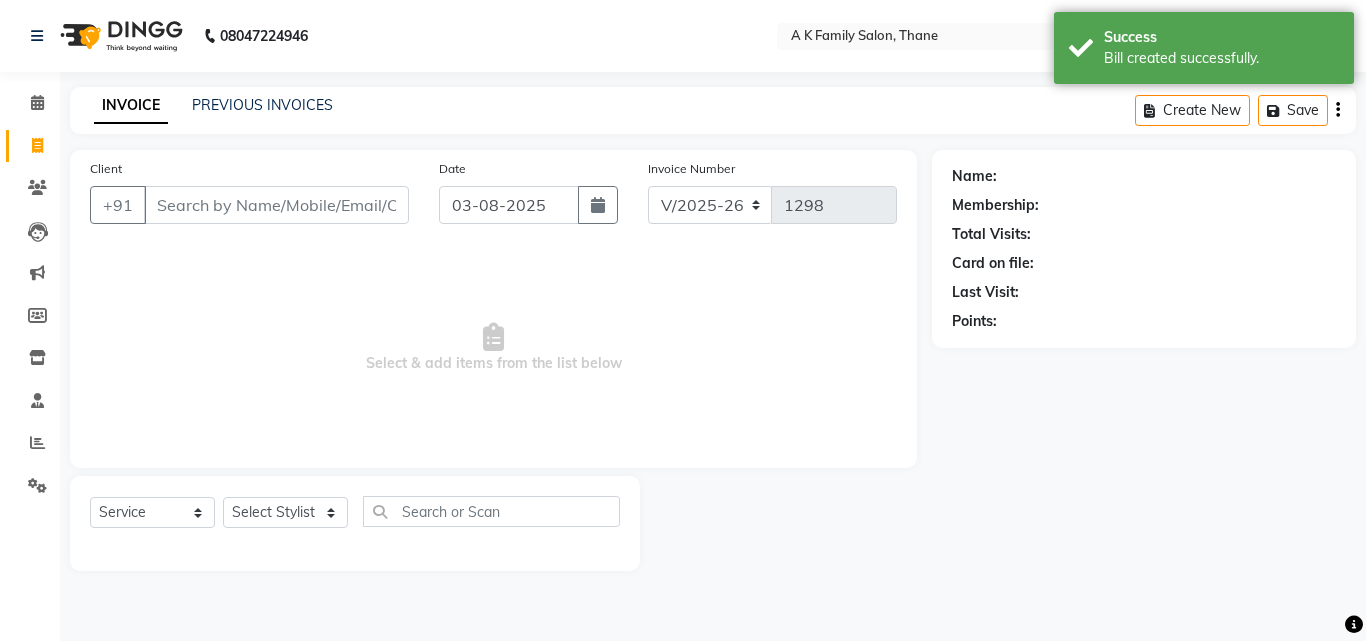 click on "Client" at bounding box center [276, 205] 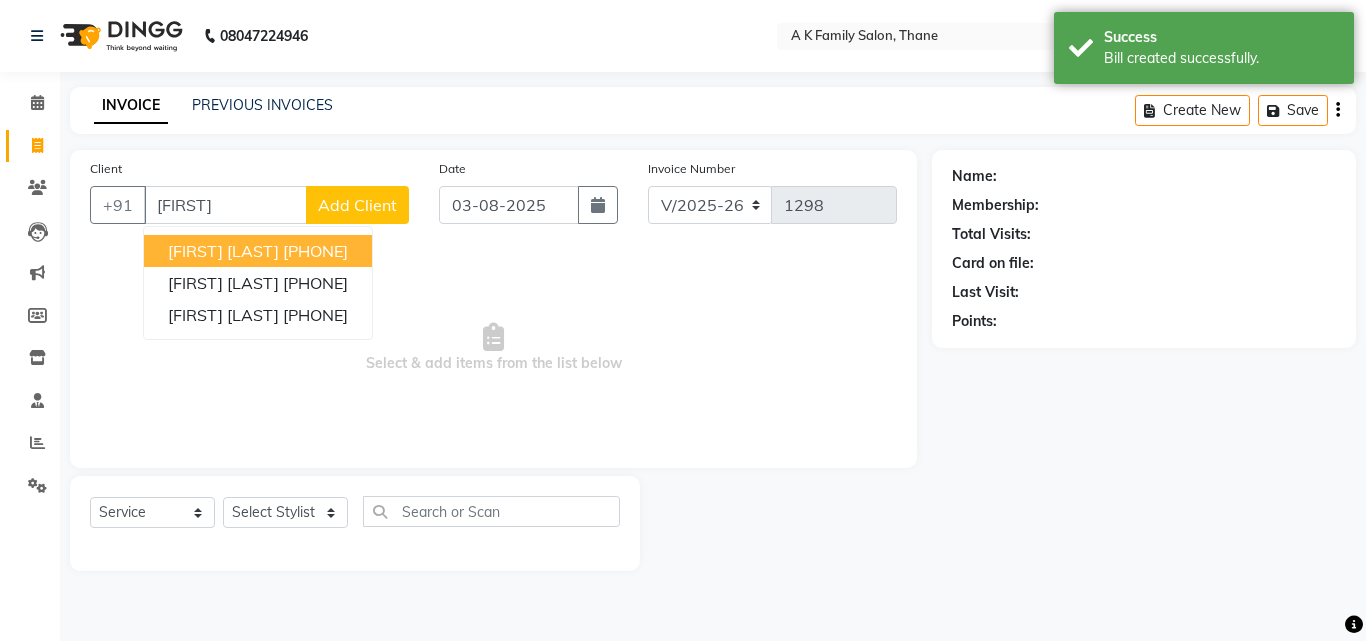 click on "[FIRST] [LAST]" at bounding box center [223, 251] 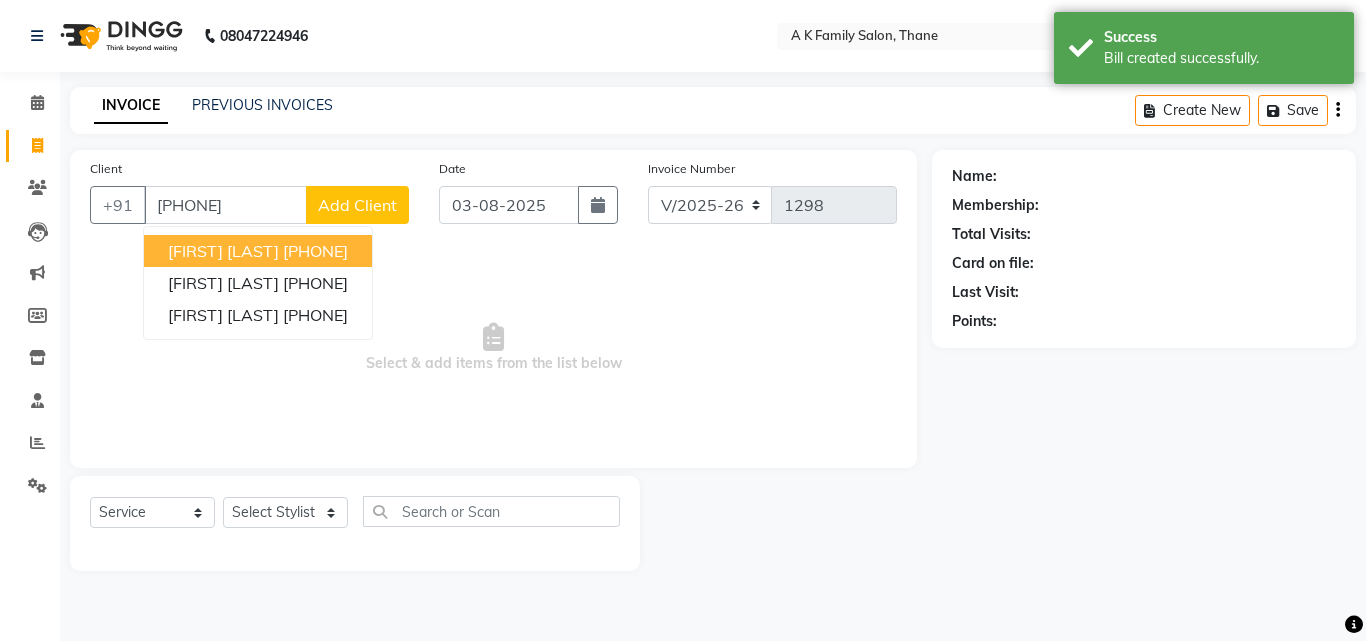 type on "[PHONE]" 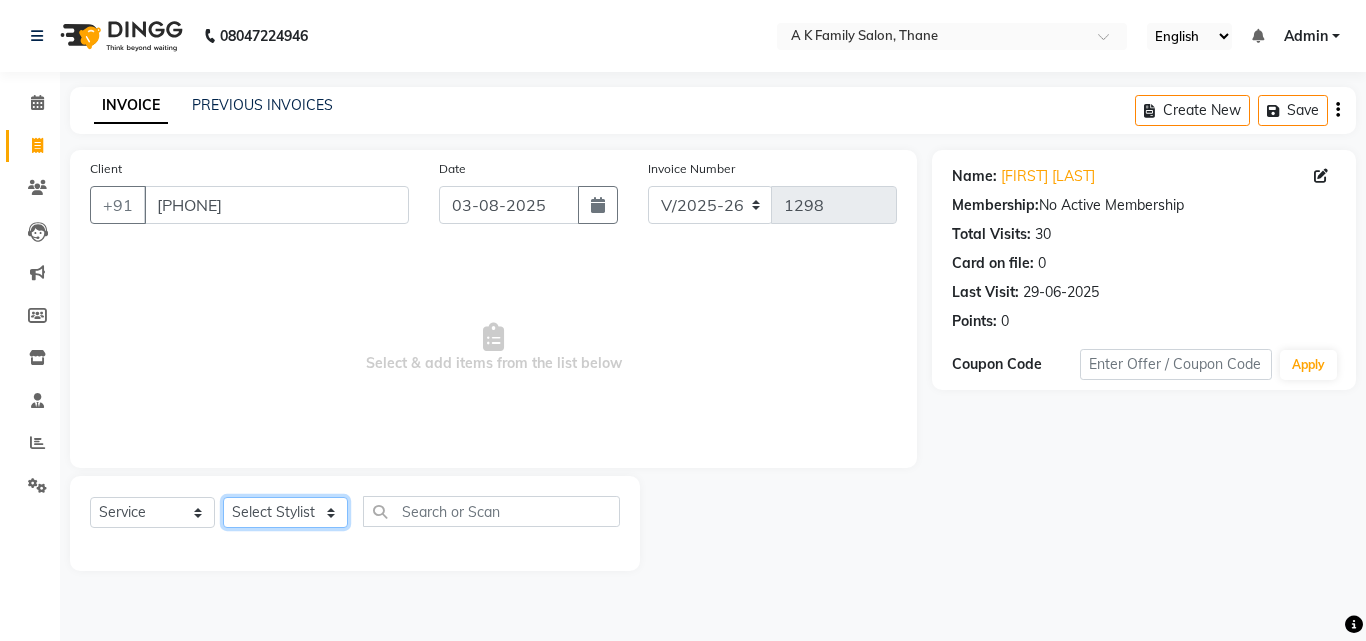 click on "Select Stylist [FIRST] [LAST] dummy [FIRST] [LAST] [FIRST]    [FIRST]   [FIRST]  [FIRST] [LAST]" 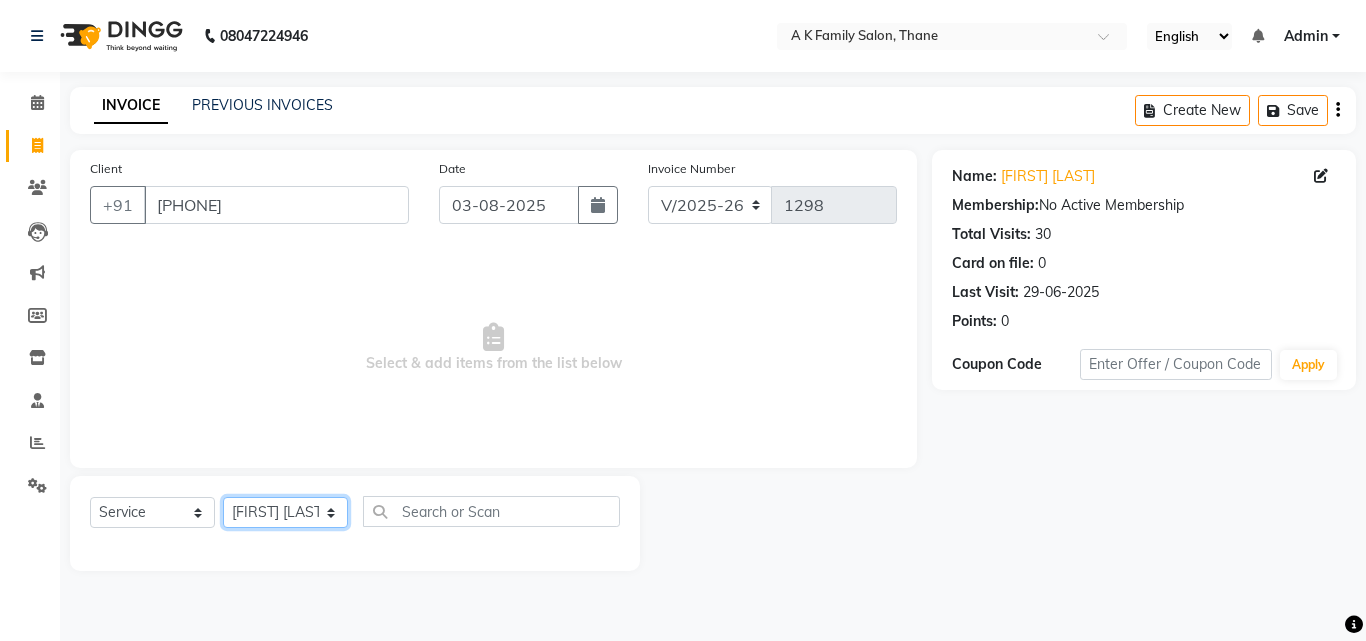 click on "Select Stylist [FIRST] [LAST] dummy [FIRST] [LAST] [FIRST]    [FIRST]   [FIRST]  [FIRST] [LAST]" 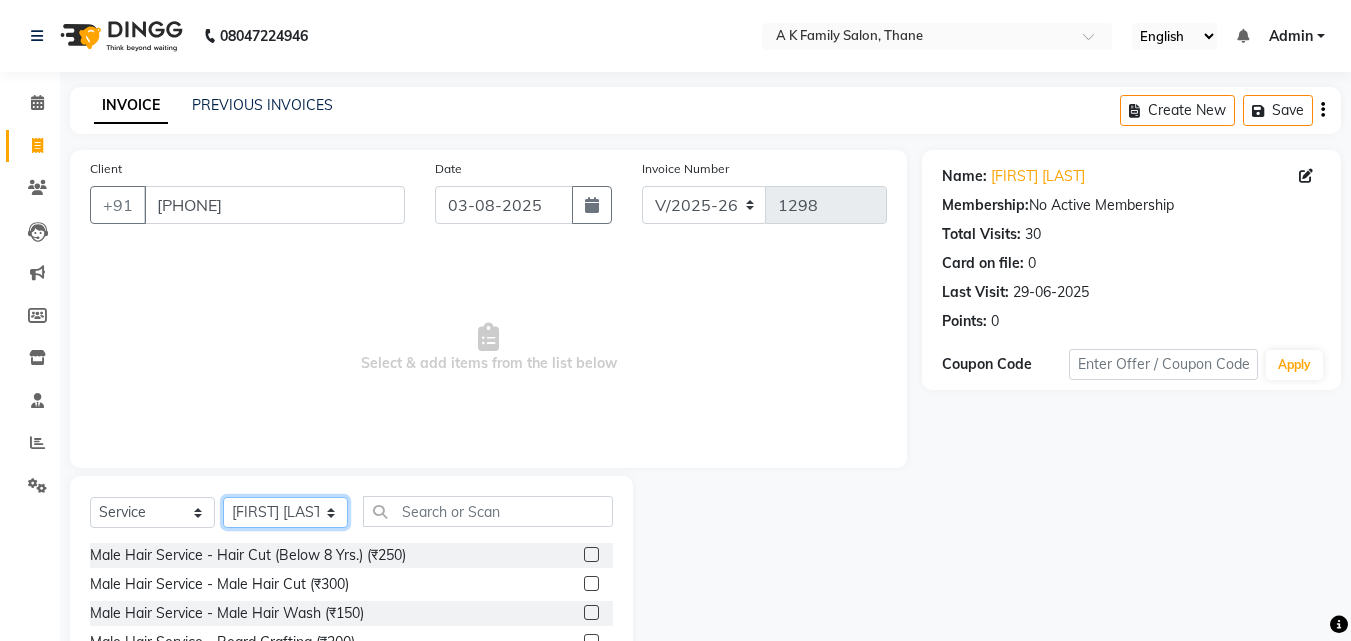 scroll, scrollTop: 100, scrollLeft: 0, axis: vertical 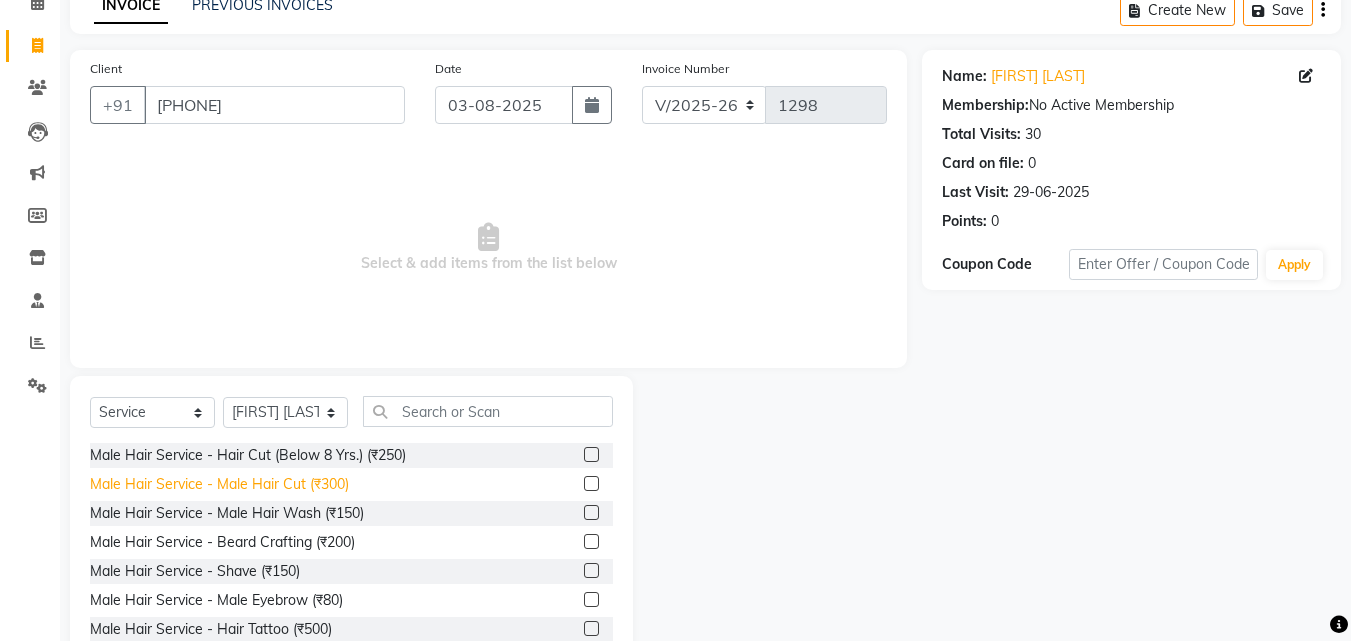 click on "Male Hair Service - Male Hair Cut (₹300)" 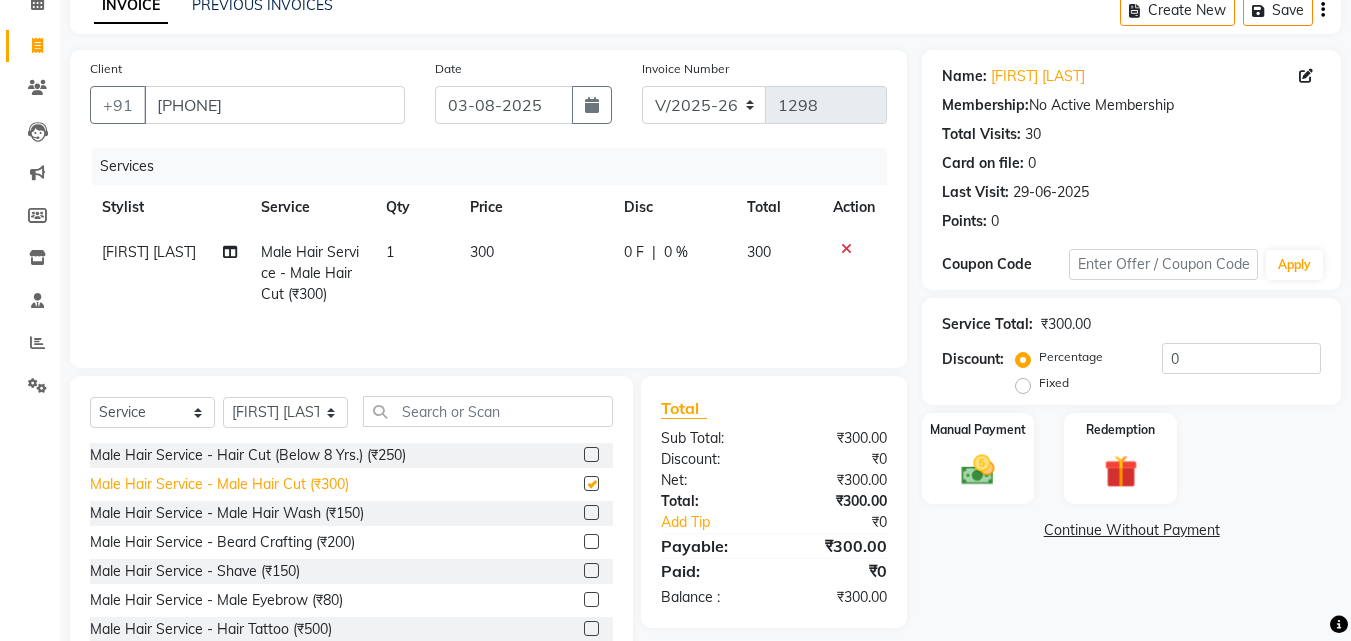 checkbox on "false" 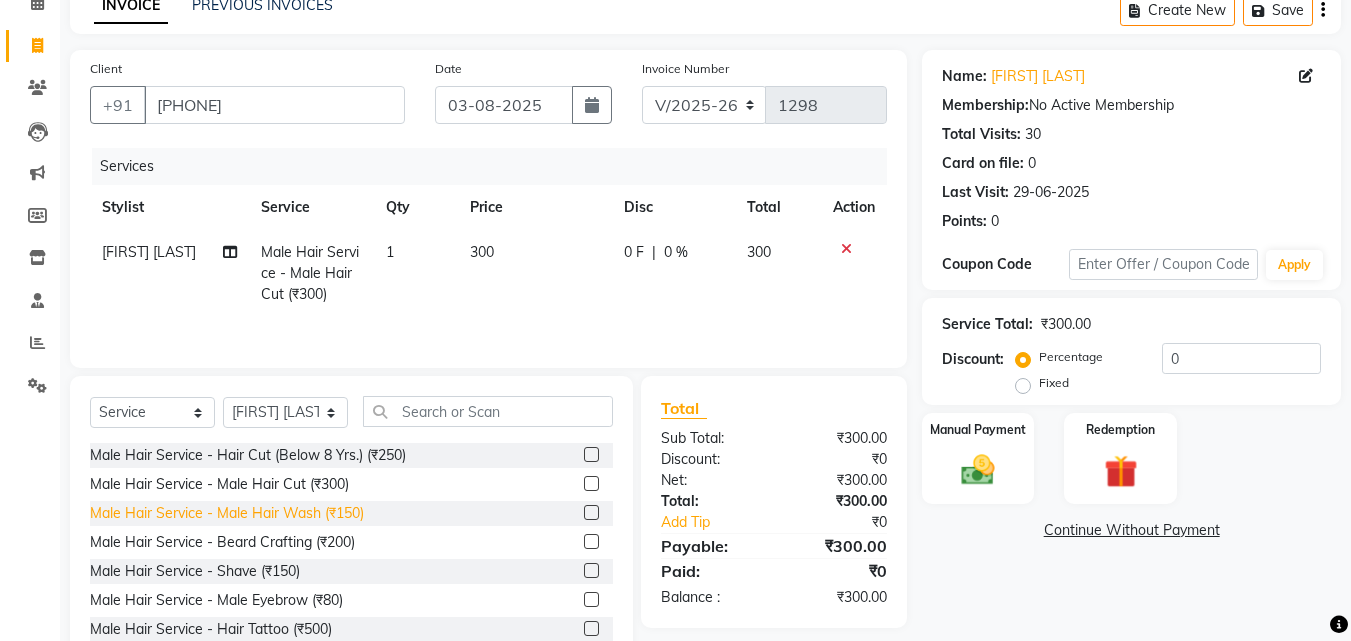 click on "Male Hair Service - Male Hair Wash (₹150)" 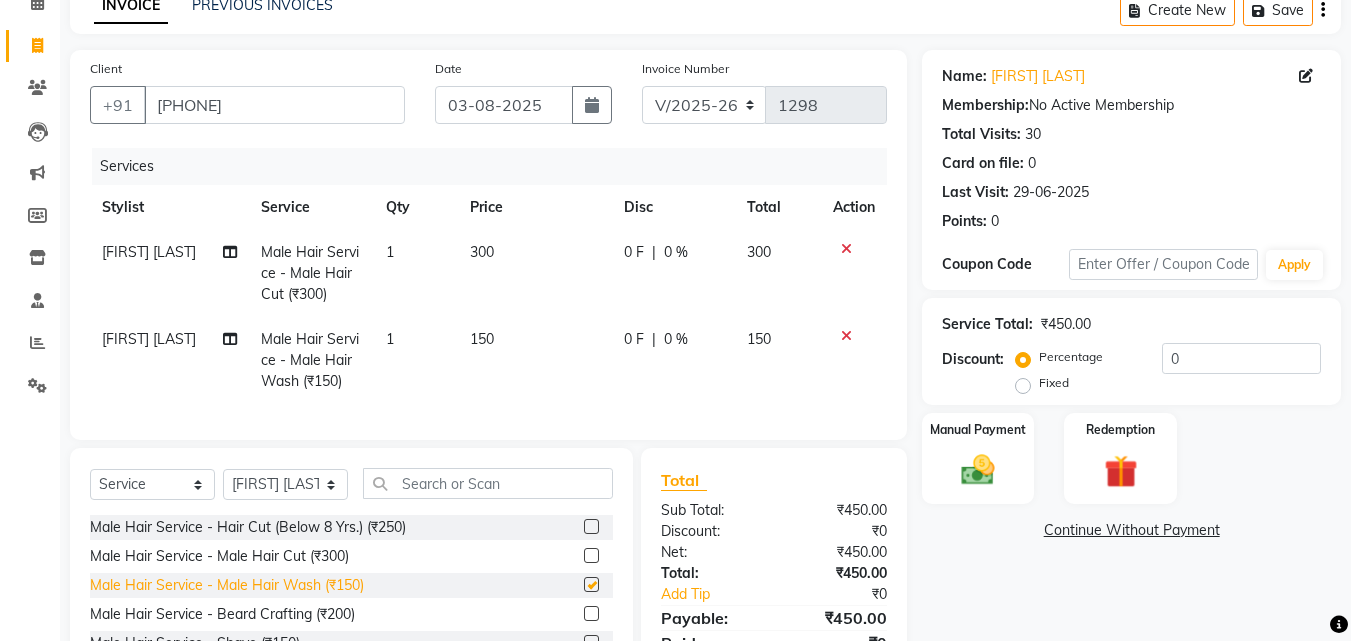 checkbox on "false" 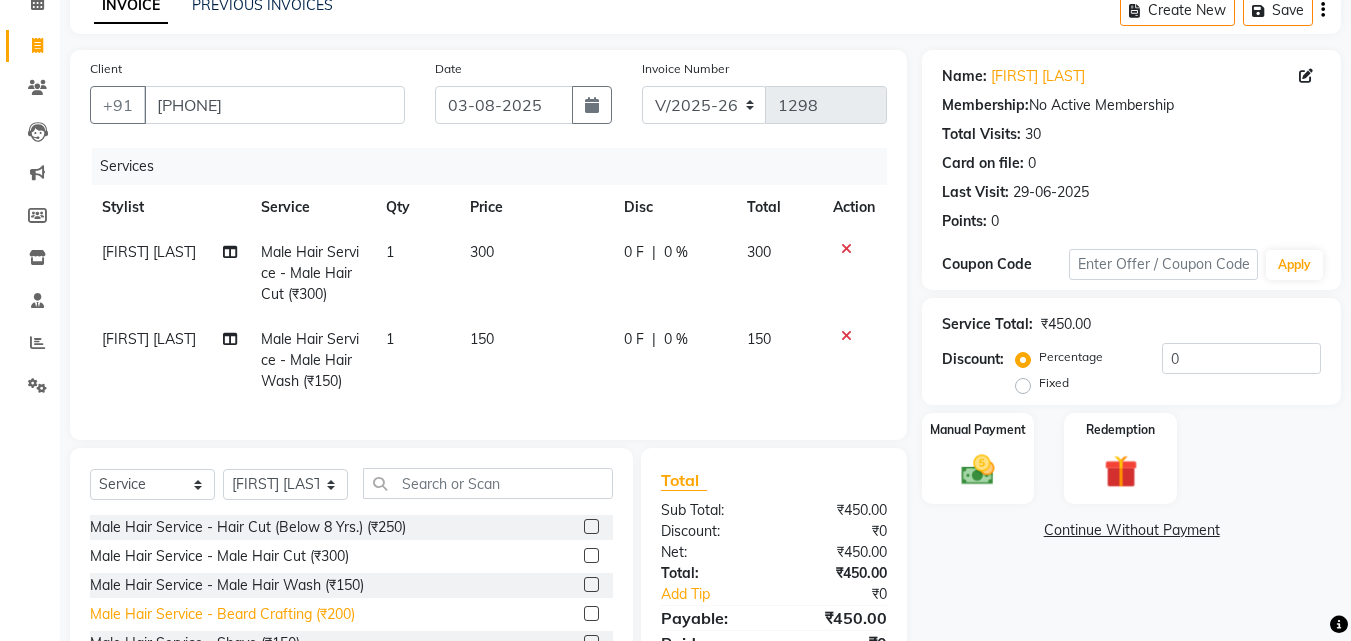click on "Male Hair Service - Beard Crafting (₹200)" 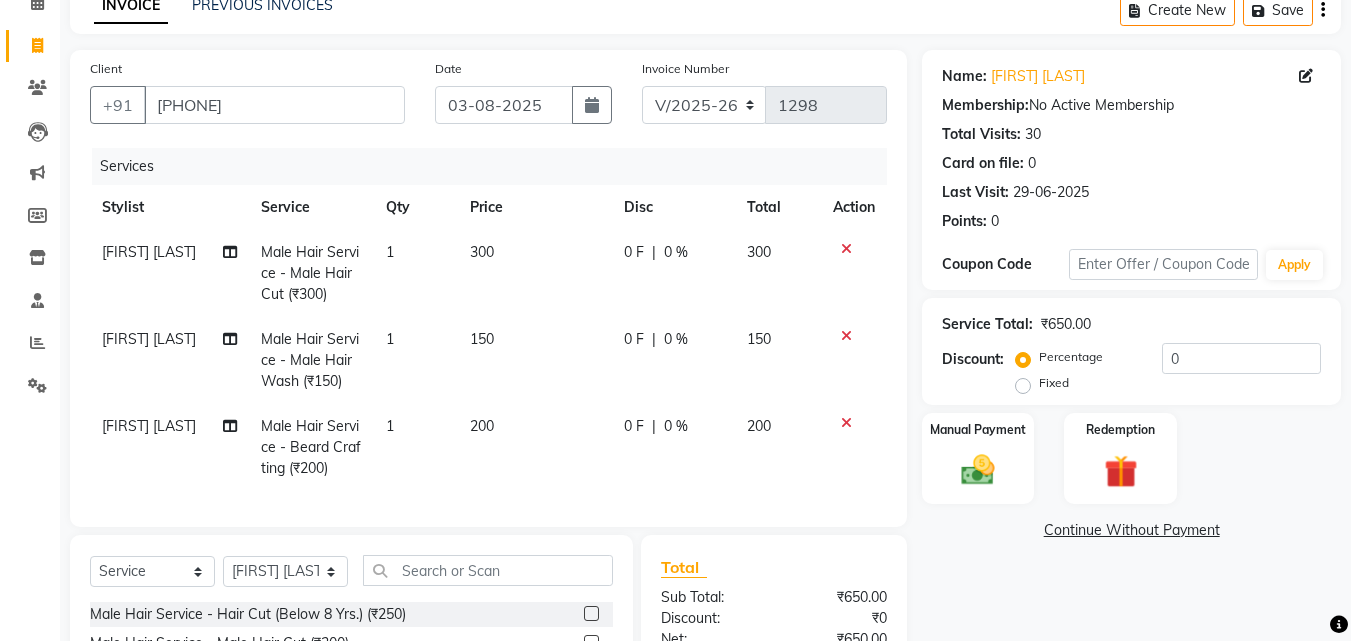 checkbox on "false" 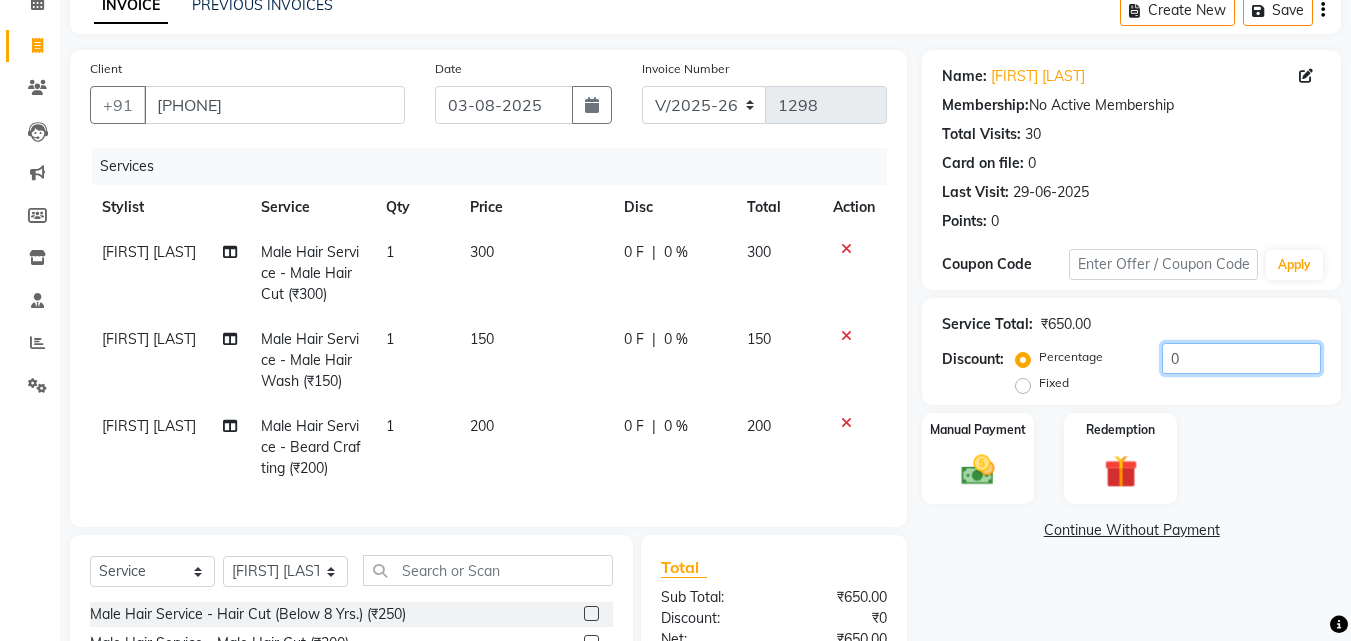 click on "0" 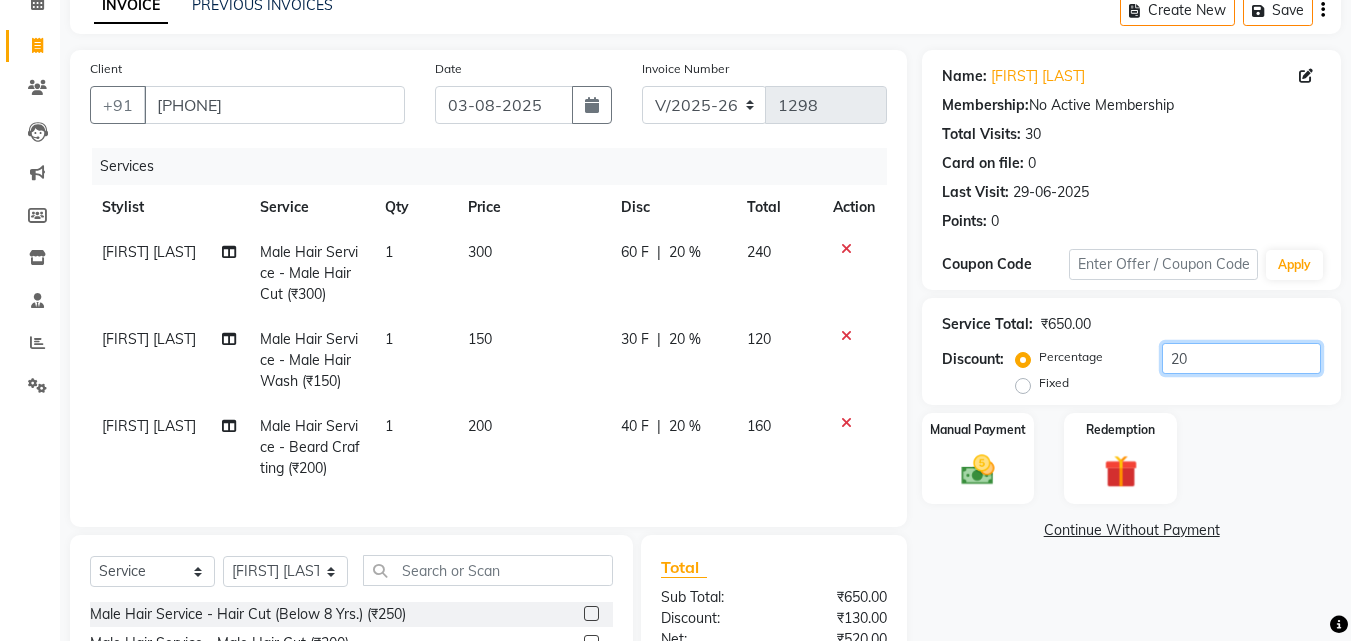 type on "20" 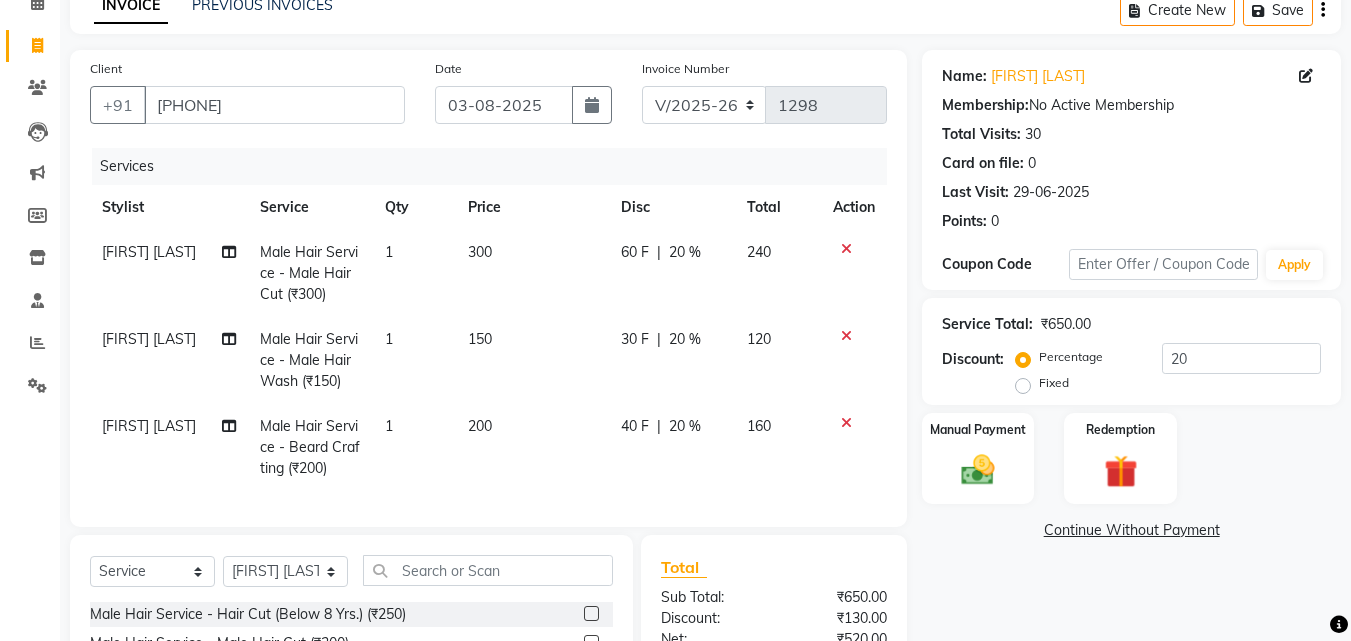 click on "[FIRST] [LAST]" 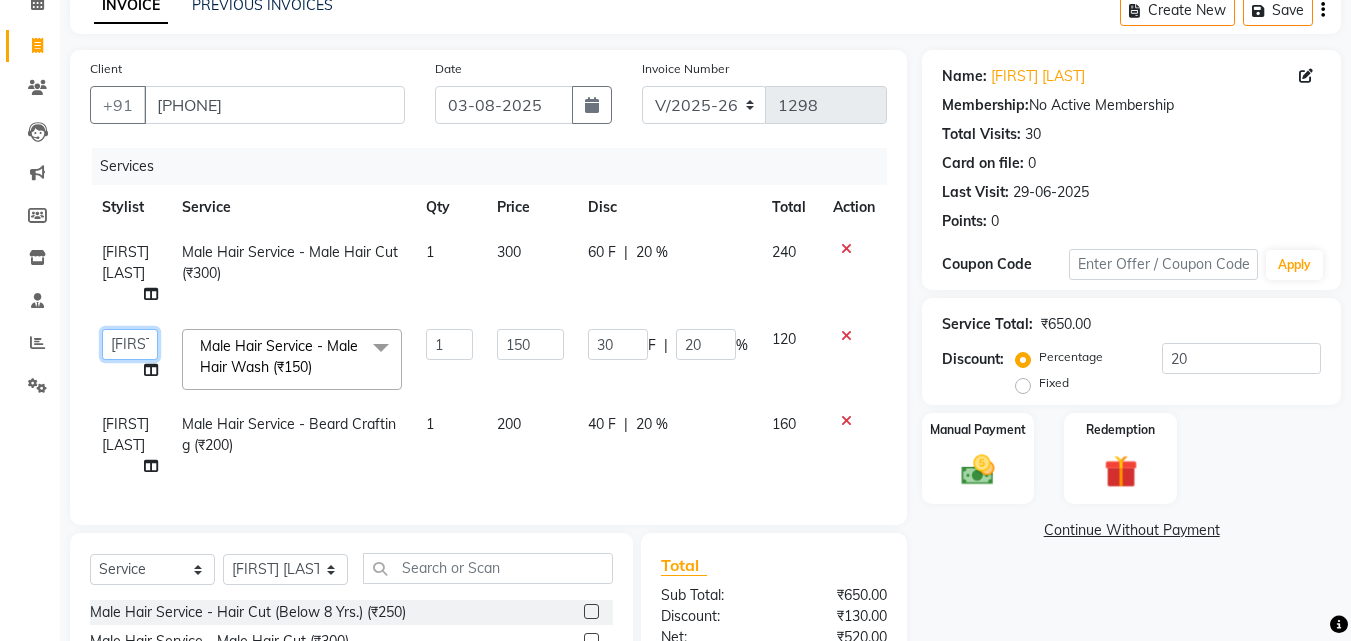 click on "[FIRST] [LAST] dummy [FIRST] [LAST] [FIRST]    [FIRST]   [FIRST]  [FIRST] [LAST]" 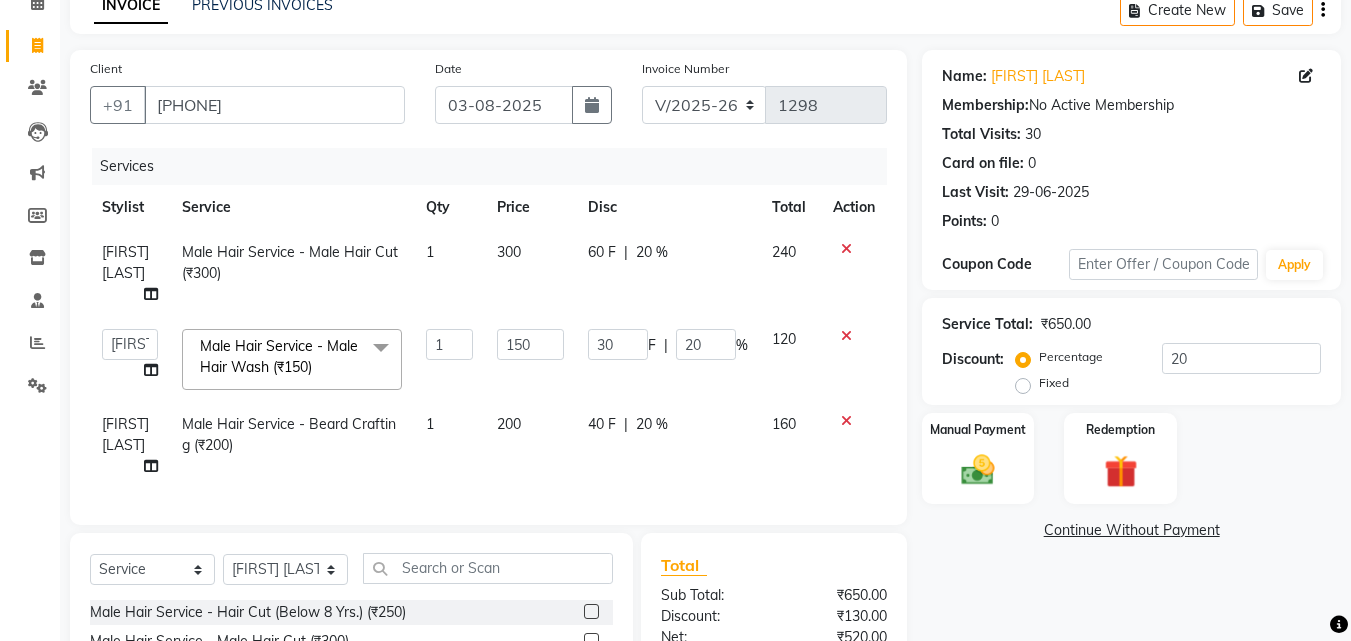 select on "52627" 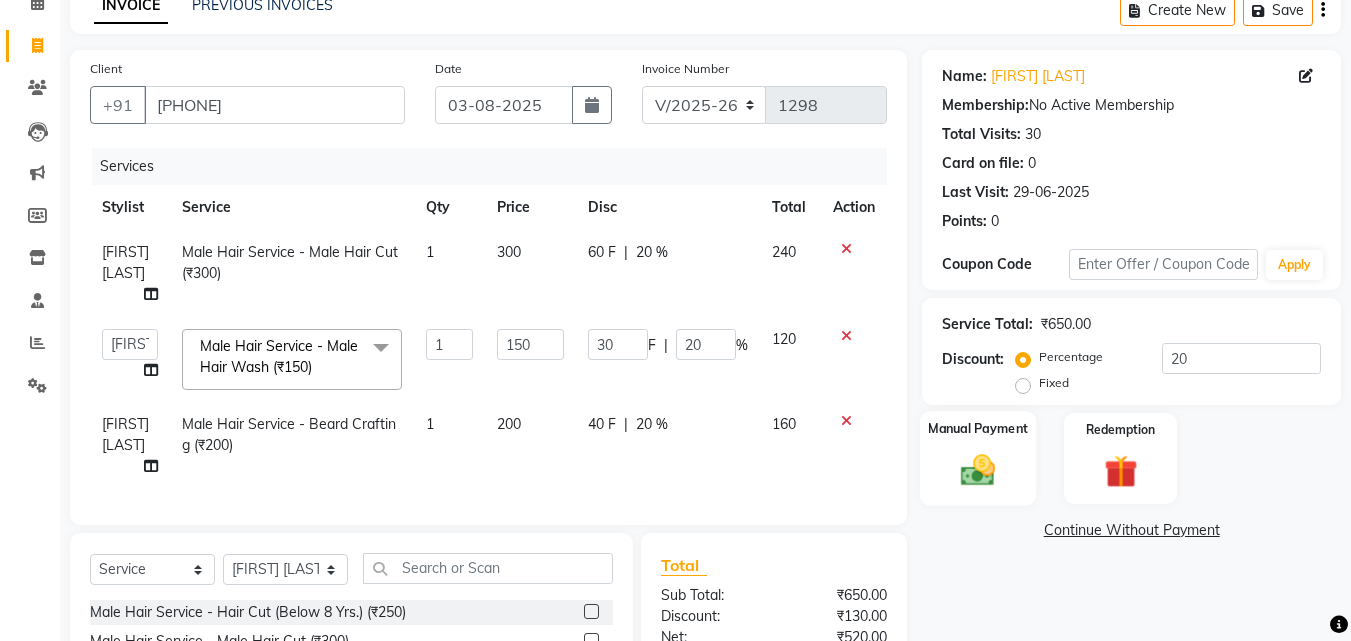 click 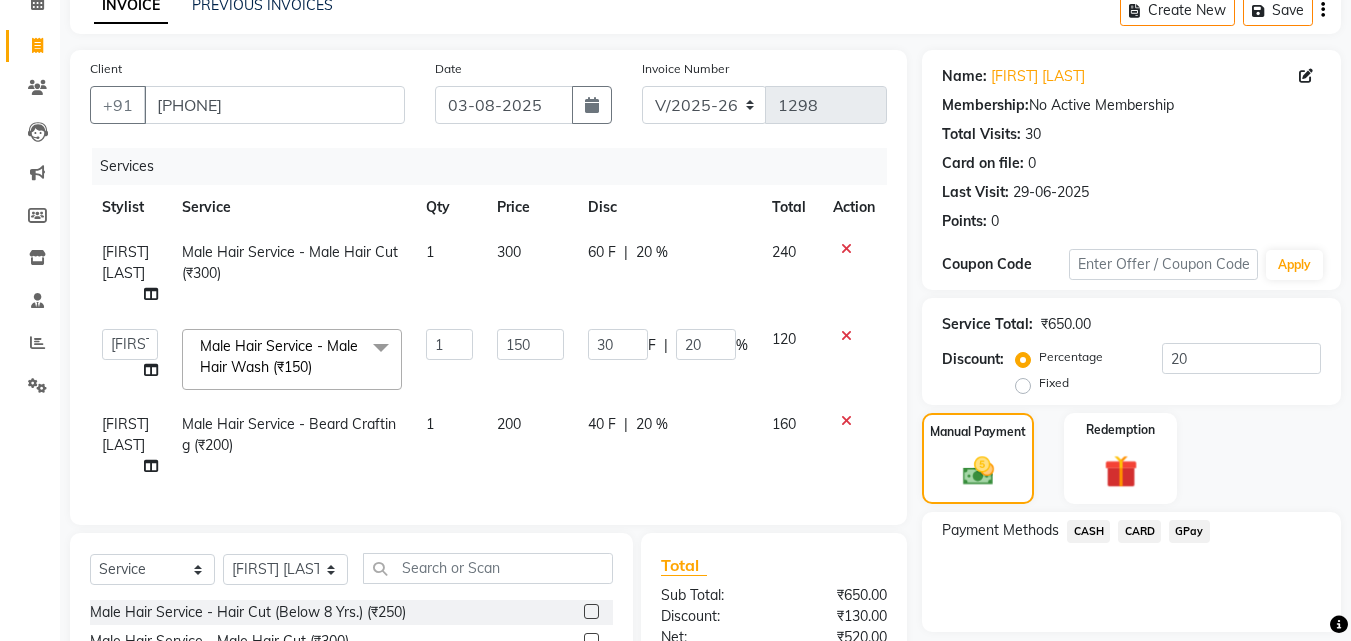 click on "CASH" 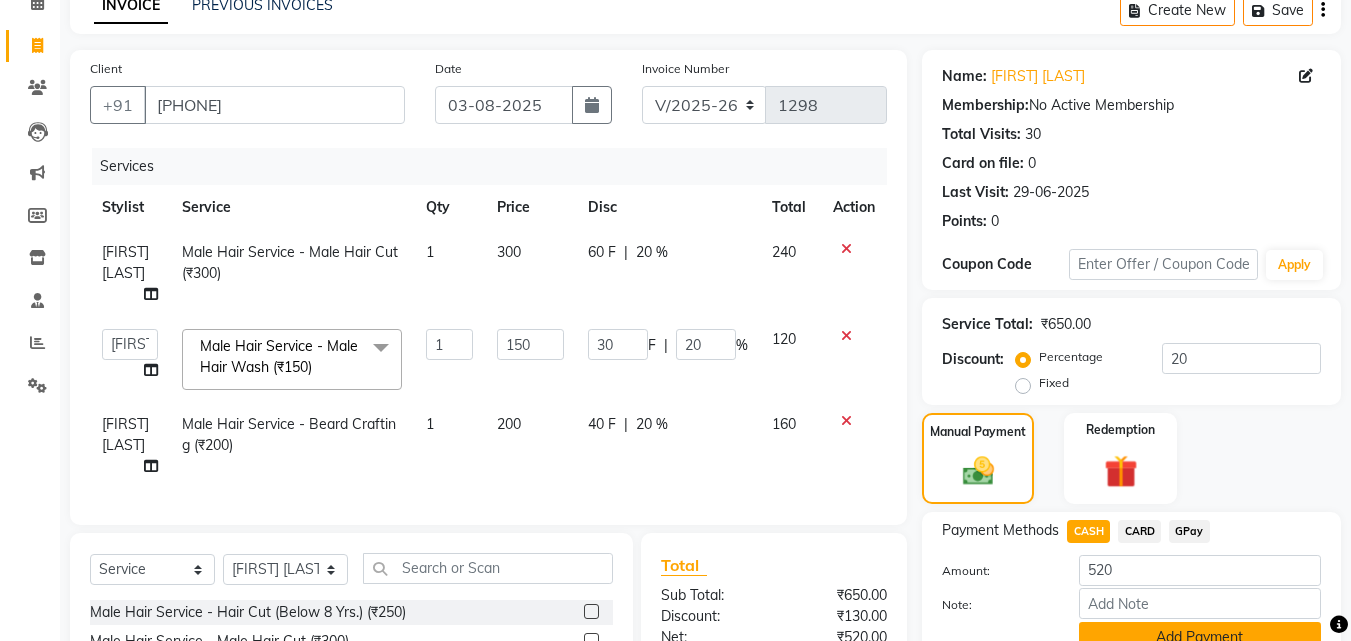 click on "Add Payment" 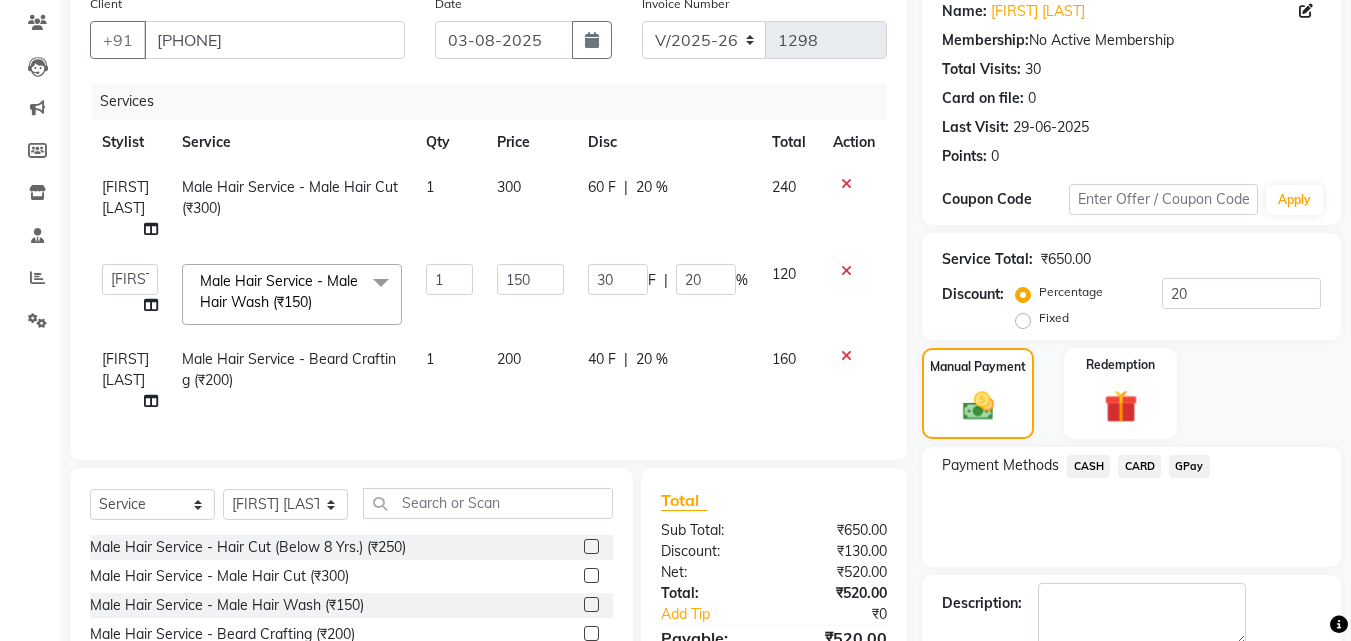 scroll, scrollTop: 300, scrollLeft: 0, axis: vertical 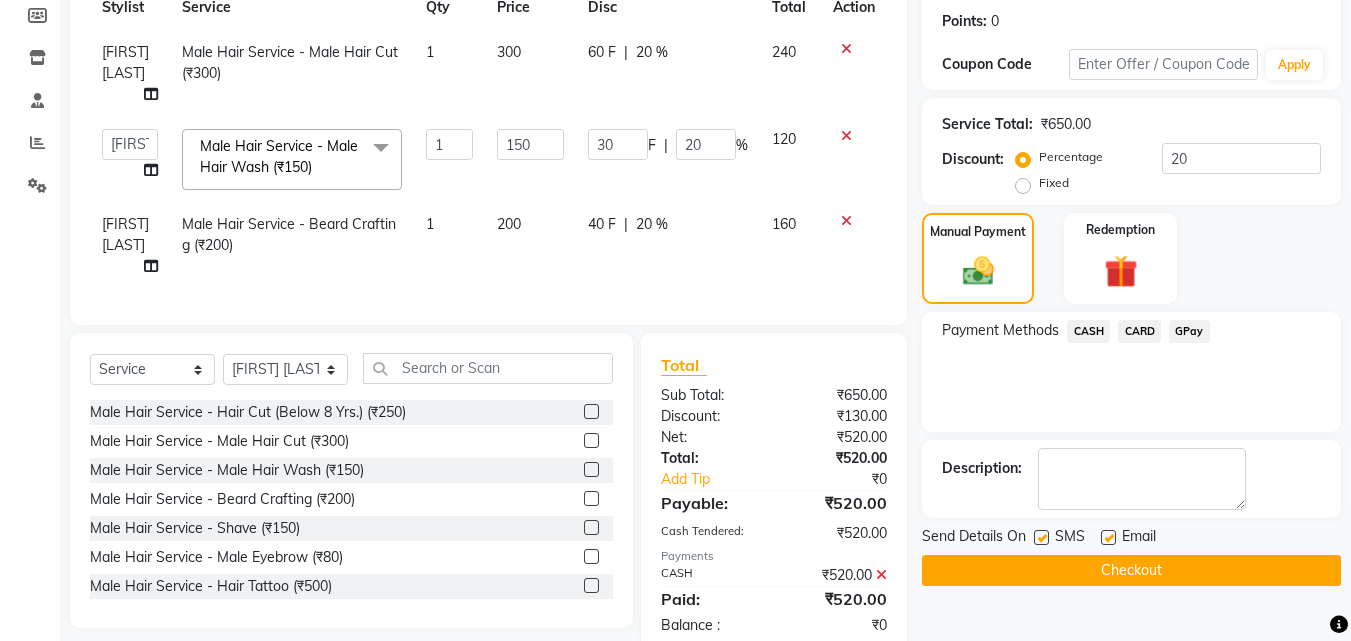 click on "Checkout" 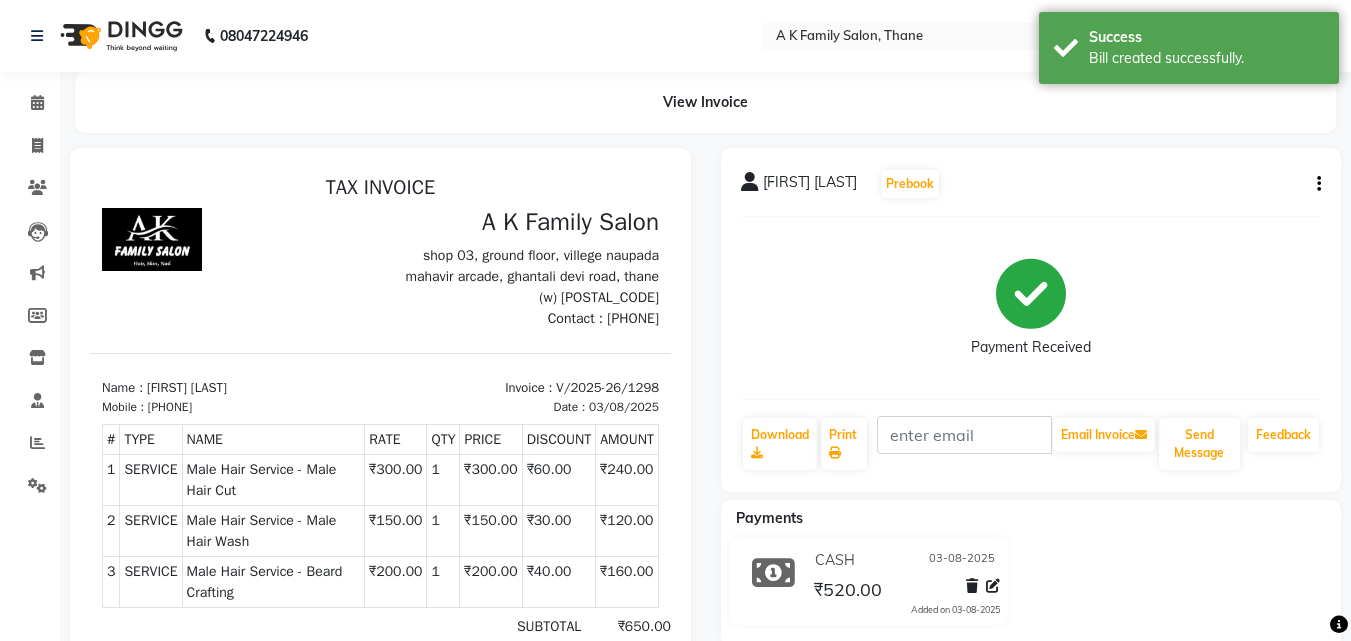 scroll, scrollTop: 0, scrollLeft: 0, axis: both 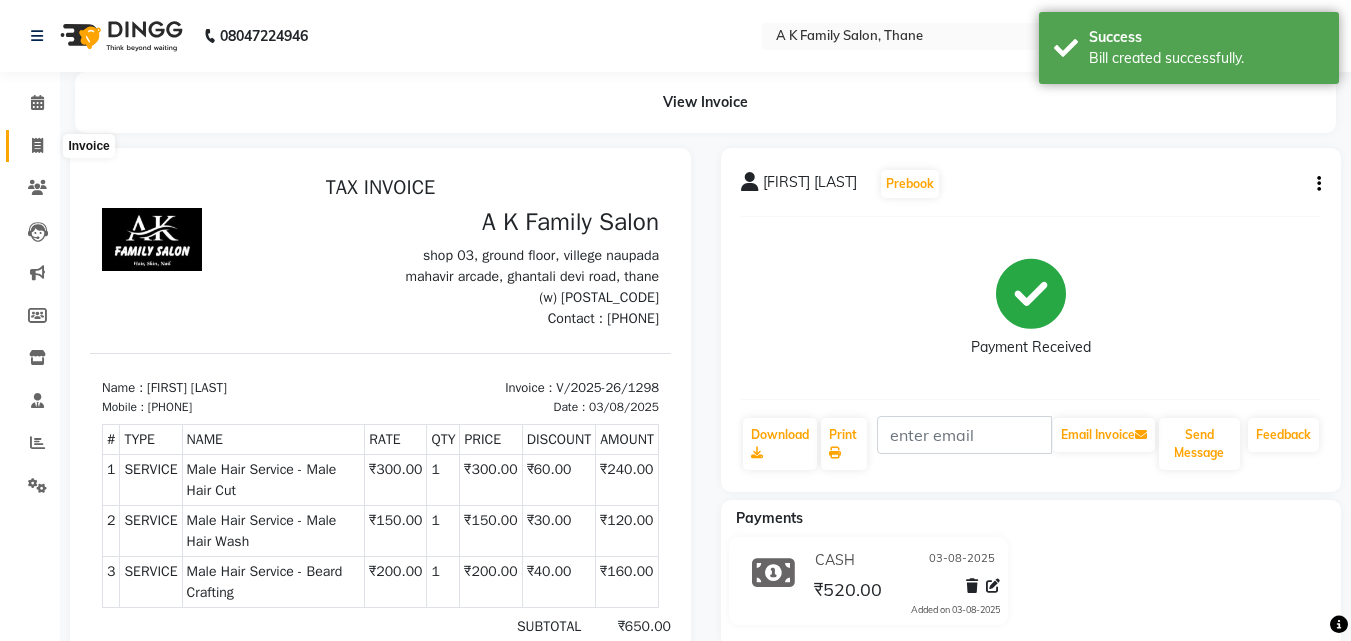 click 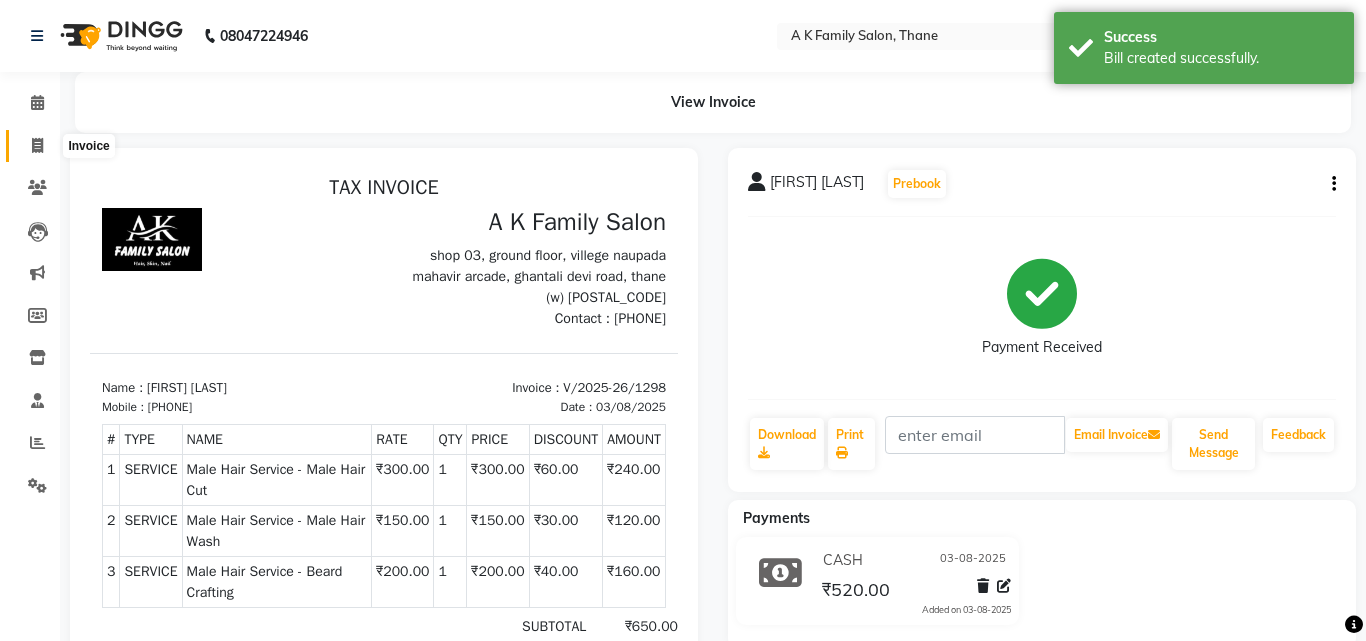 select on "service" 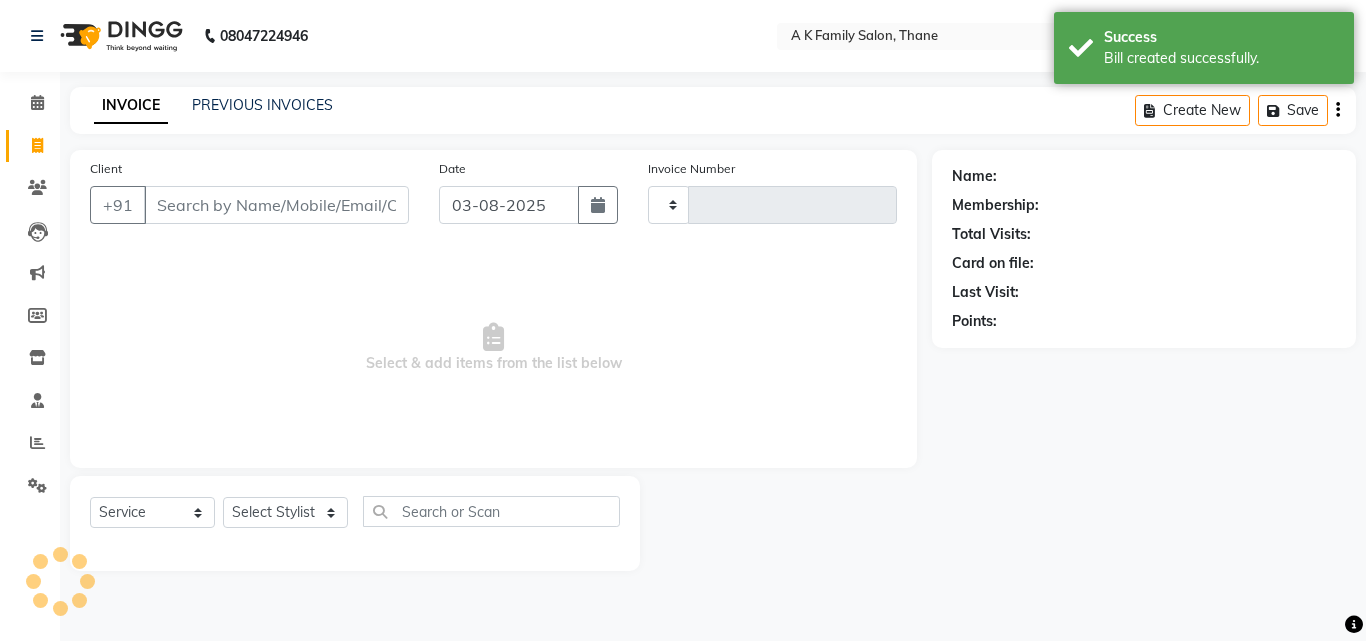 type on "1299" 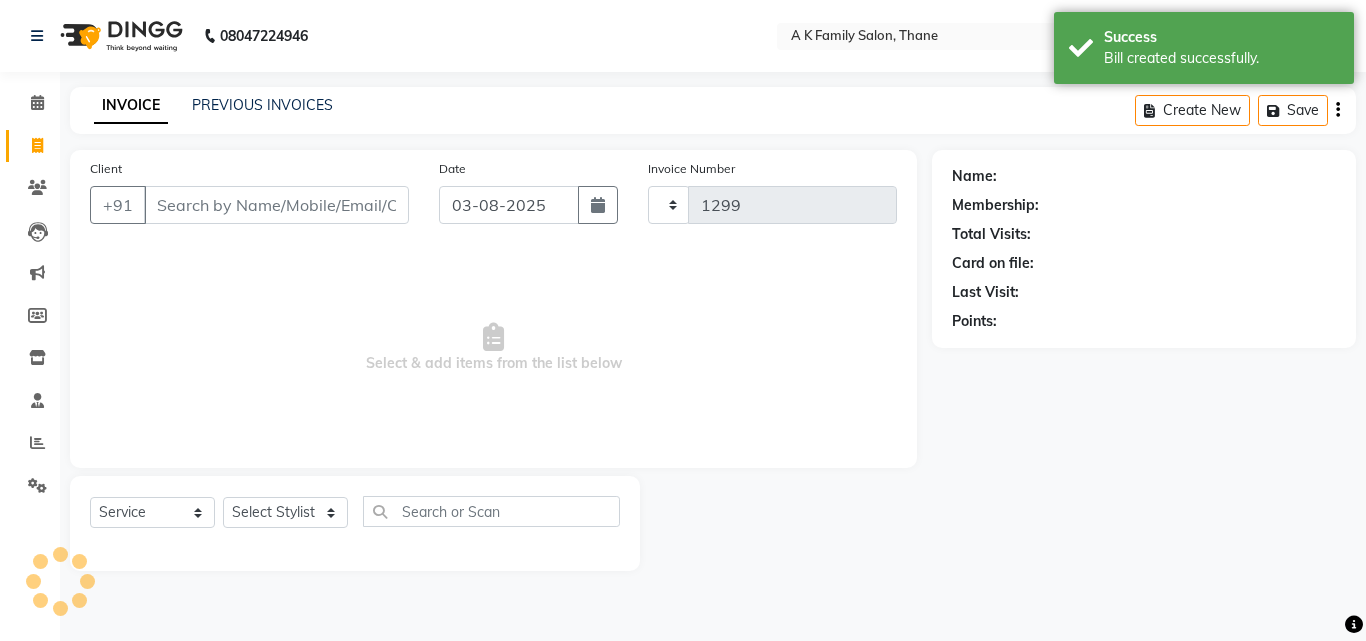 select on "5033" 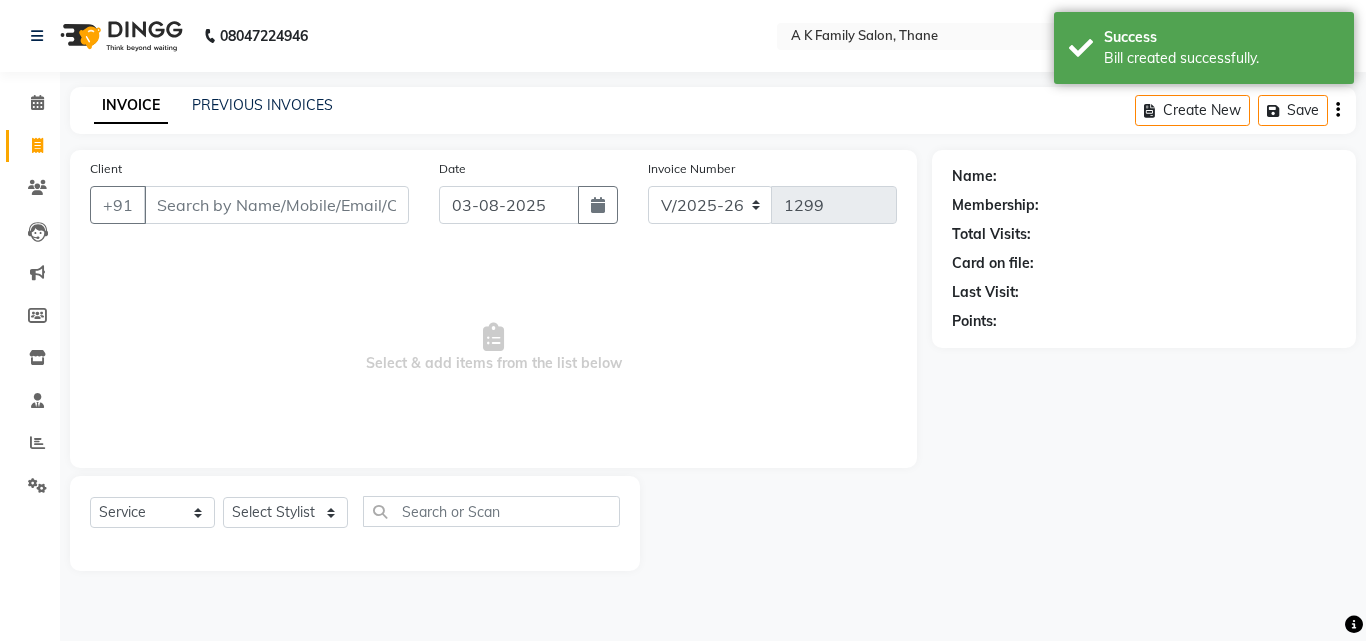 click on "Client" at bounding box center [276, 205] 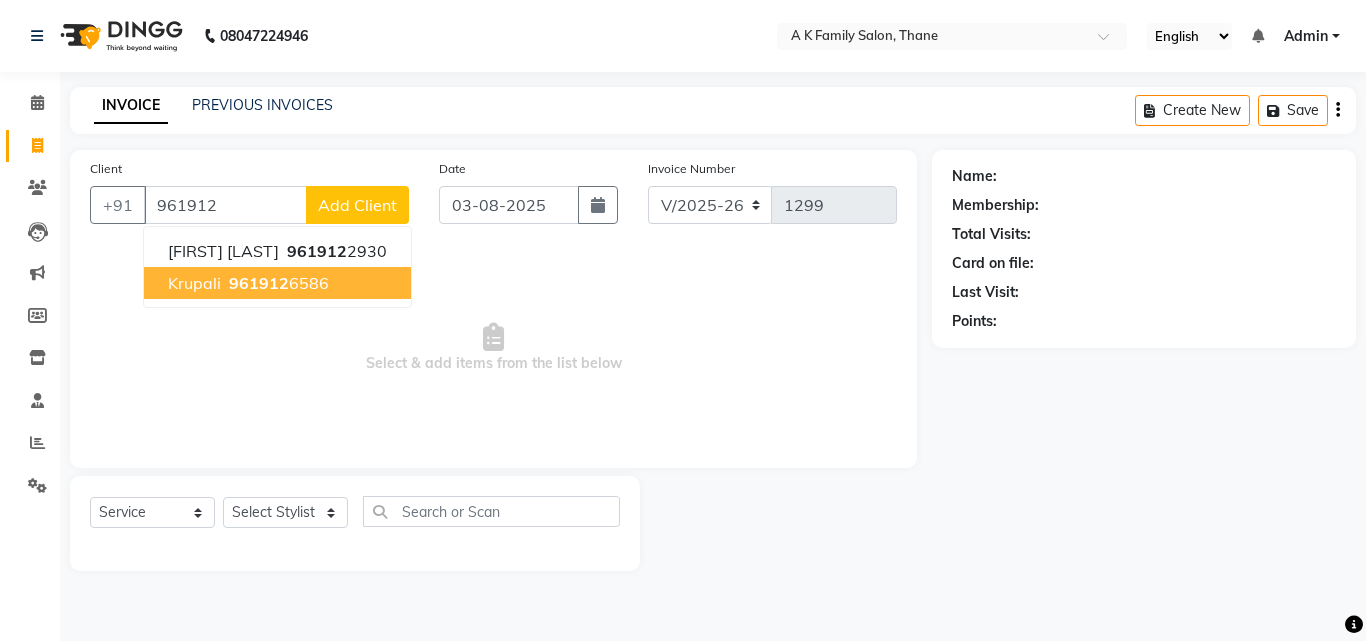 click on "961912" at bounding box center [259, 283] 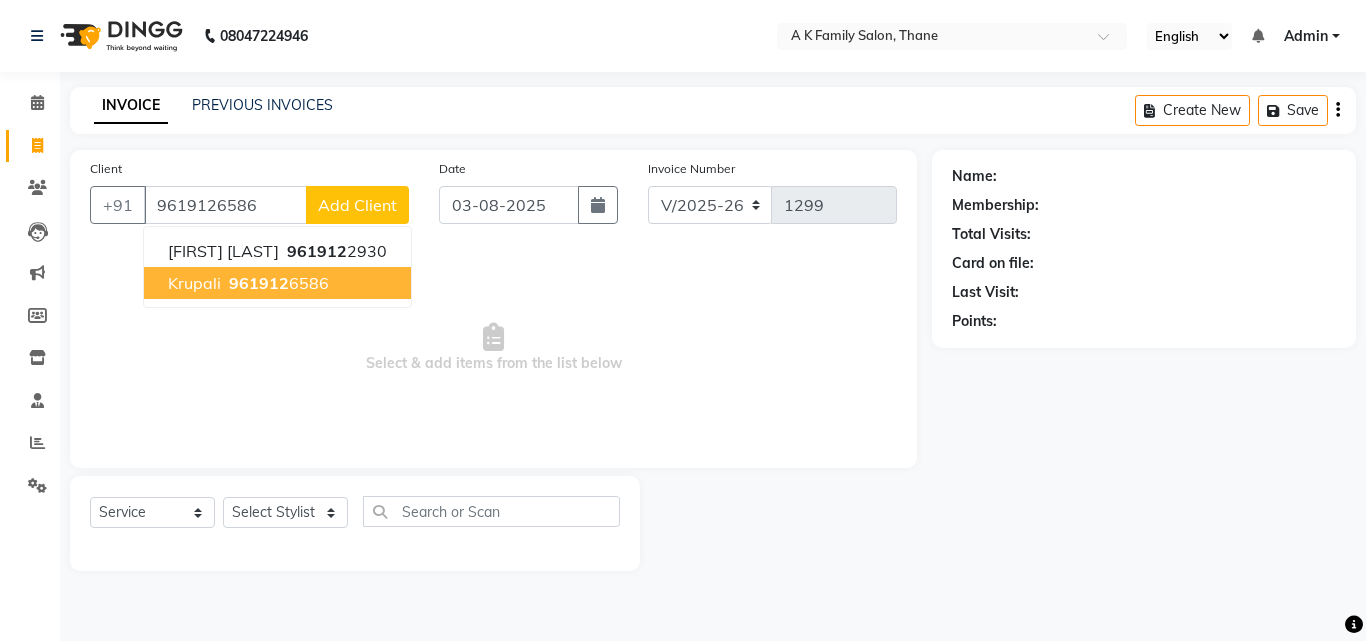 type on "9619126586" 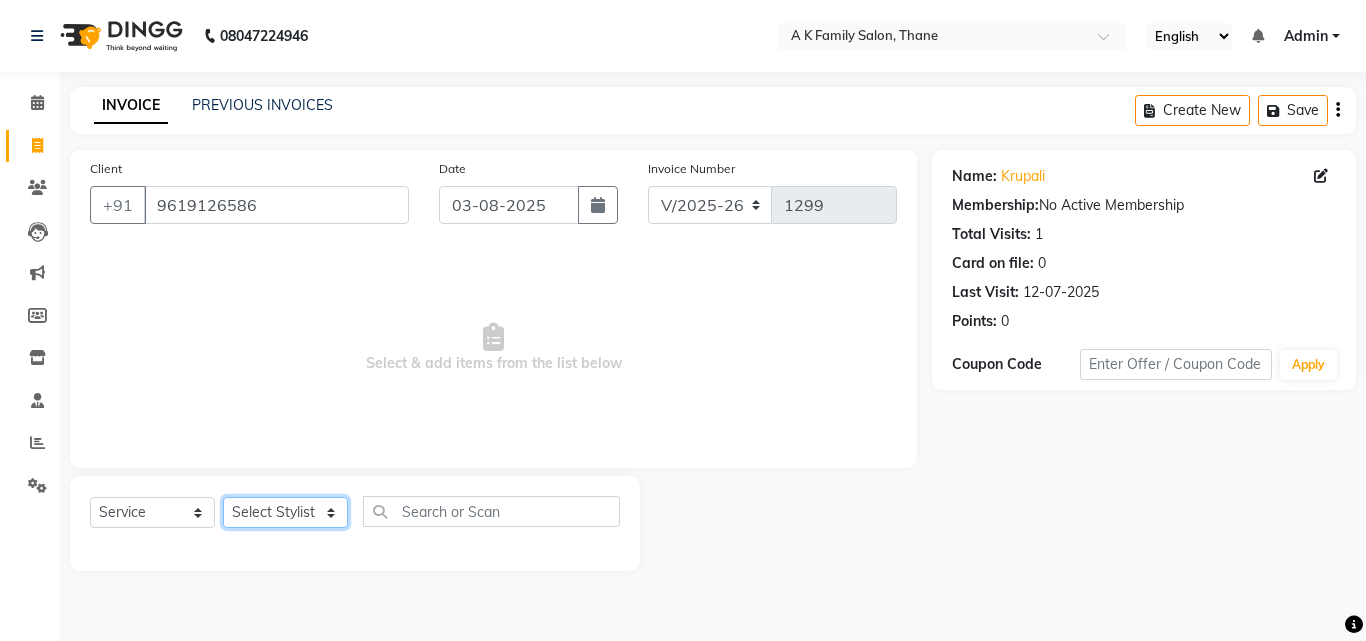 click on "Select Stylist [FIRST] [LAST] dummy [FIRST] [LAST] [FIRST]    [FIRST]   [FIRST]  [FIRST] [LAST]" 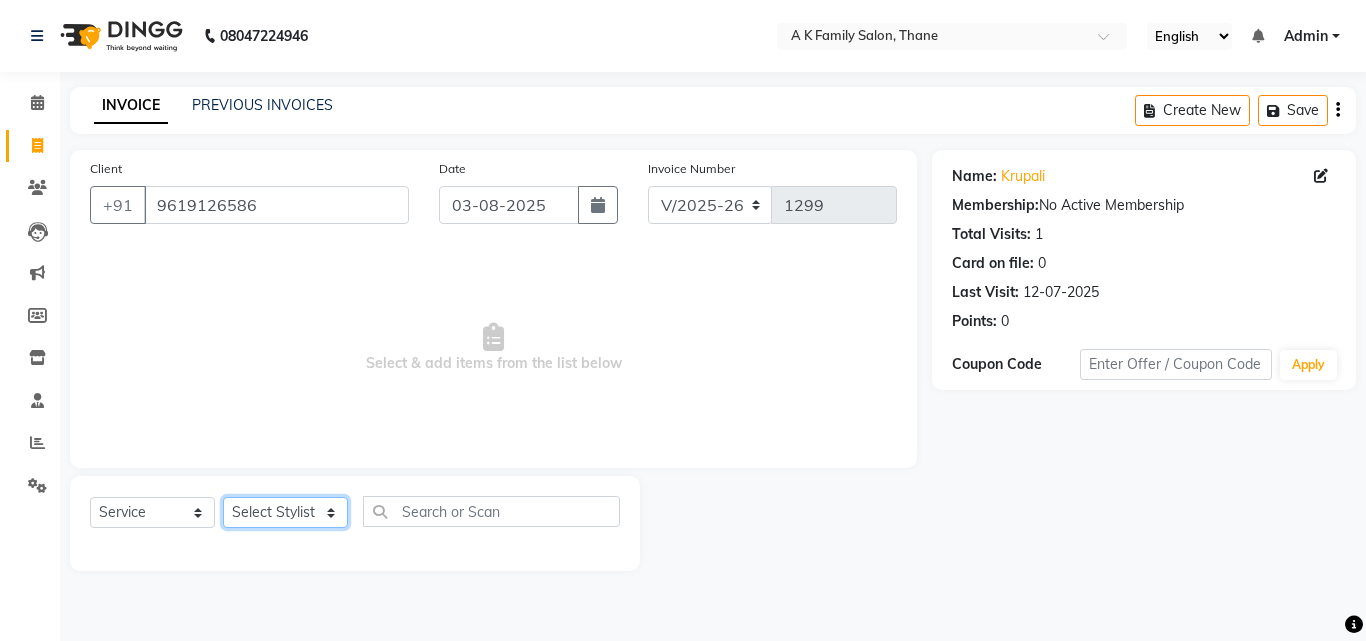 select on "52627" 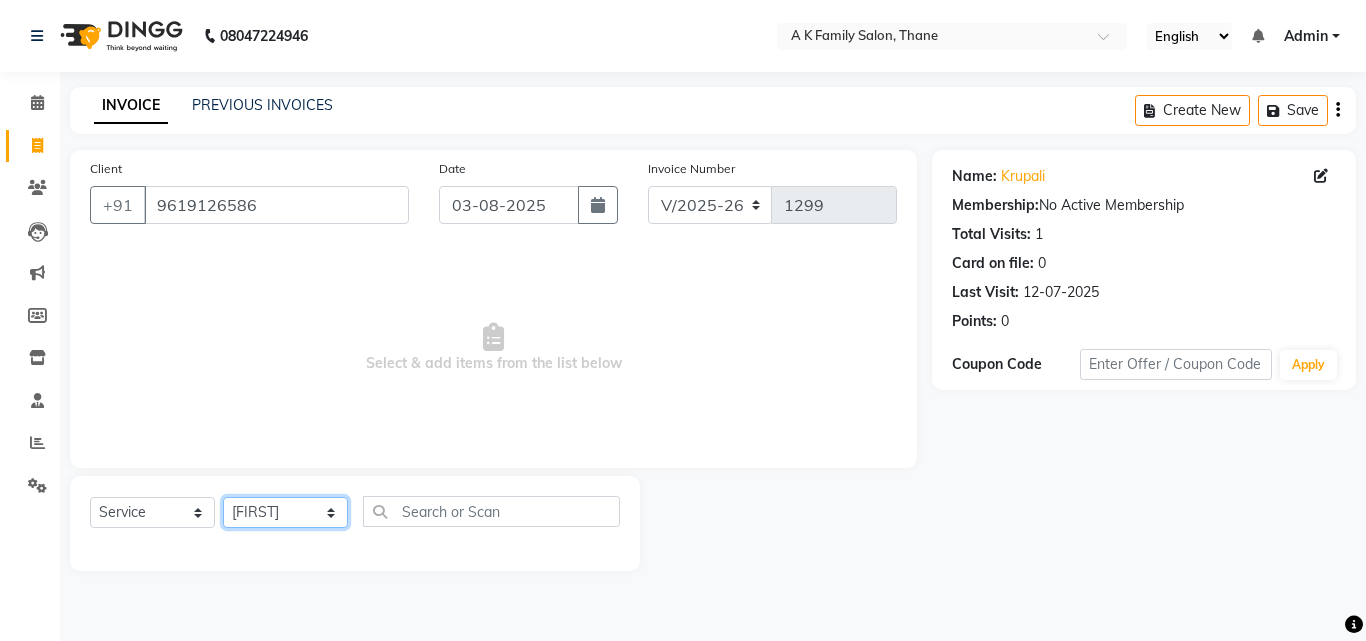 click on "Select Stylist [FIRST] [LAST] dummy [FIRST] [LAST] [FIRST]    [FIRST]   [FIRST]  [FIRST] [LAST]" 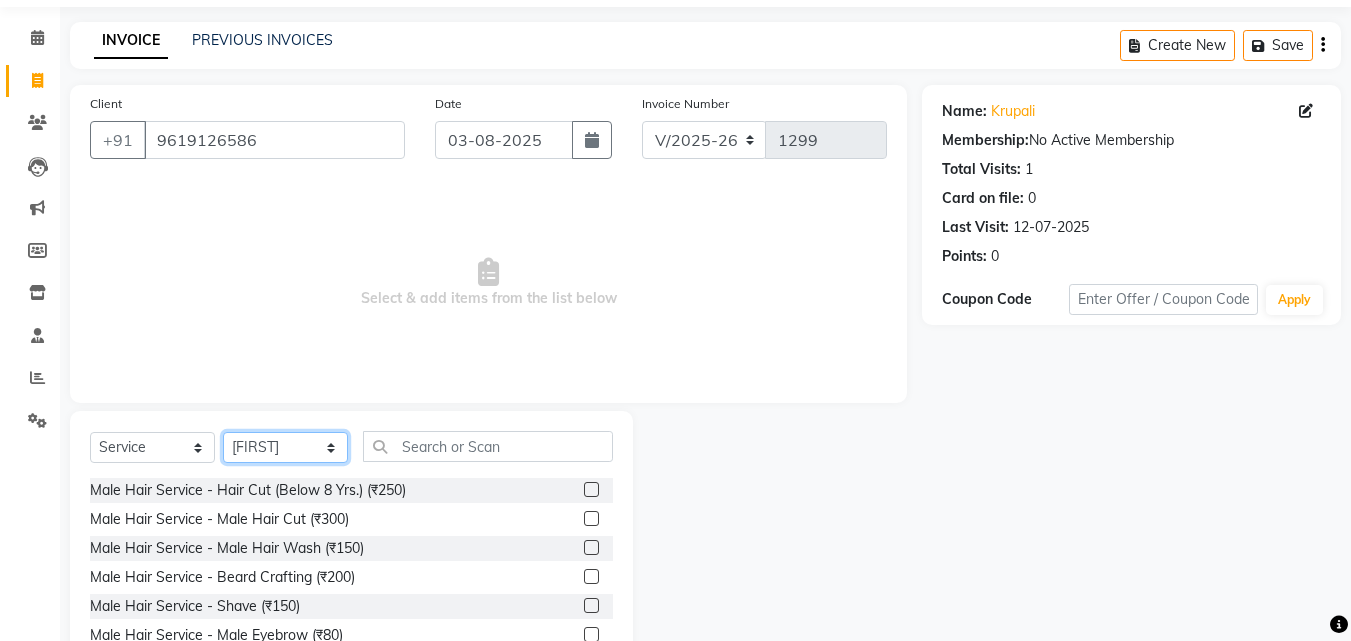 scroll, scrollTop: 100, scrollLeft: 0, axis: vertical 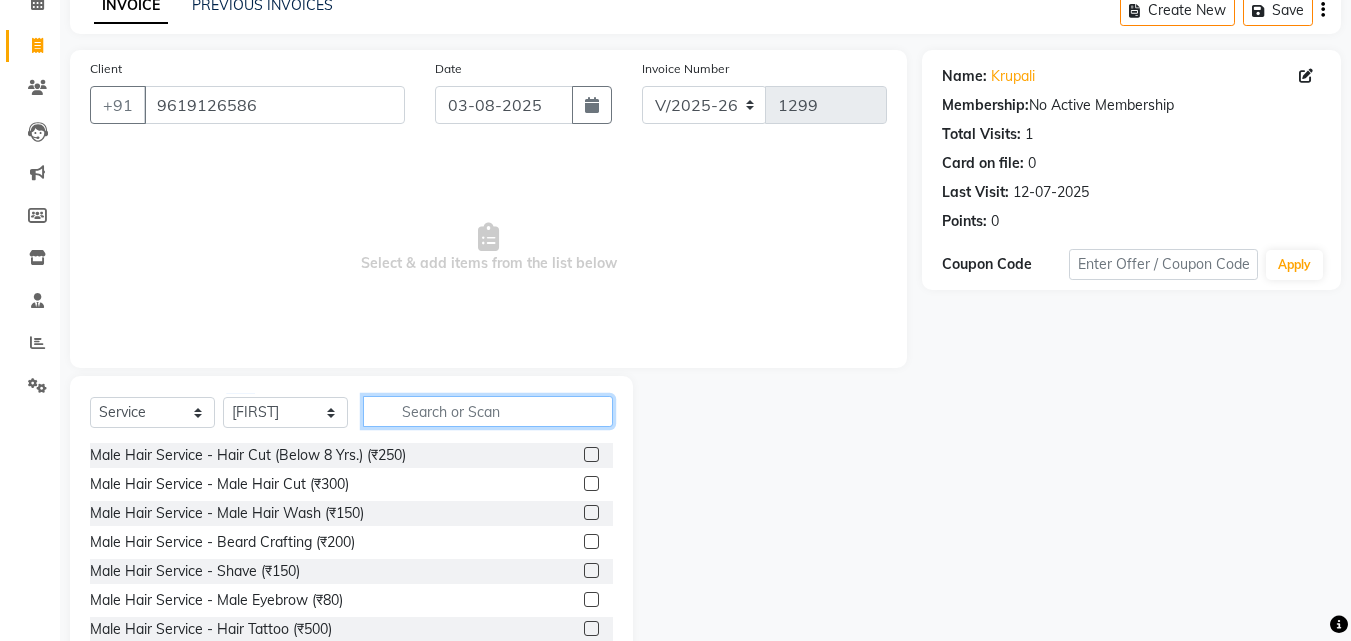 click 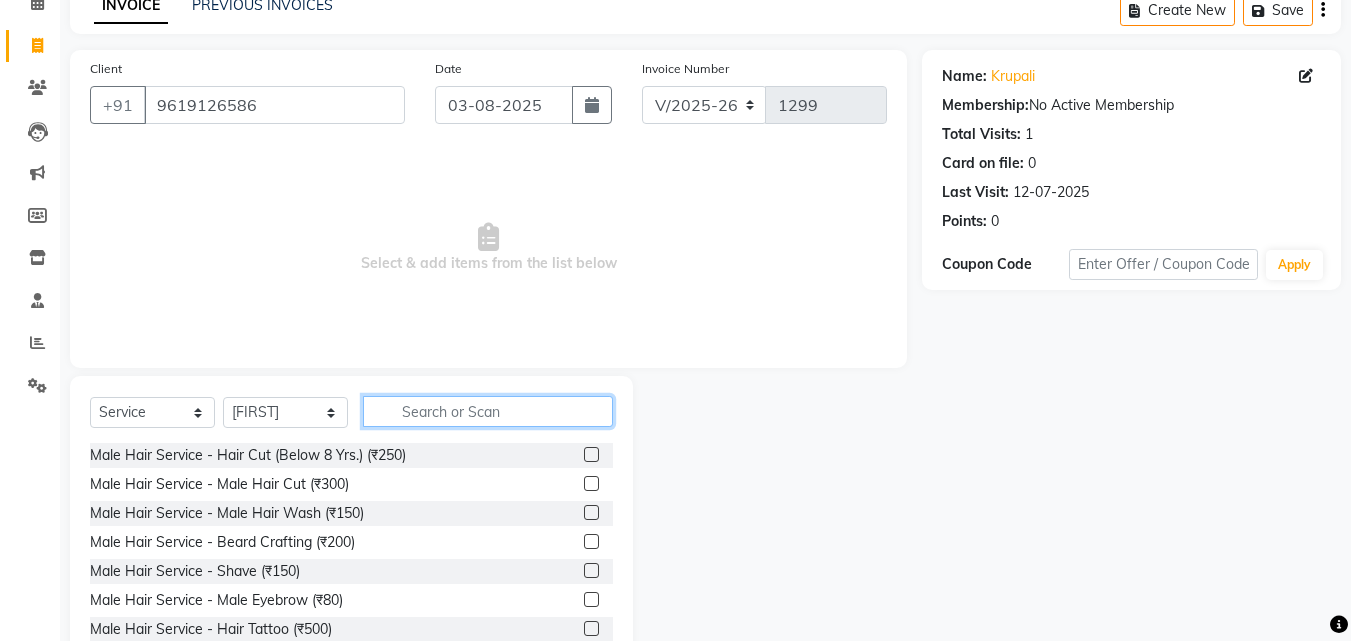 type on "o" 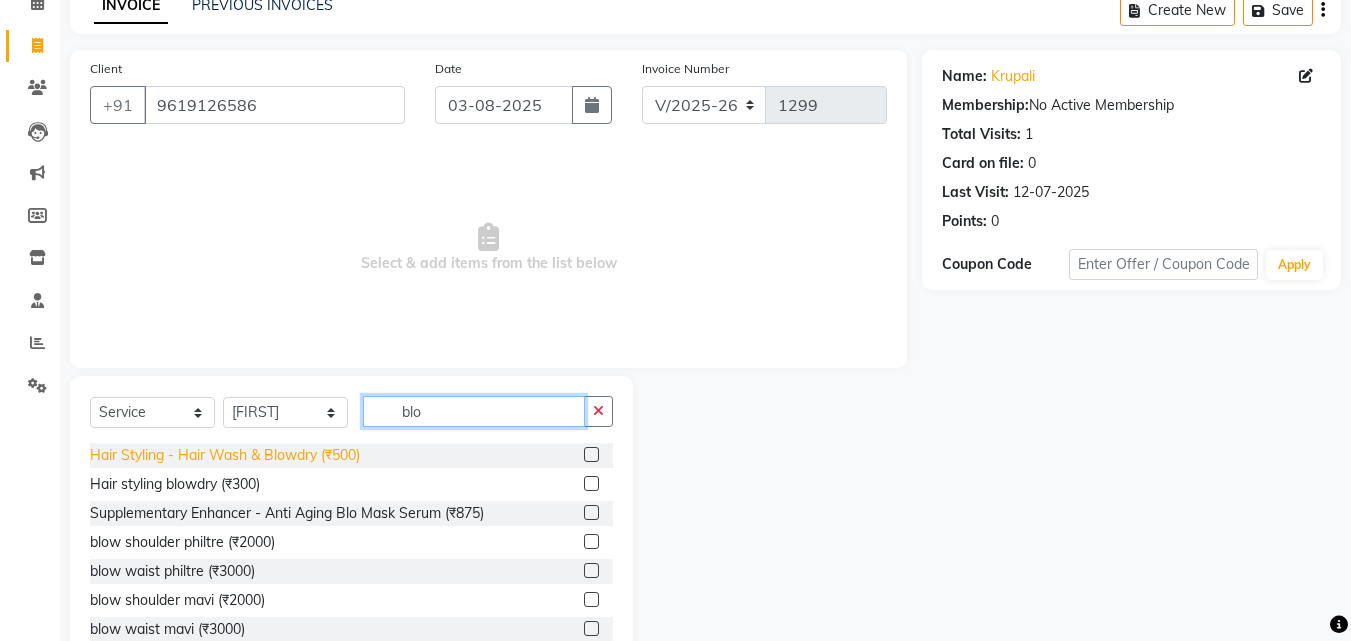 type on "blo" 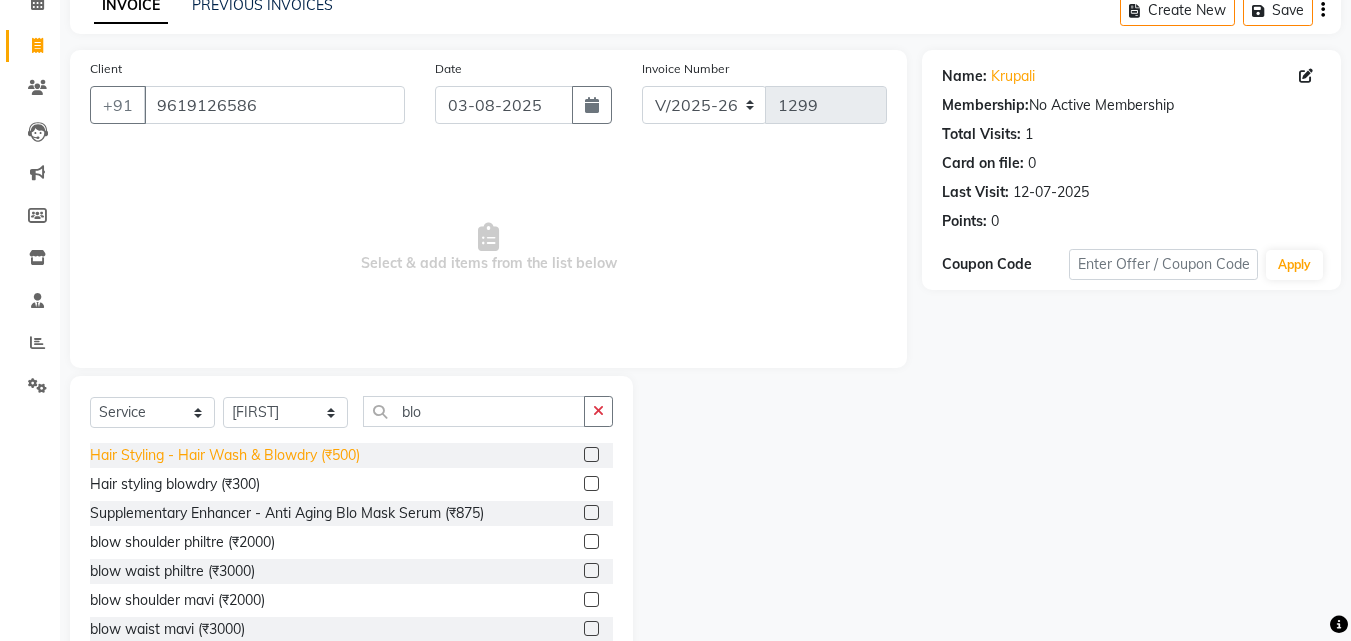 click on "Hair Styling  - Hair Wash & Blowdry (₹500)" 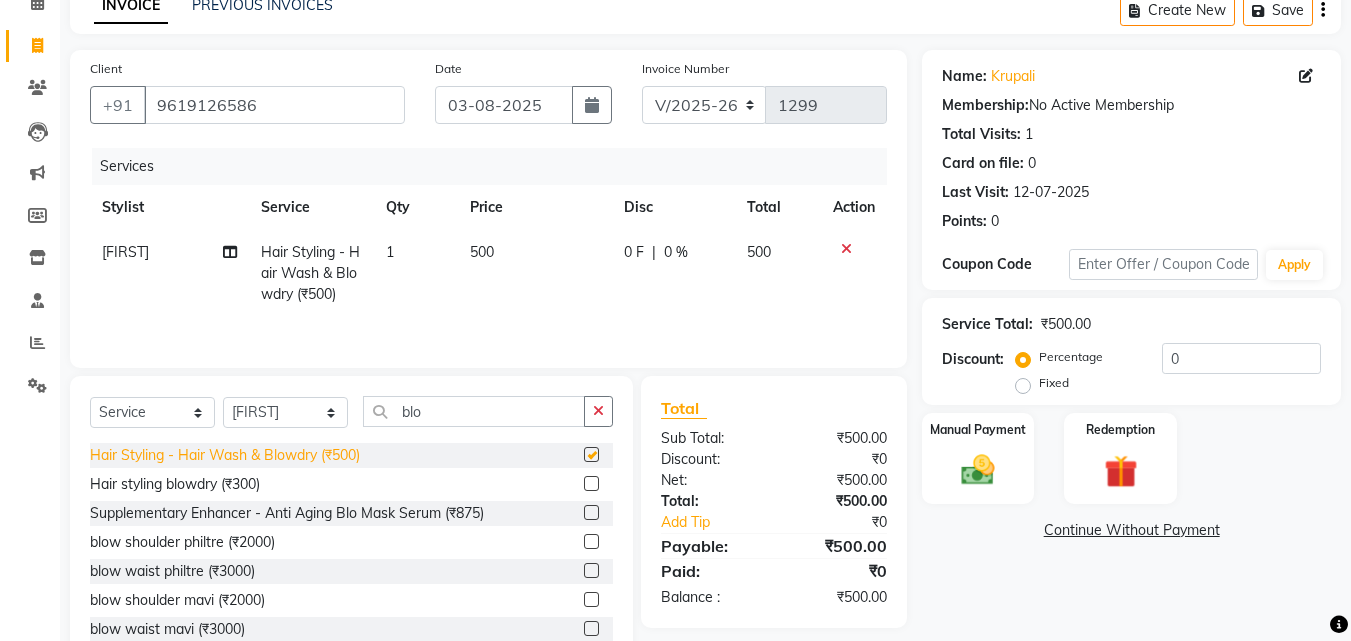 checkbox on "false" 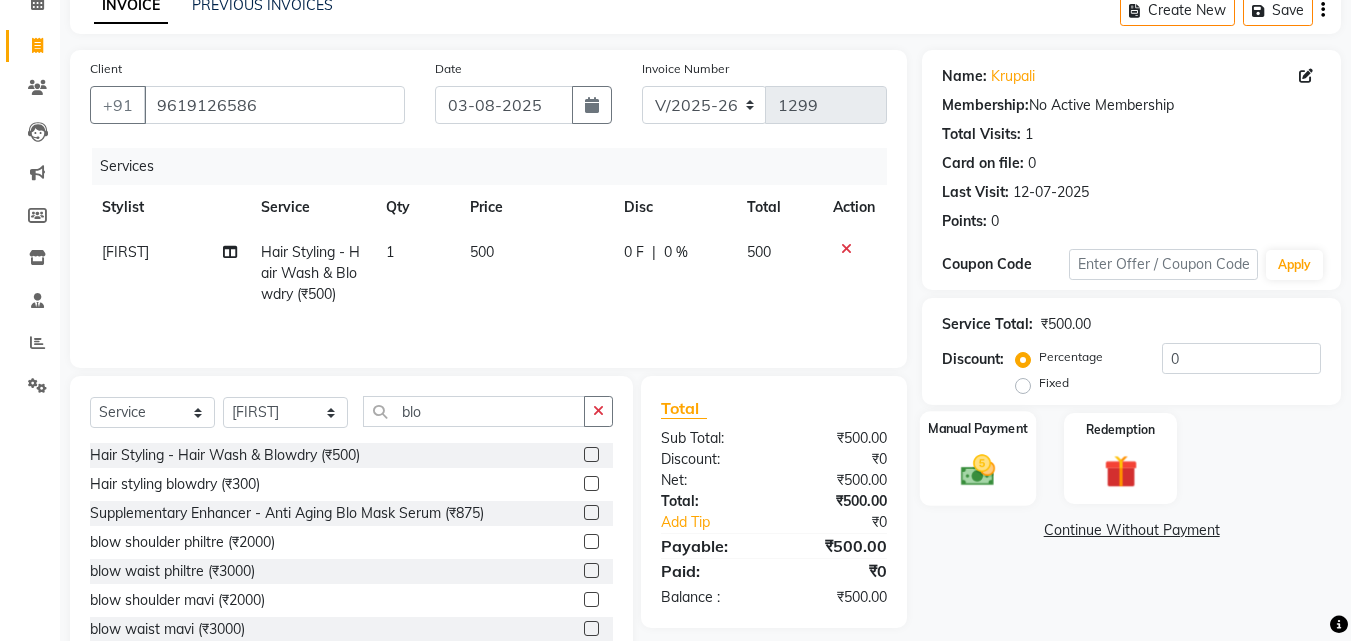 click 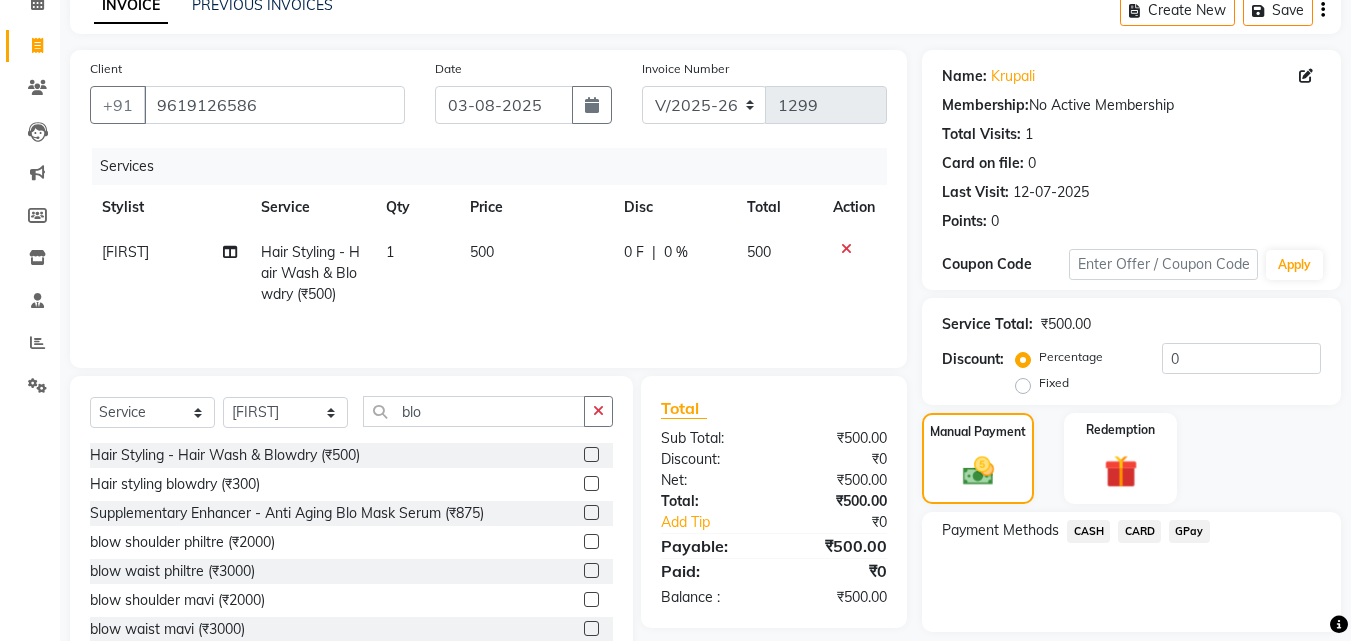 click on "CASH" 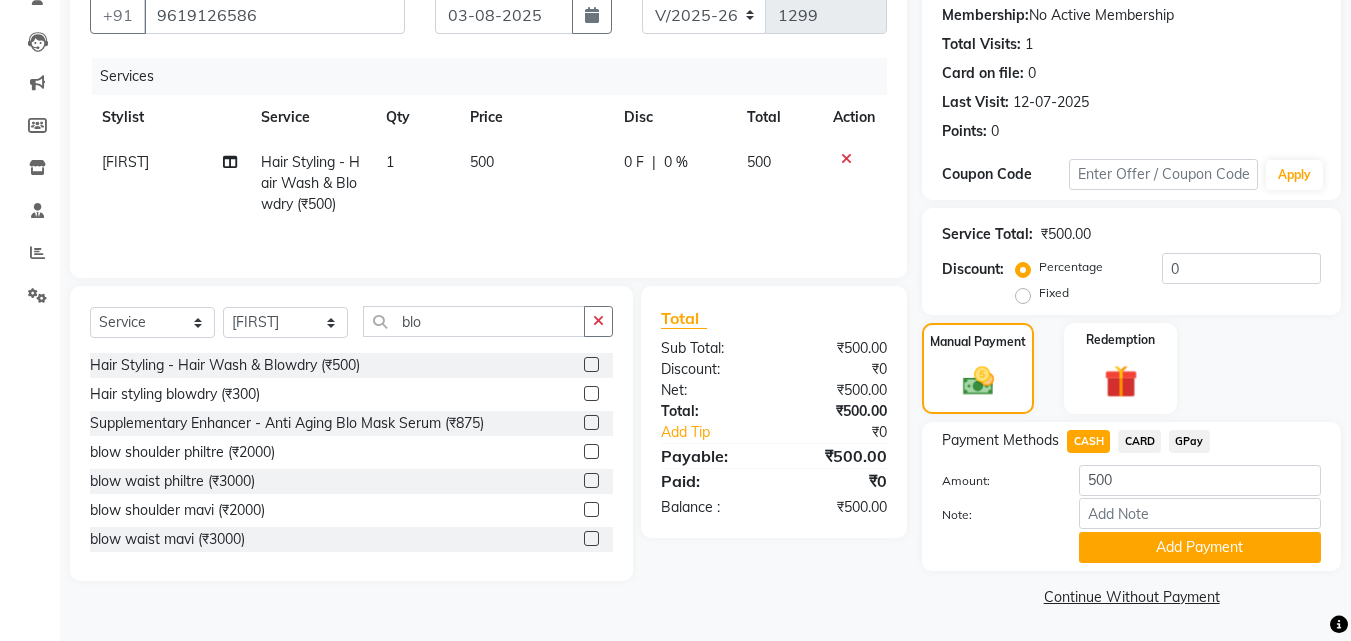 scroll, scrollTop: 191, scrollLeft: 0, axis: vertical 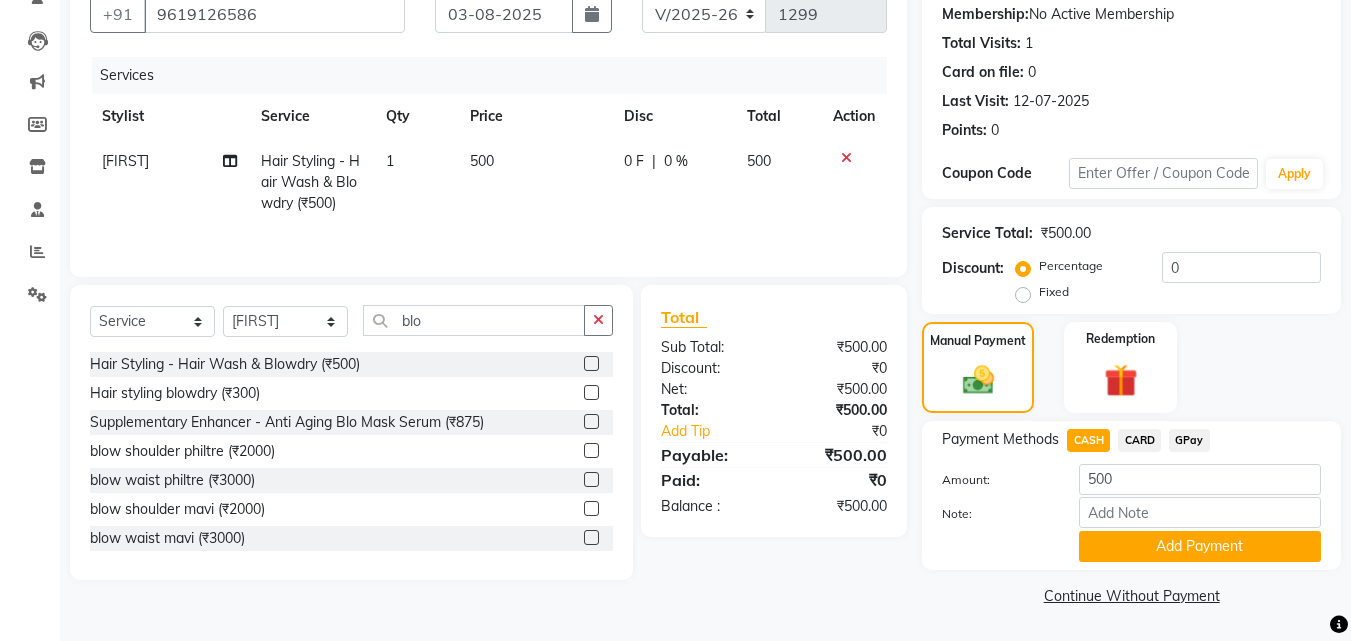 click on "Add Payment" 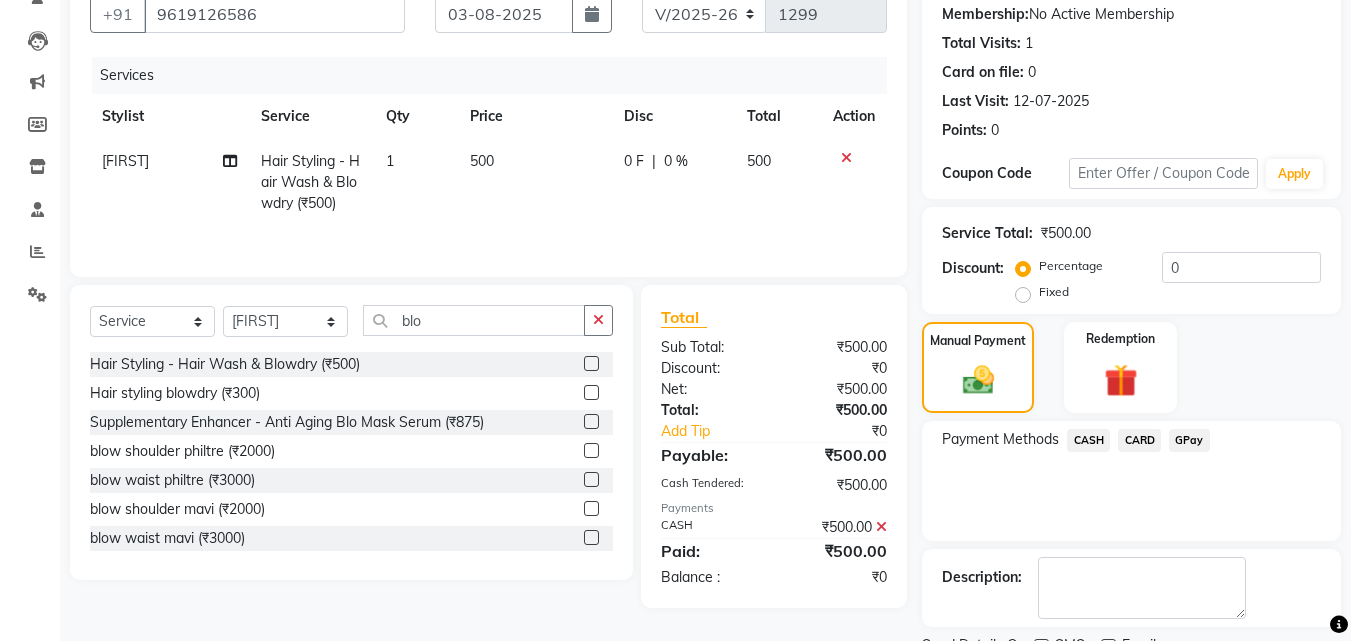 scroll, scrollTop: 275, scrollLeft: 0, axis: vertical 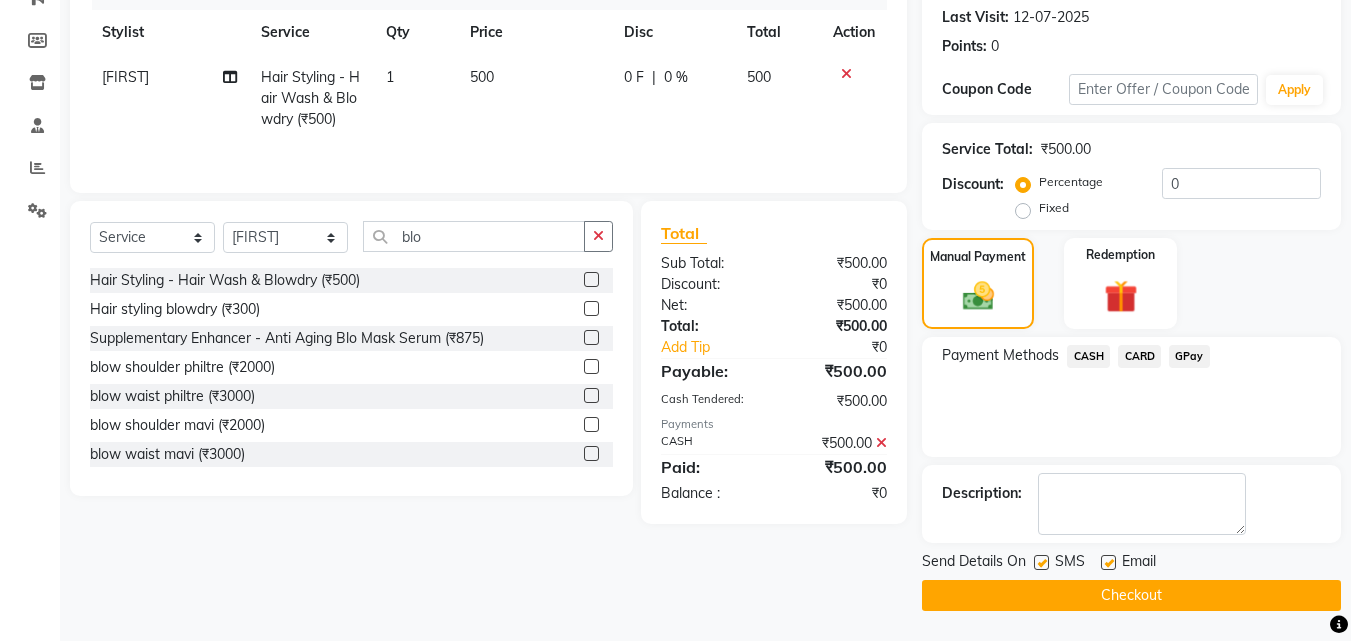 click on "Checkout" 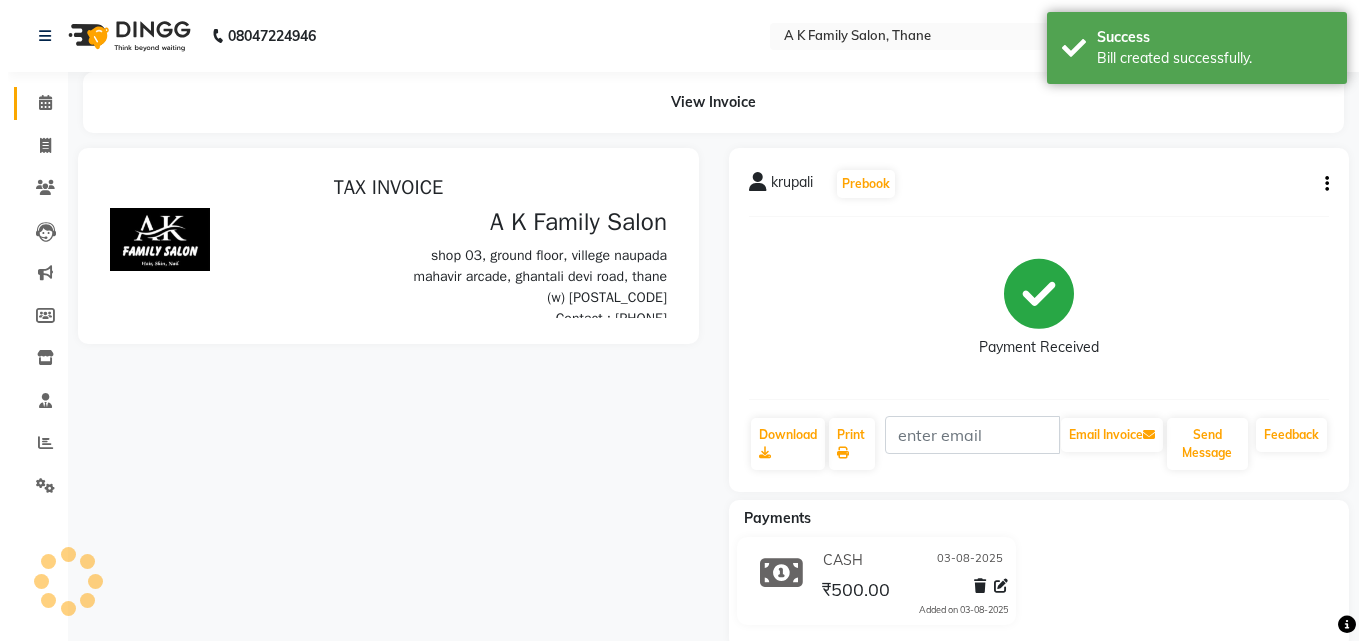 scroll, scrollTop: 0, scrollLeft: 0, axis: both 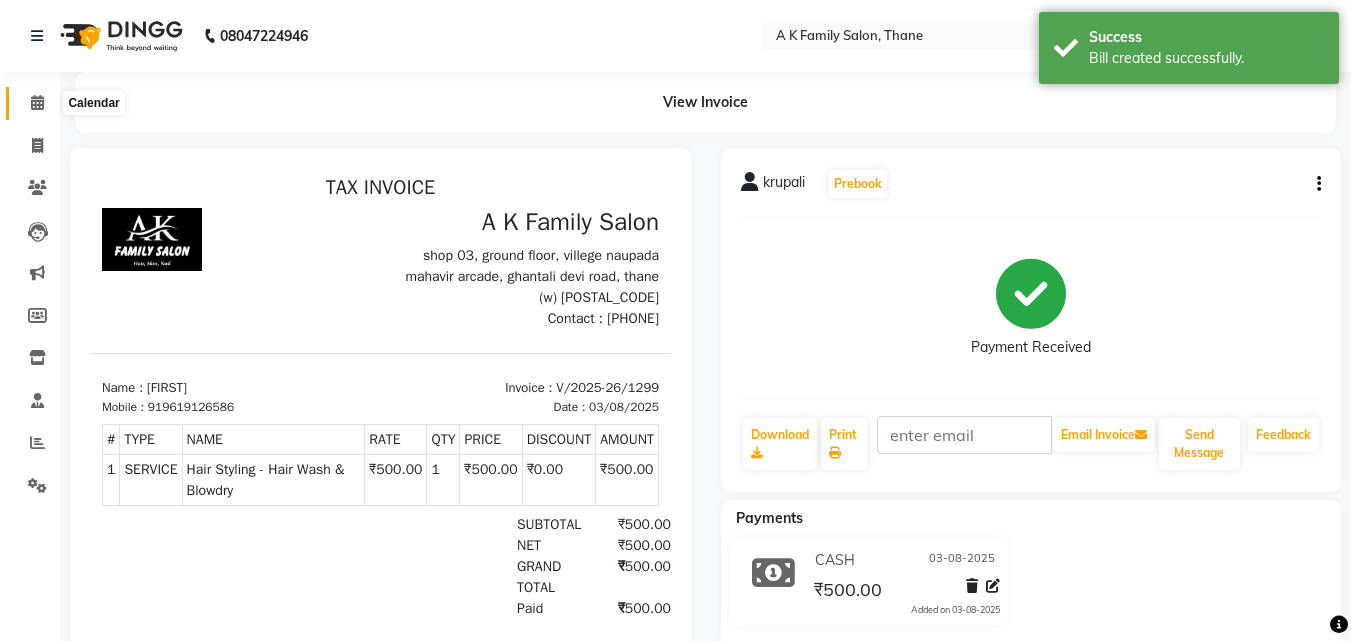 click 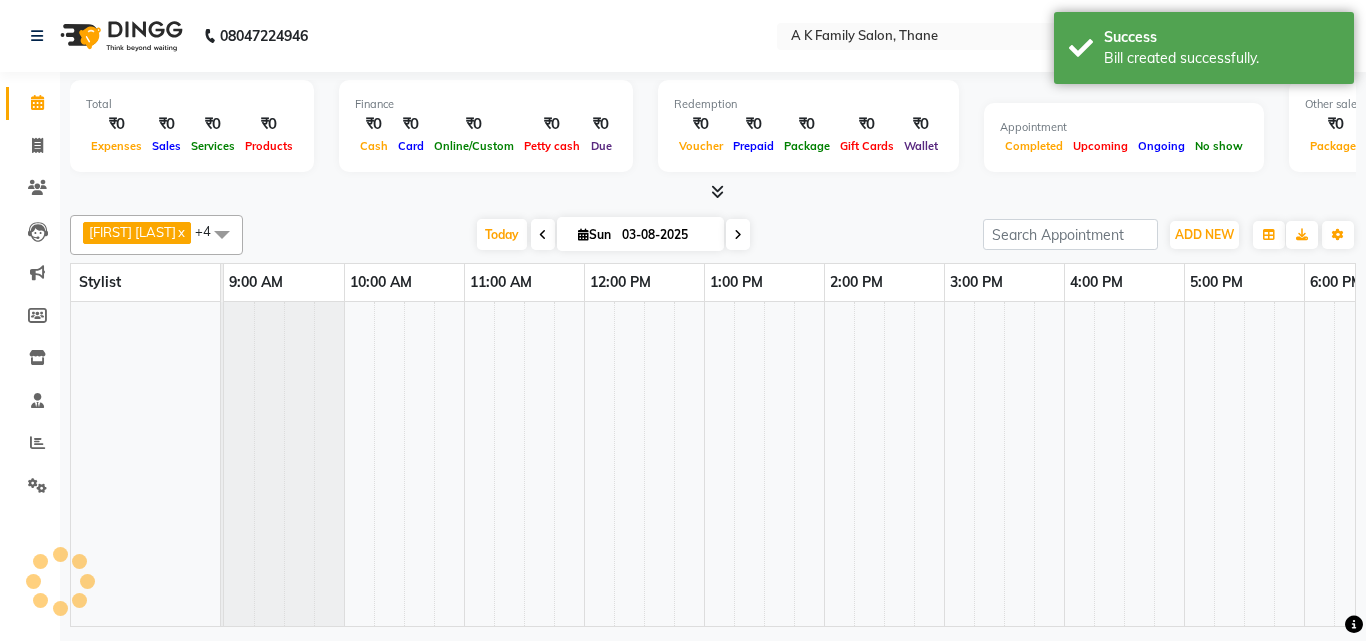 scroll, scrollTop: 0, scrollLeft: 549, axis: horizontal 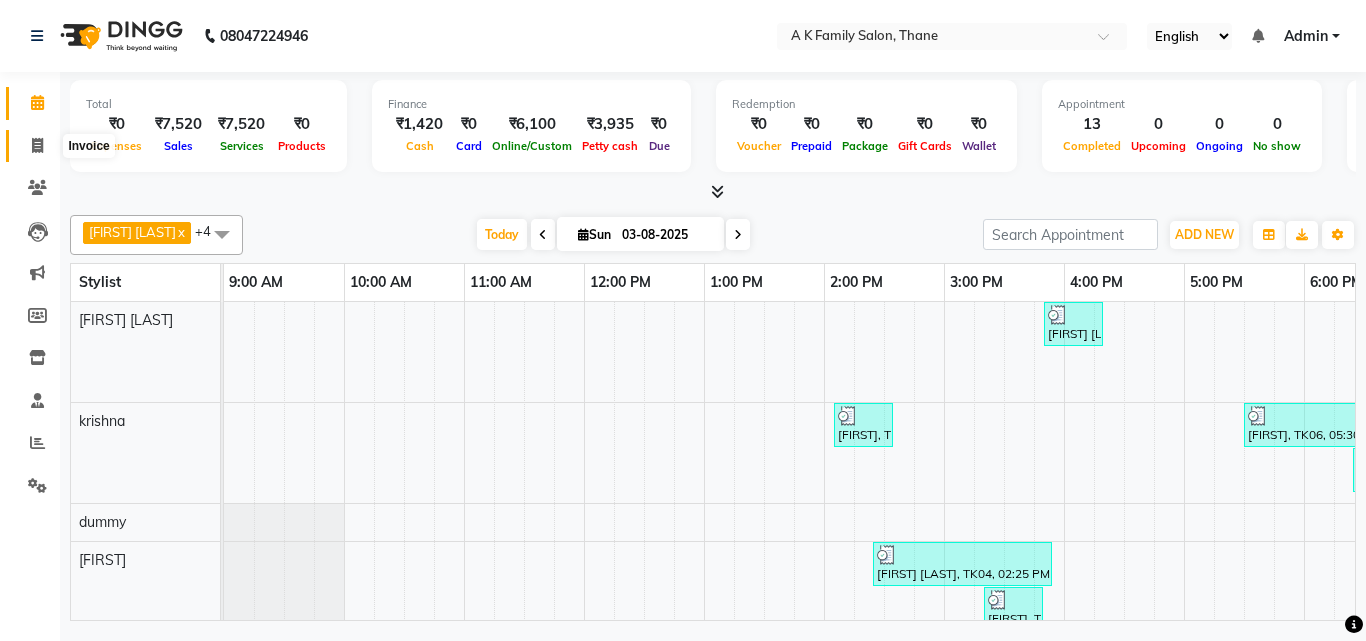 click 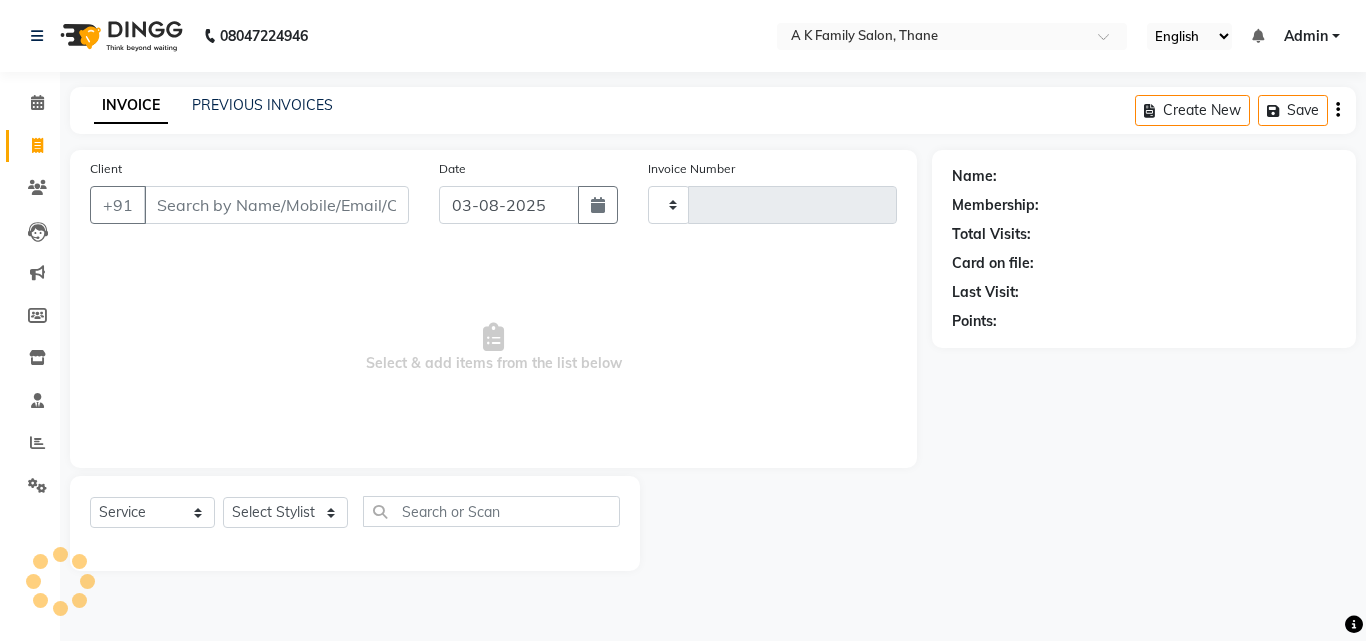 type on "1300" 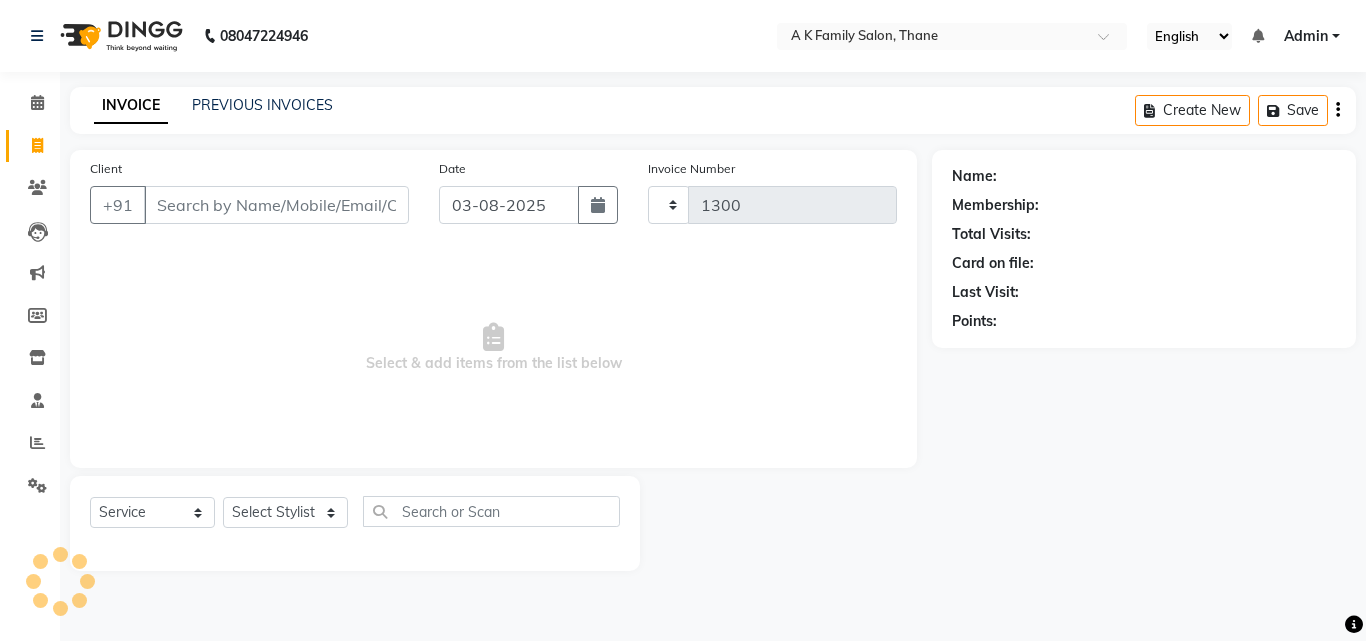 select on "5033" 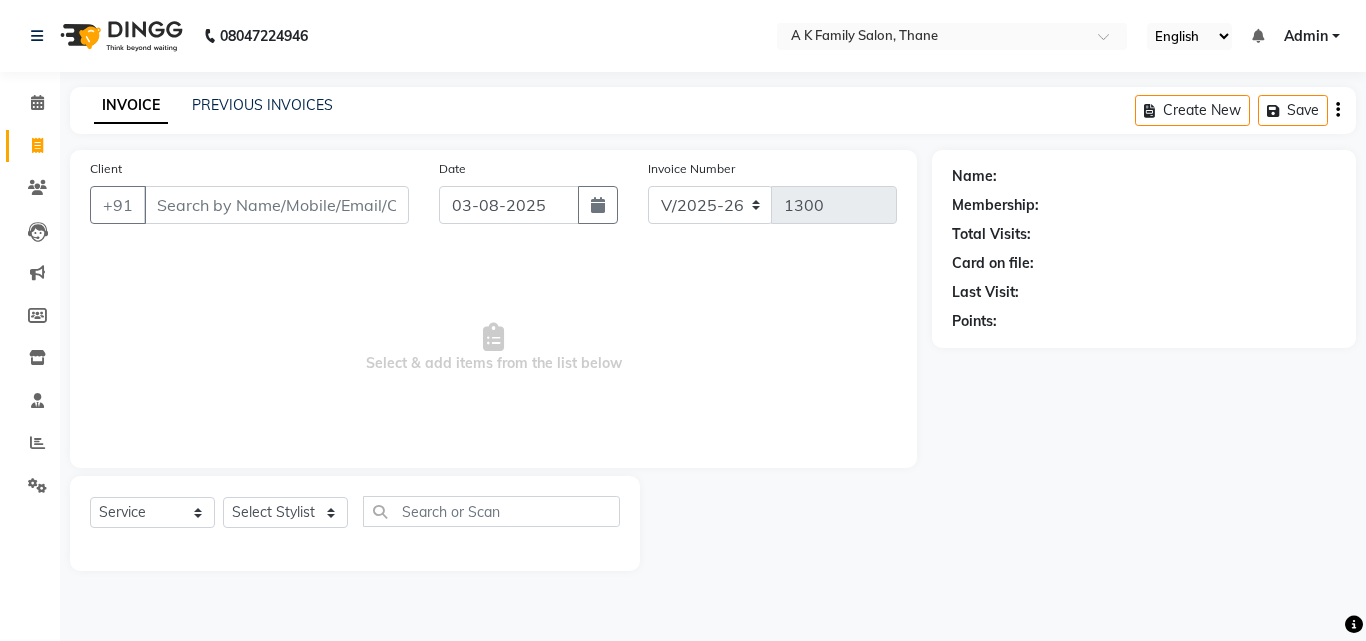 click on "Client" at bounding box center (276, 205) 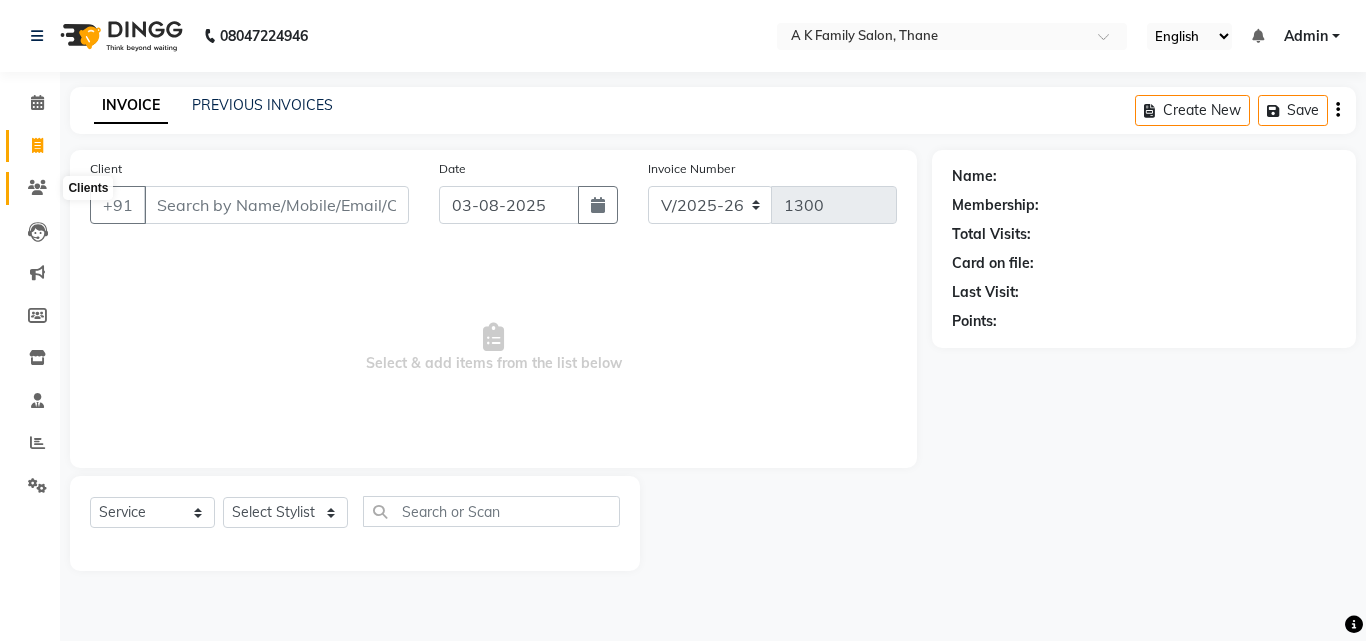 click 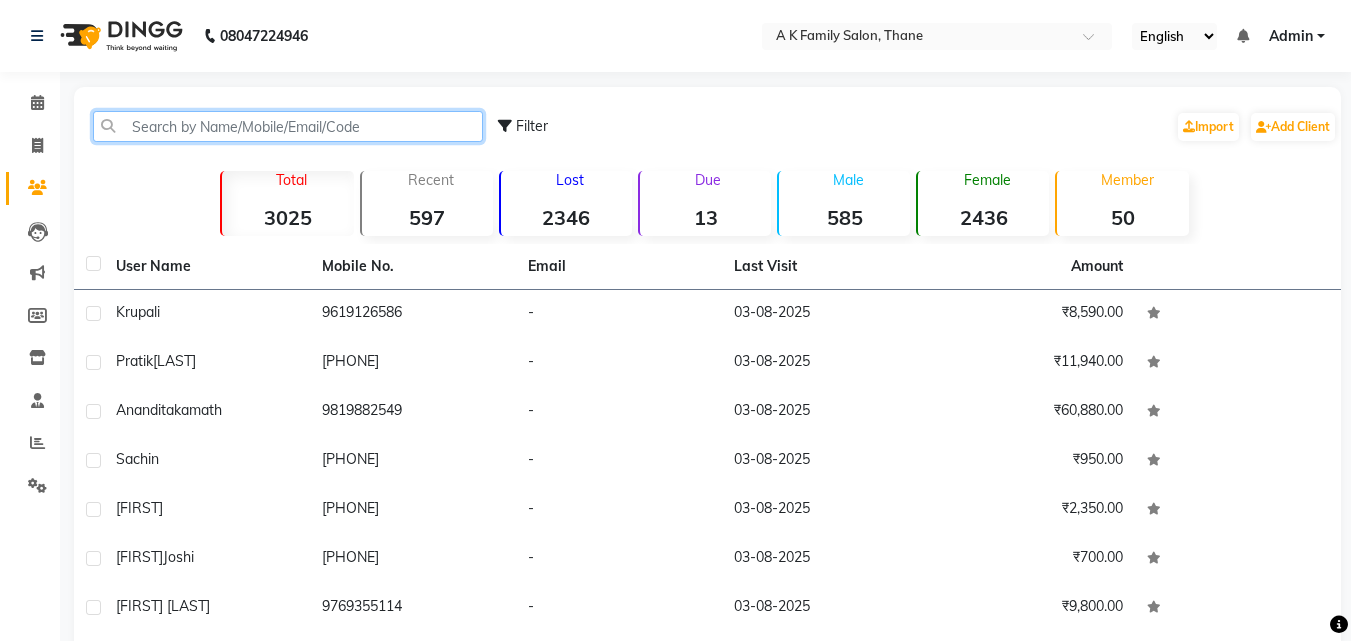 click 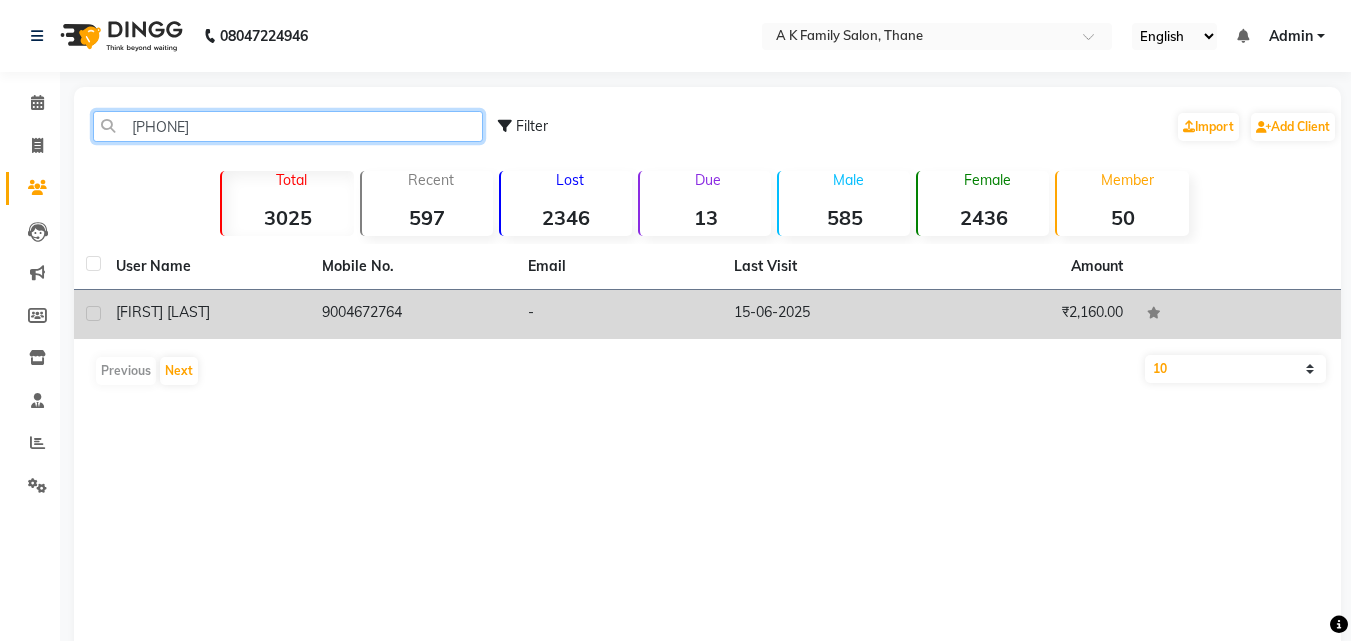 type on "[PHONE]" 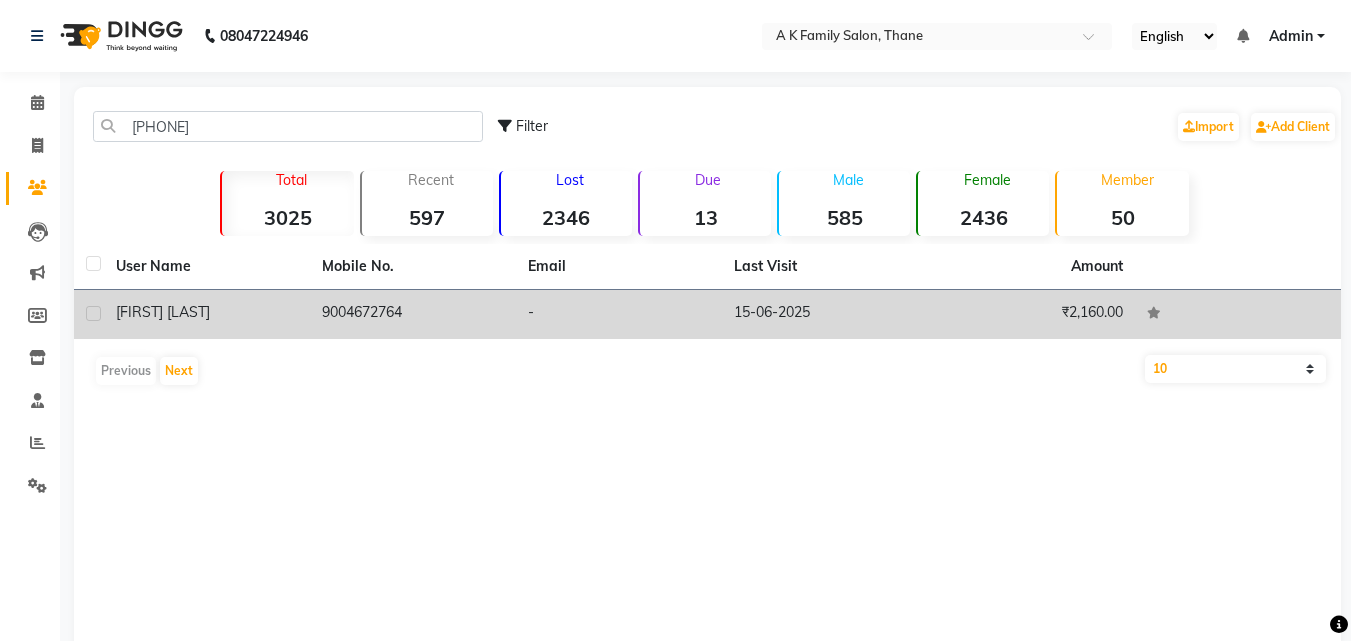 click on "9004672764" 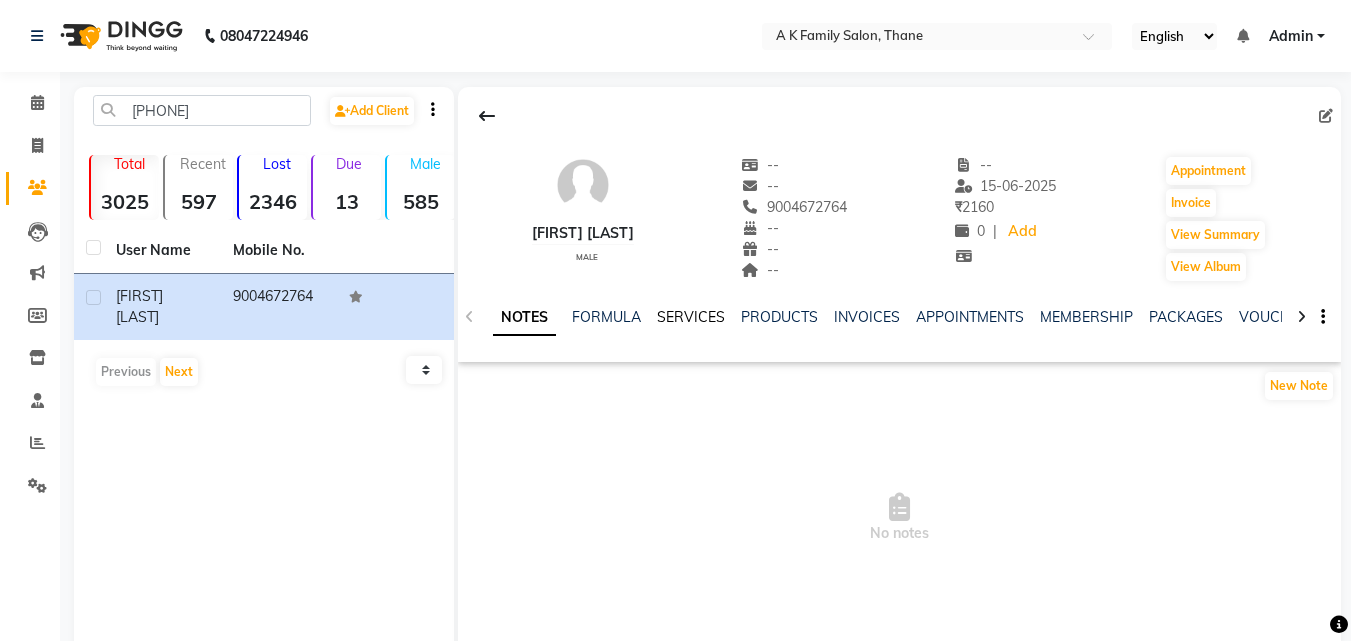 click on "SERVICES" 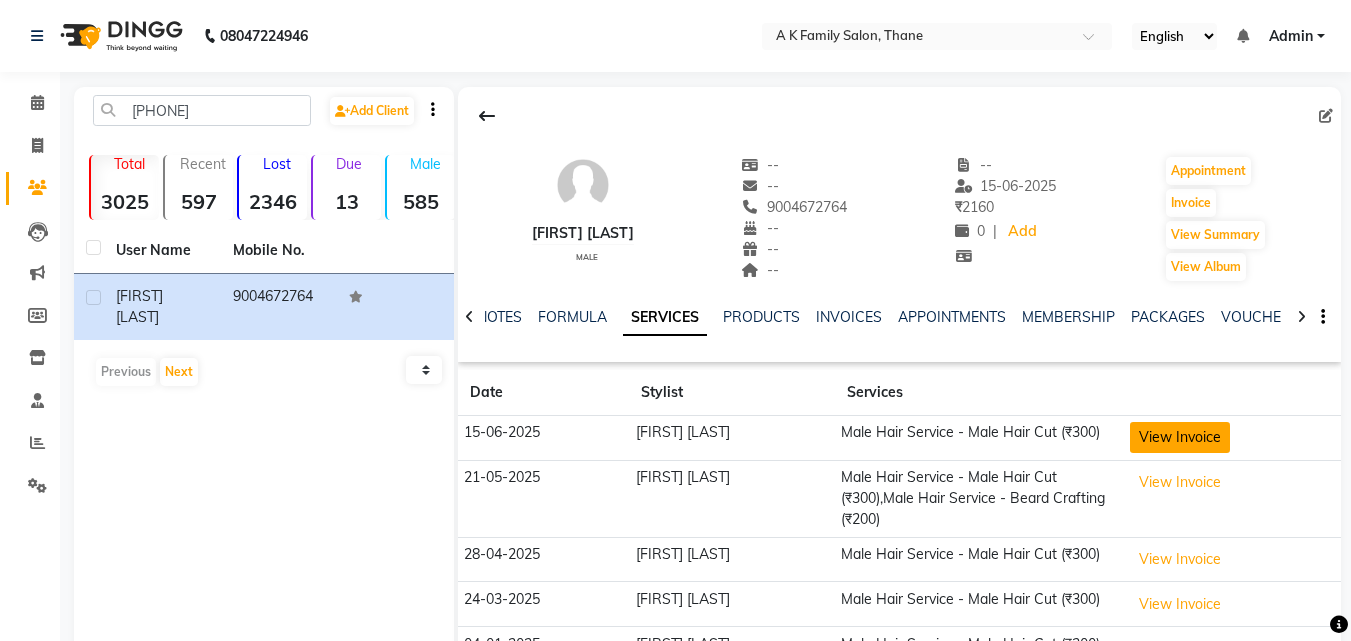 click on "View Invoice" 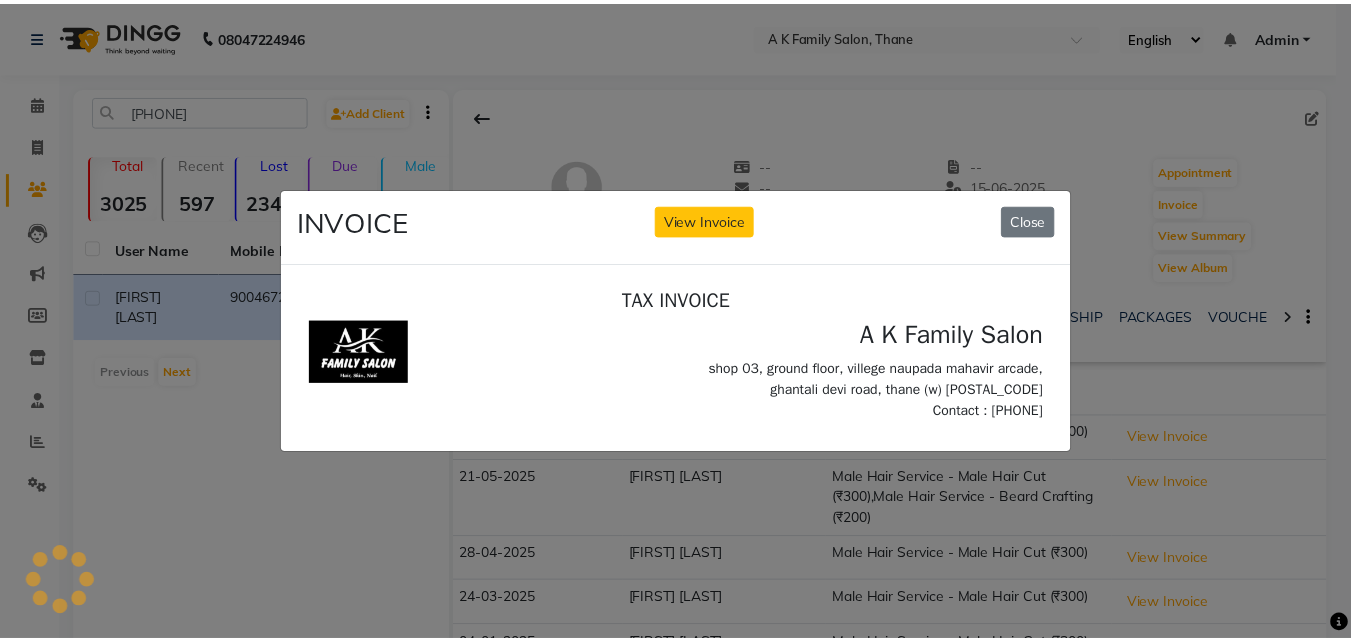 scroll, scrollTop: 0, scrollLeft: 0, axis: both 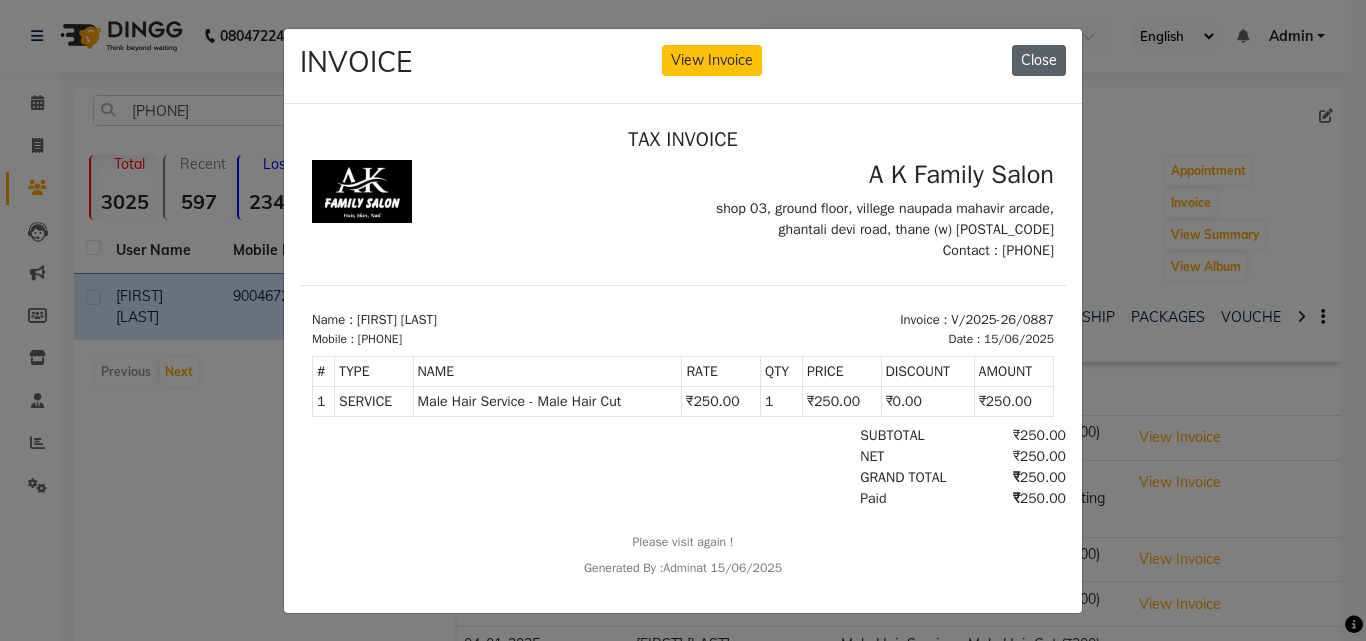 click on "Close" 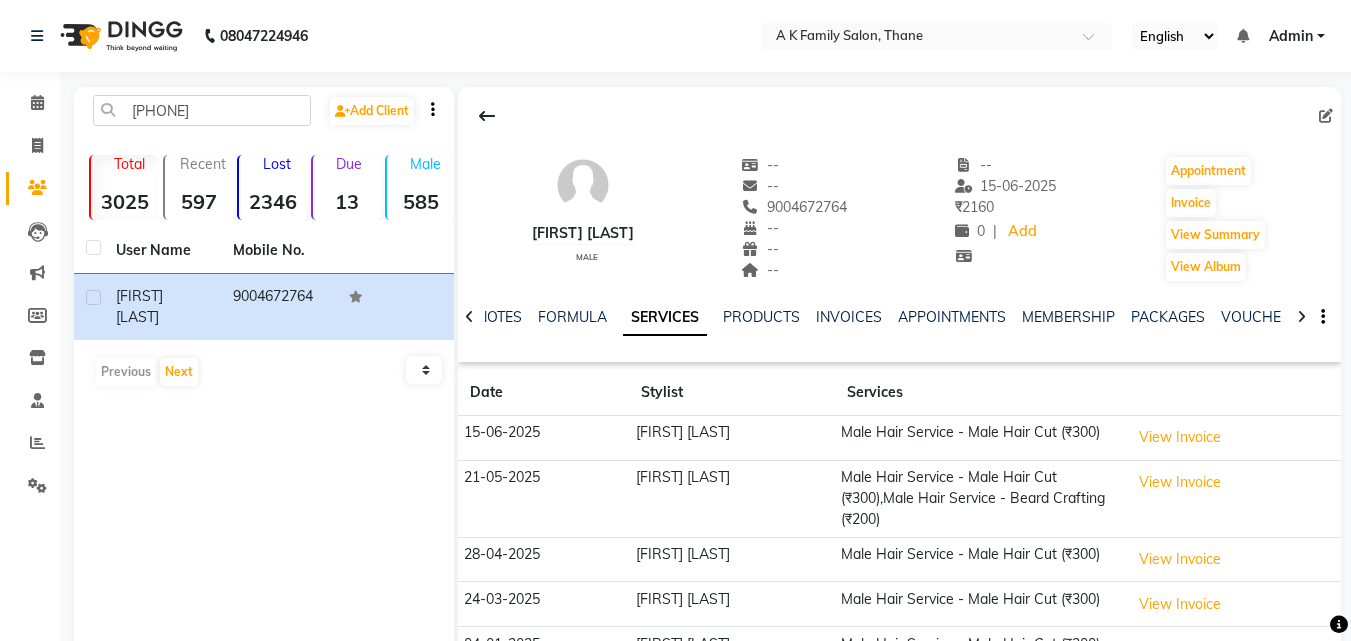 click on "Invoice" 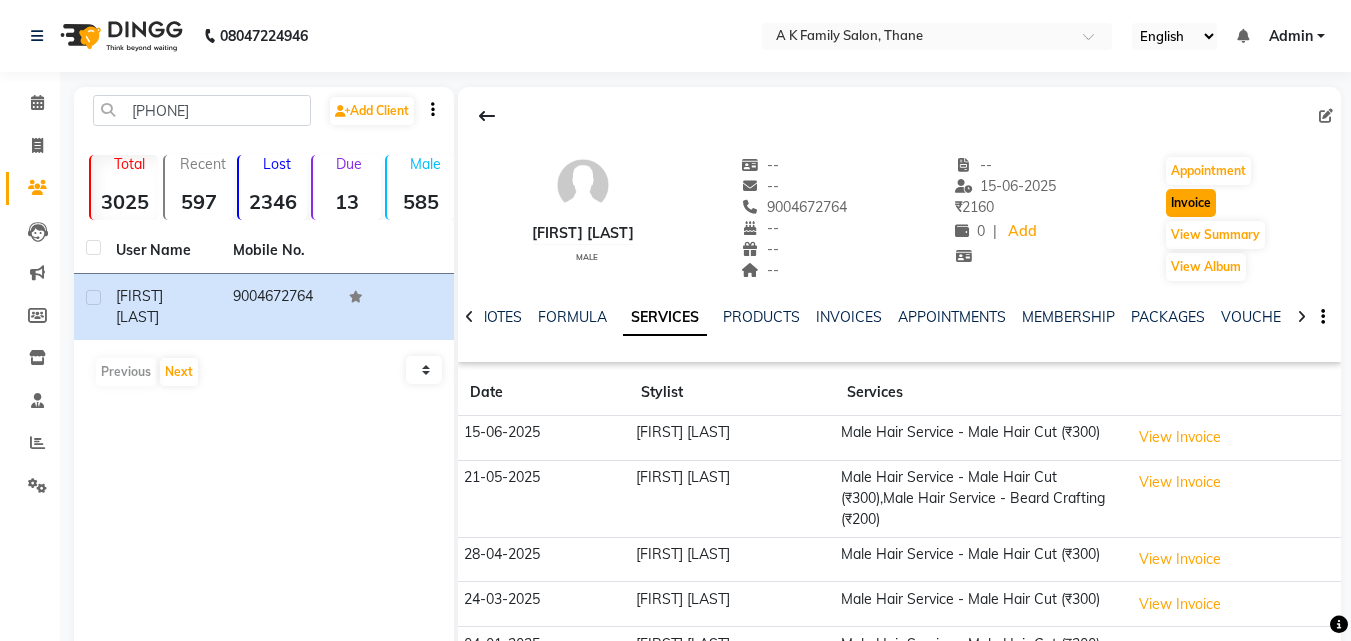 click on "Invoice" 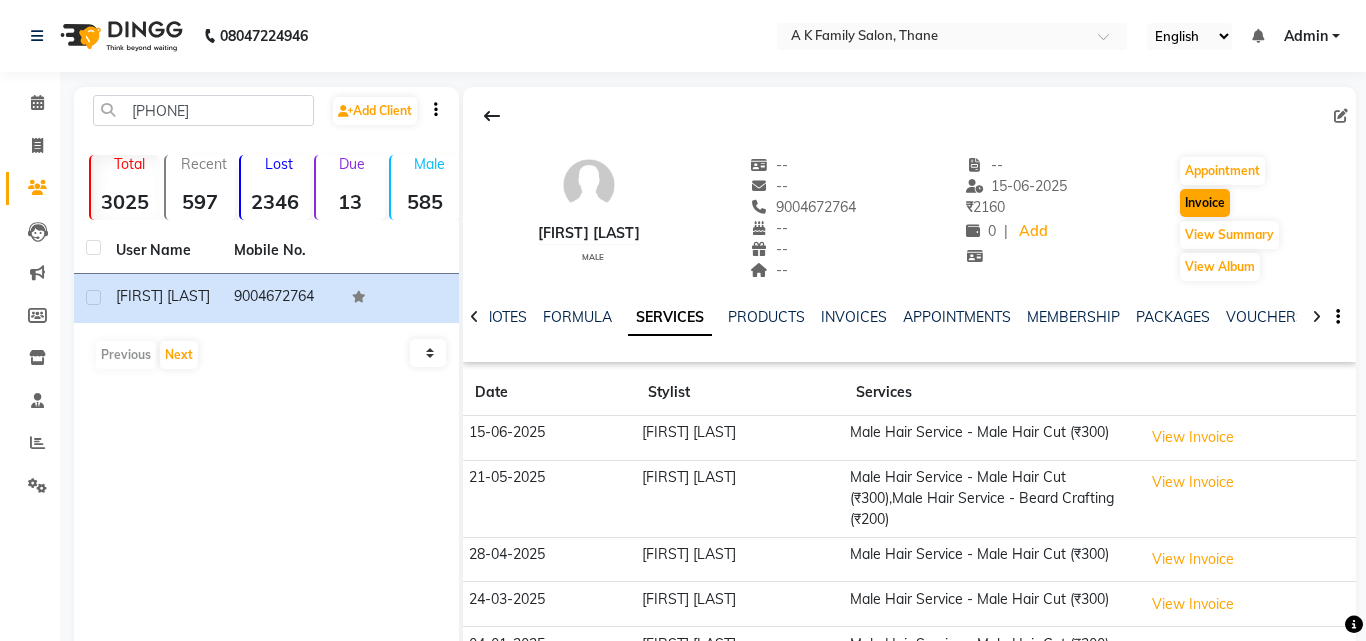 select on "service" 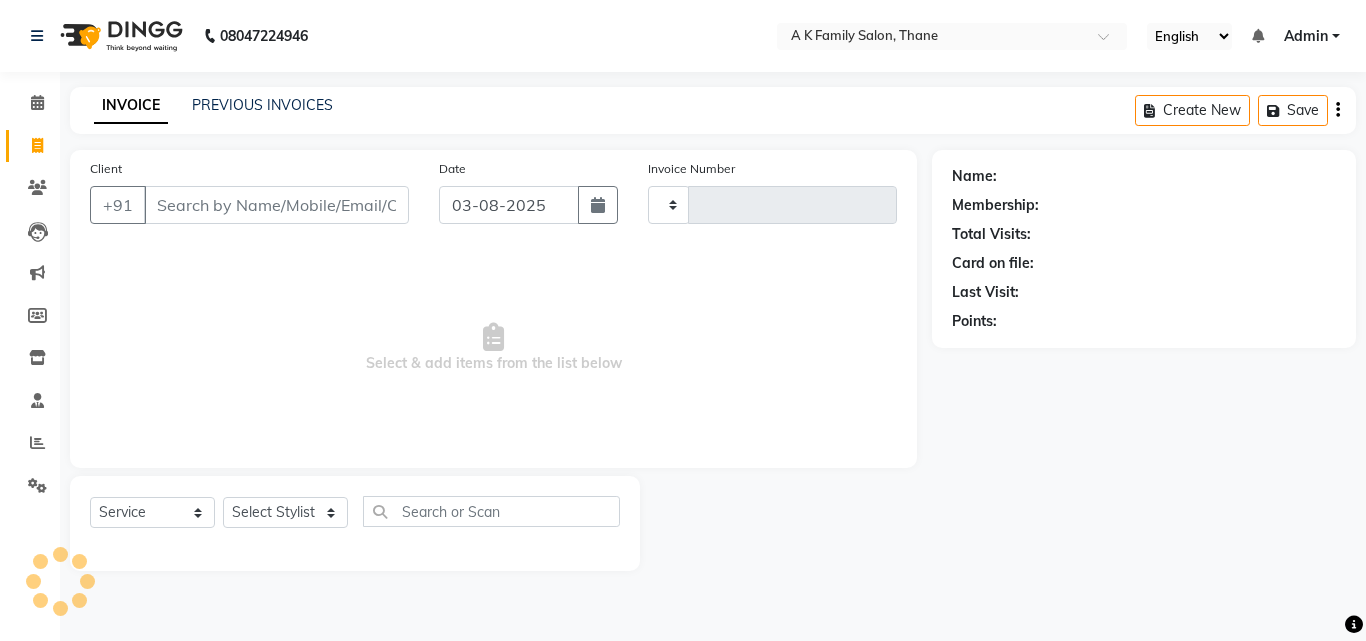 type on "1300" 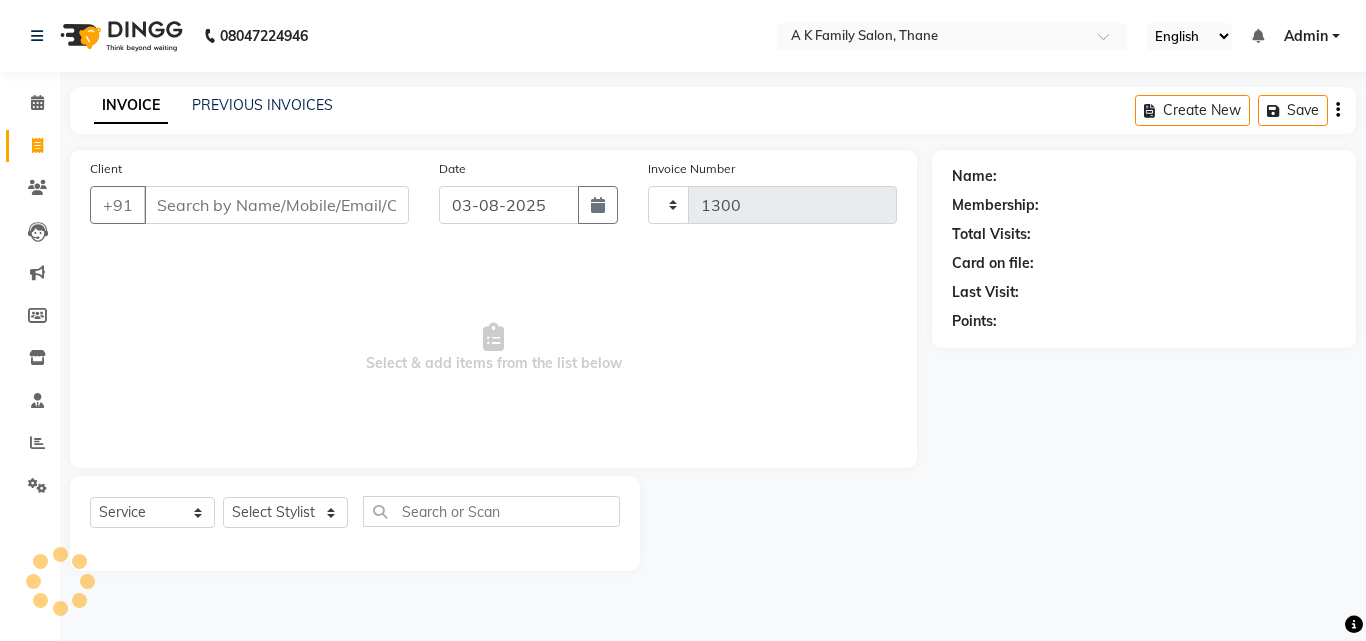 select on "5033" 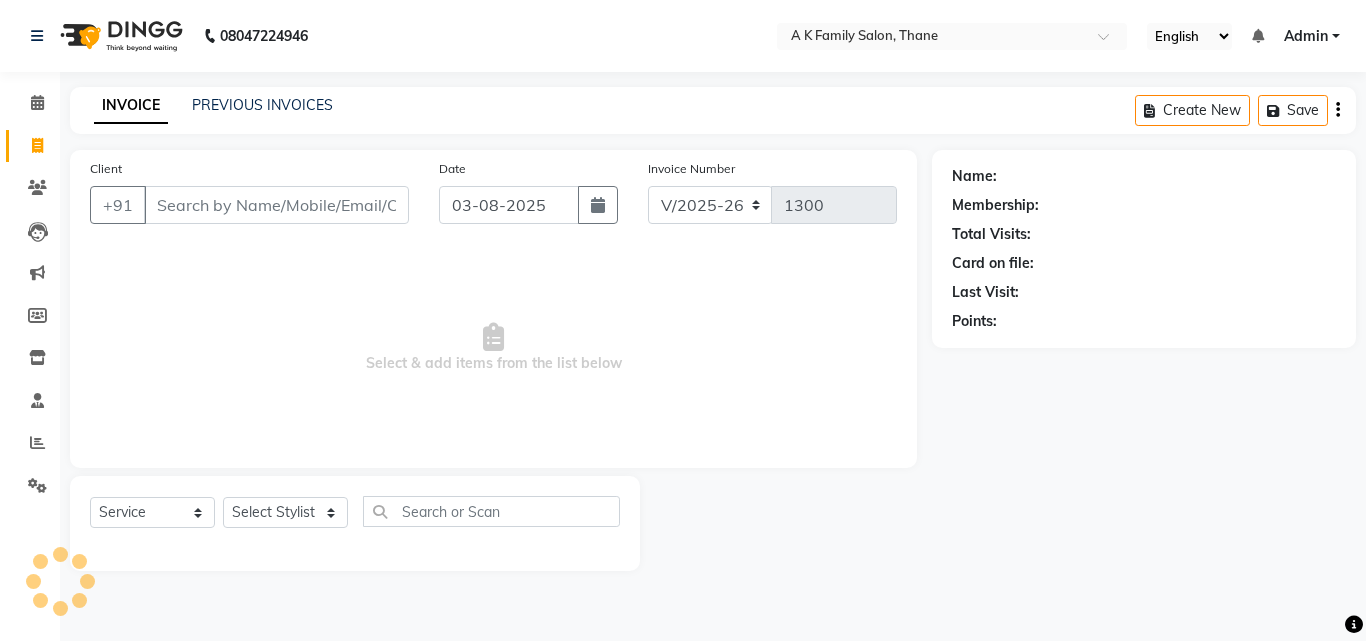 type on "9004672764" 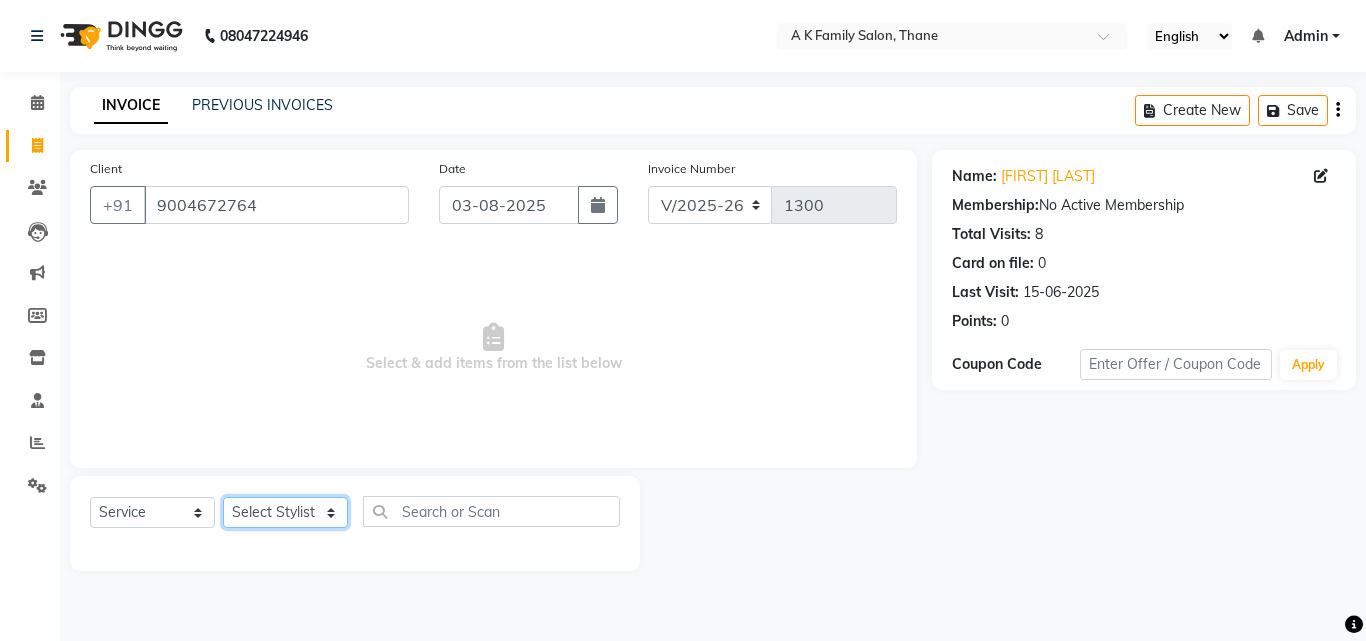 drag, startPoint x: 270, startPoint y: 513, endPoint x: 279, endPoint y: 498, distance: 17.492855 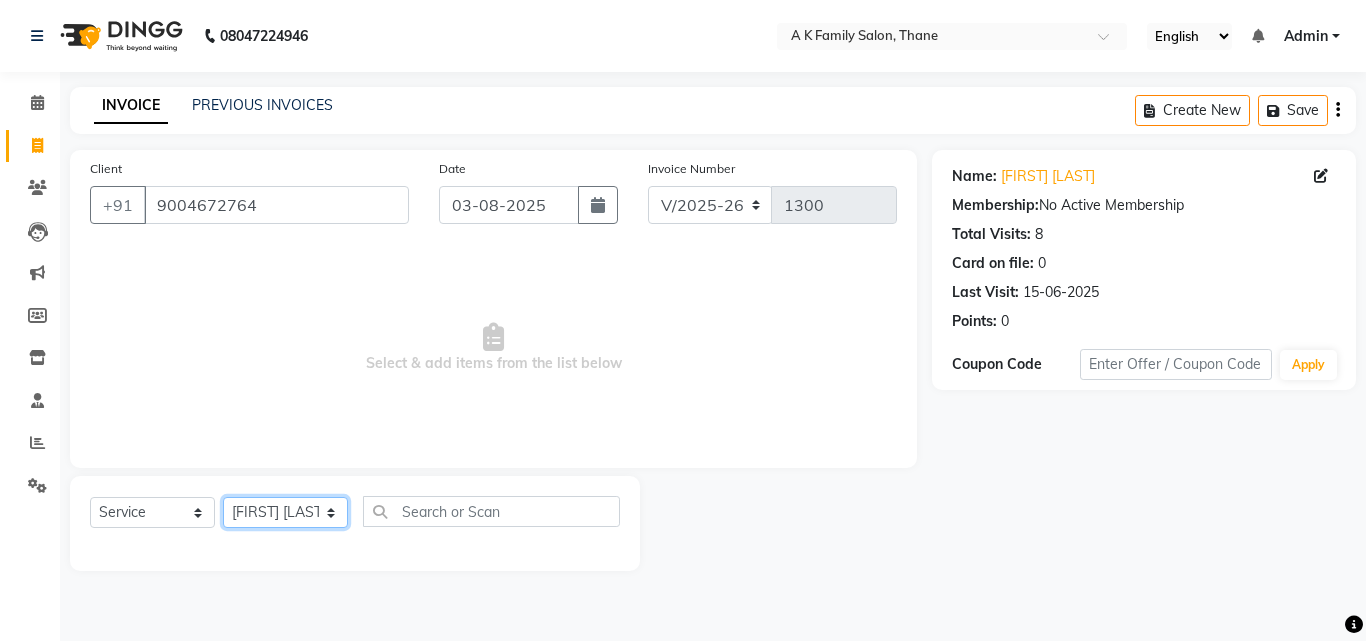 click on "Select Stylist [FIRST] [LAST] dummy [FIRST] [LAST] [FIRST]    [FIRST]   [FIRST]  [FIRST] [LAST]" 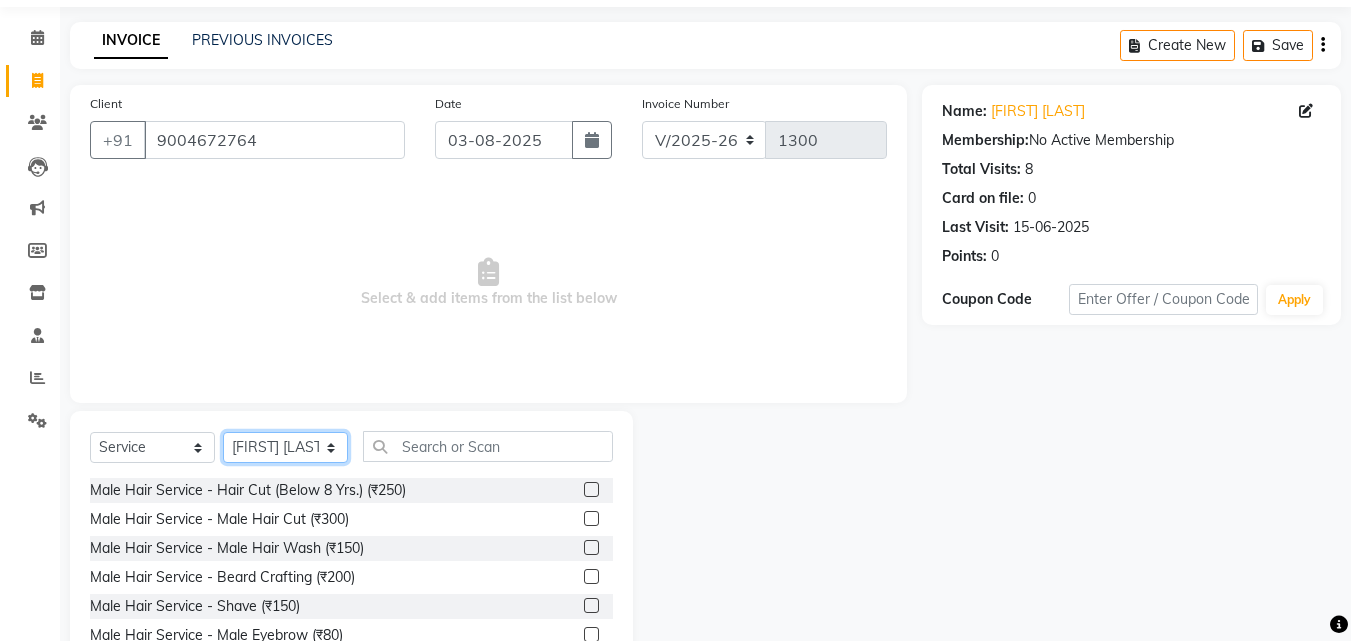 scroll, scrollTop: 100, scrollLeft: 0, axis: vertical 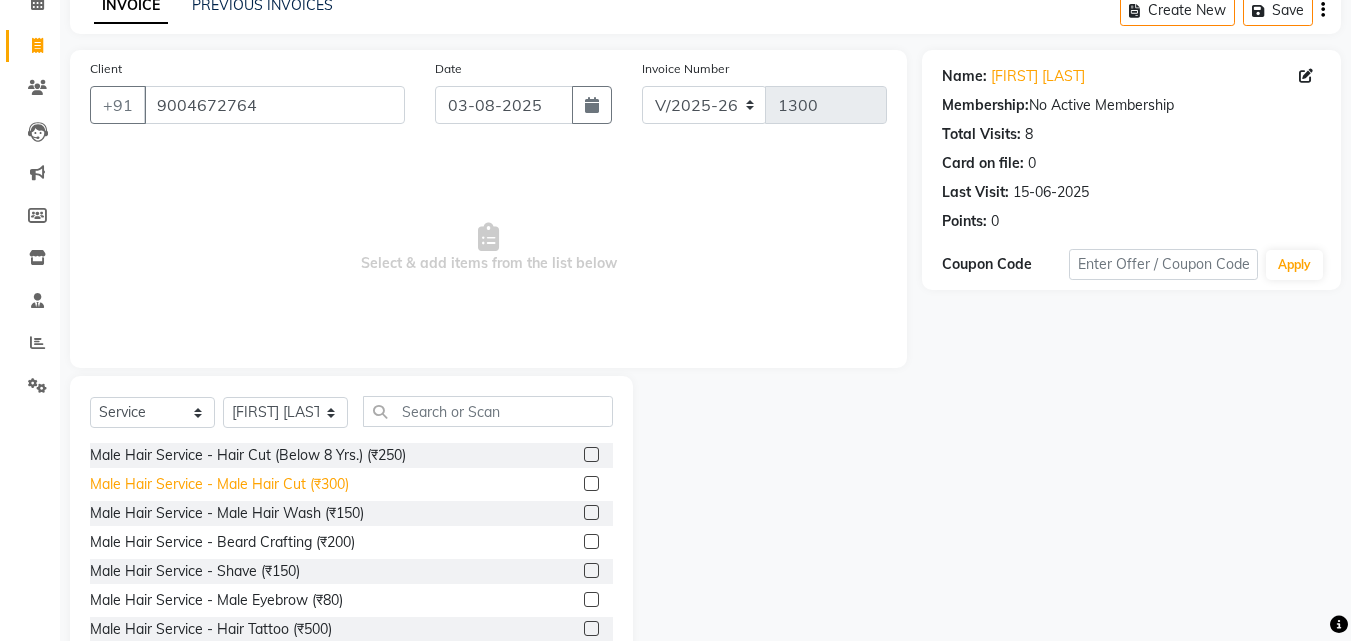click on "Male Hair Service - Male Hair Cut (₹300)" 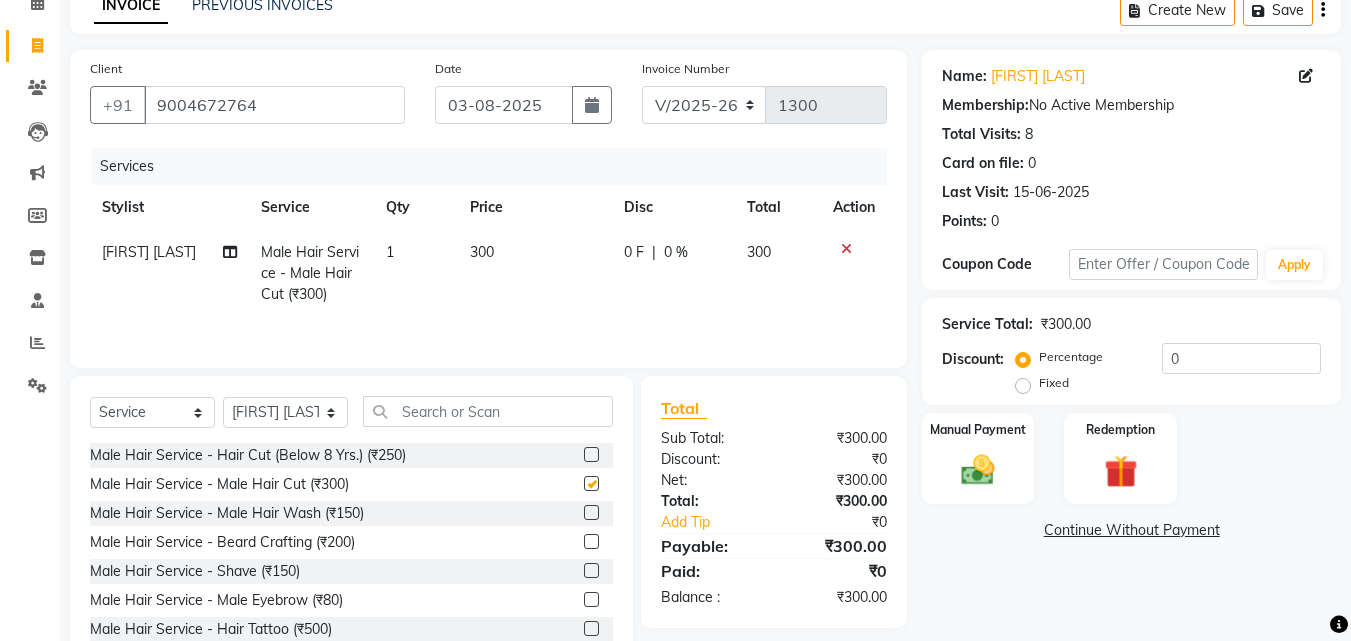 checkbox on "false" 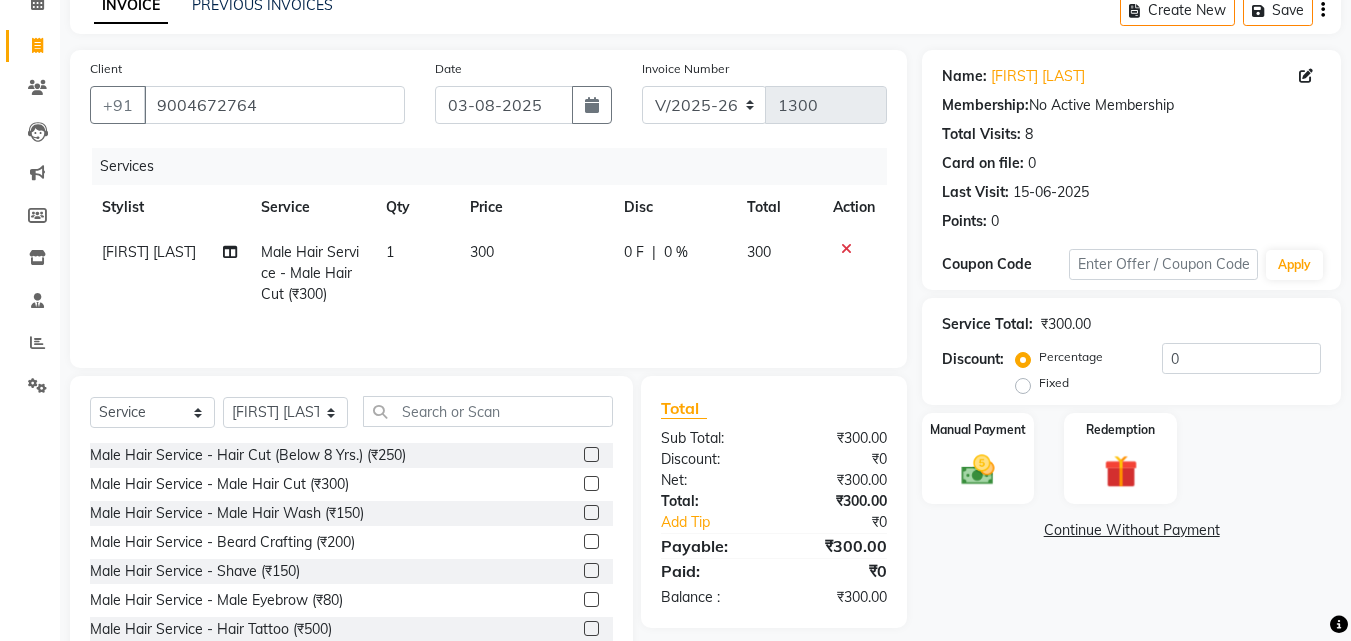 click on "|" 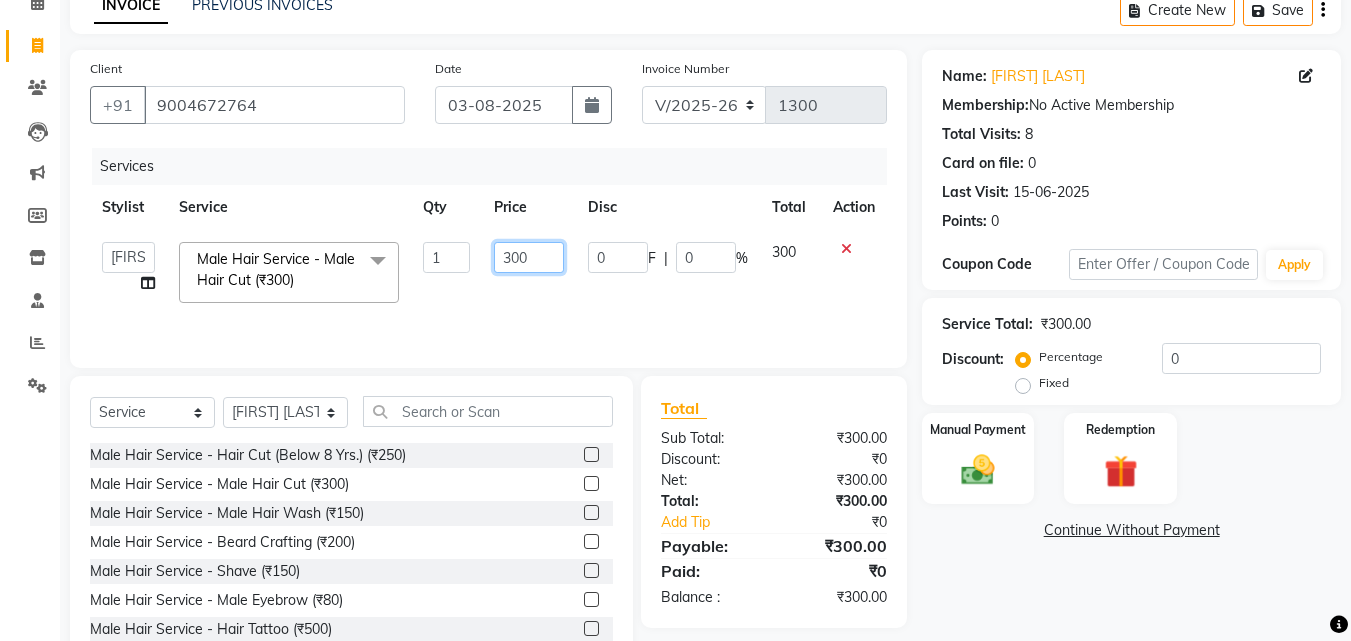 click on "300" 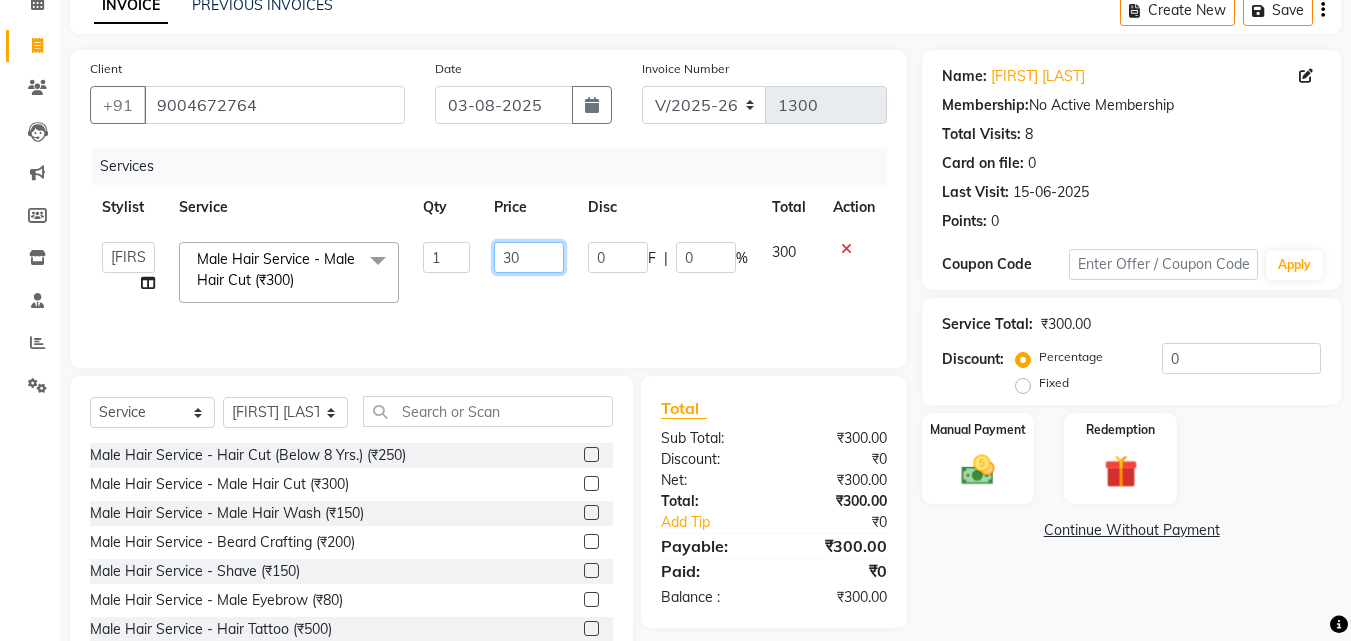 type on "3" 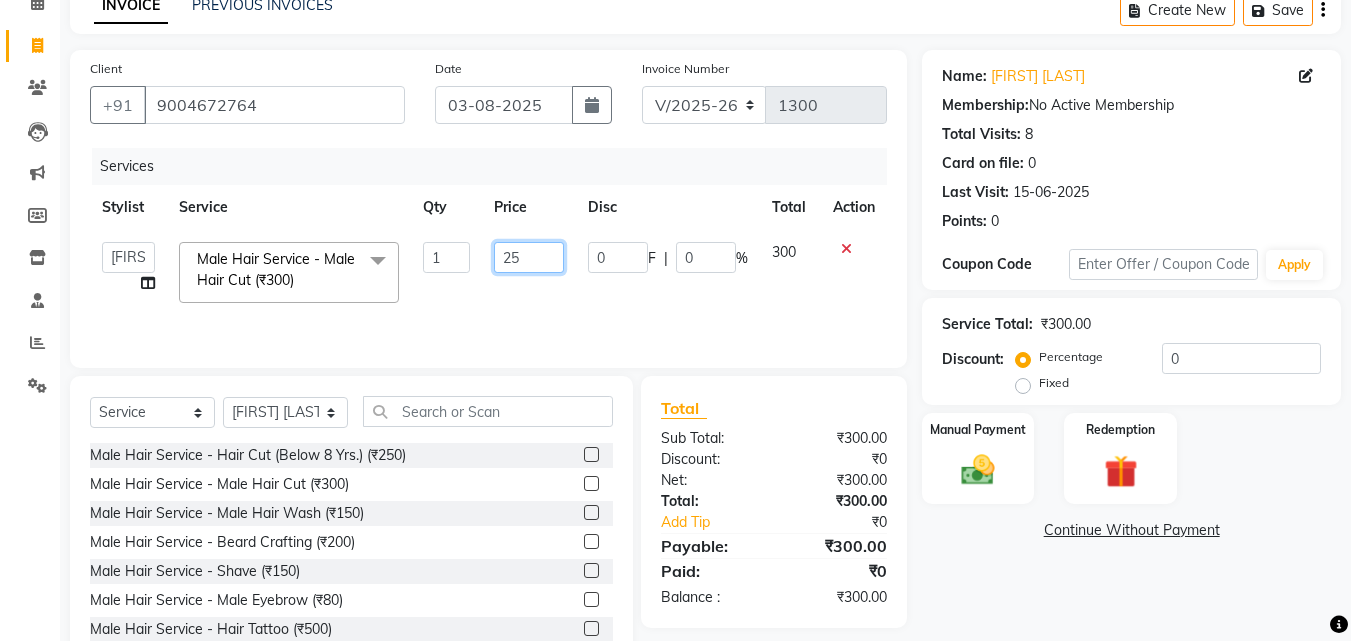 type on "250" 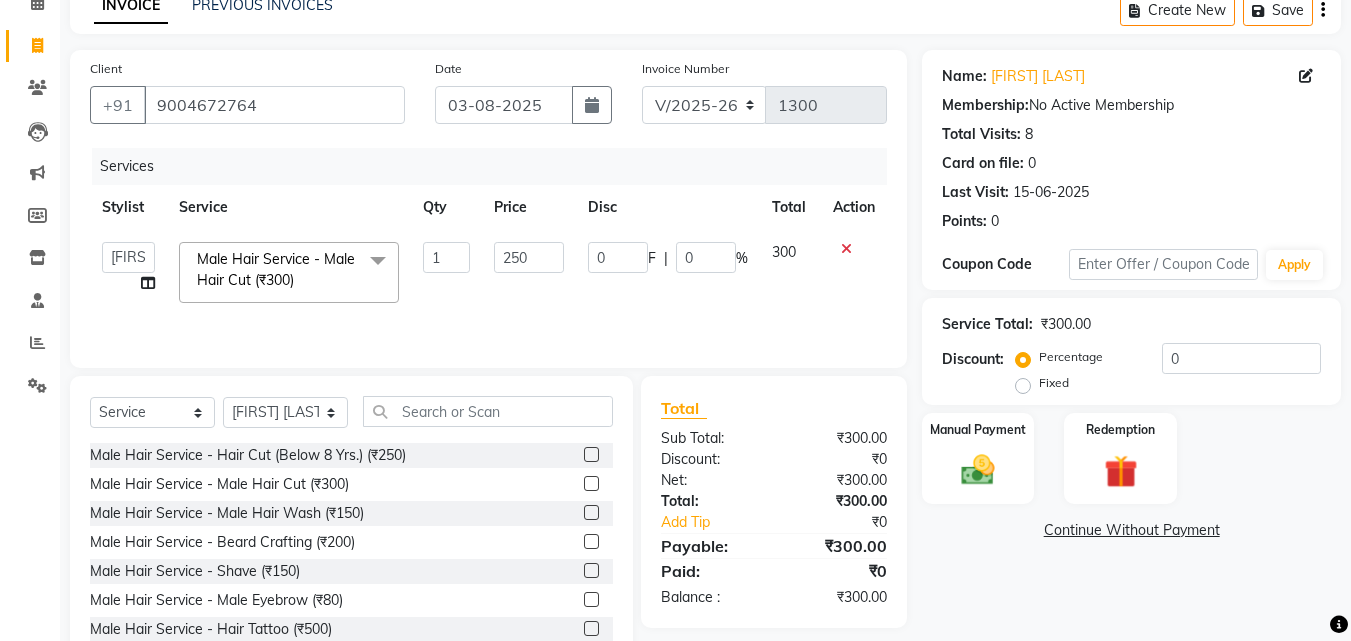 click on "250" 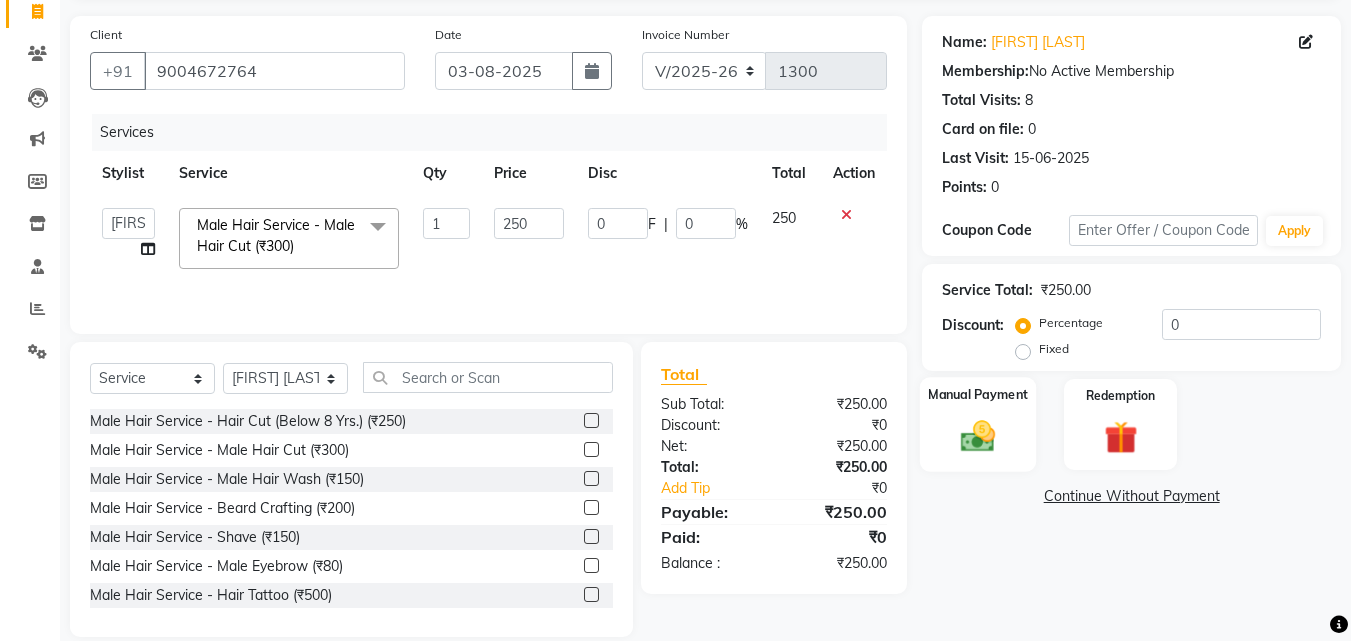 scroll, scrollTop: 160, scrollLeft: 0, axis: vertical 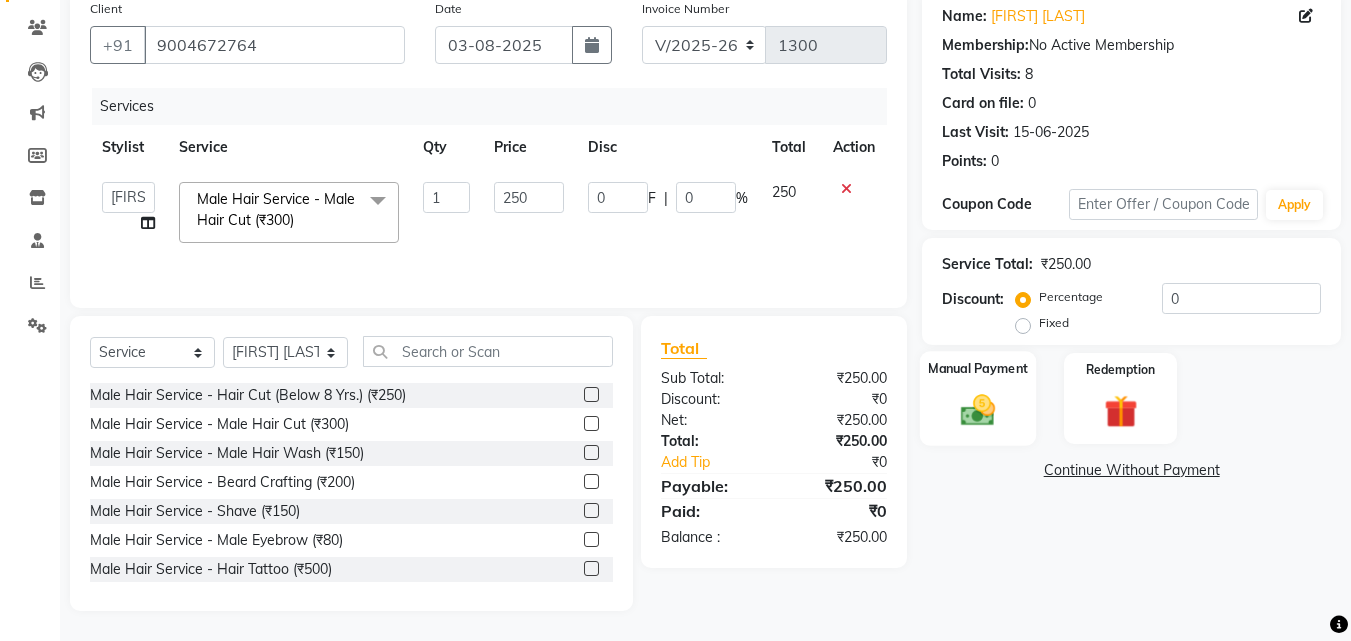 click on "Manual Payment" 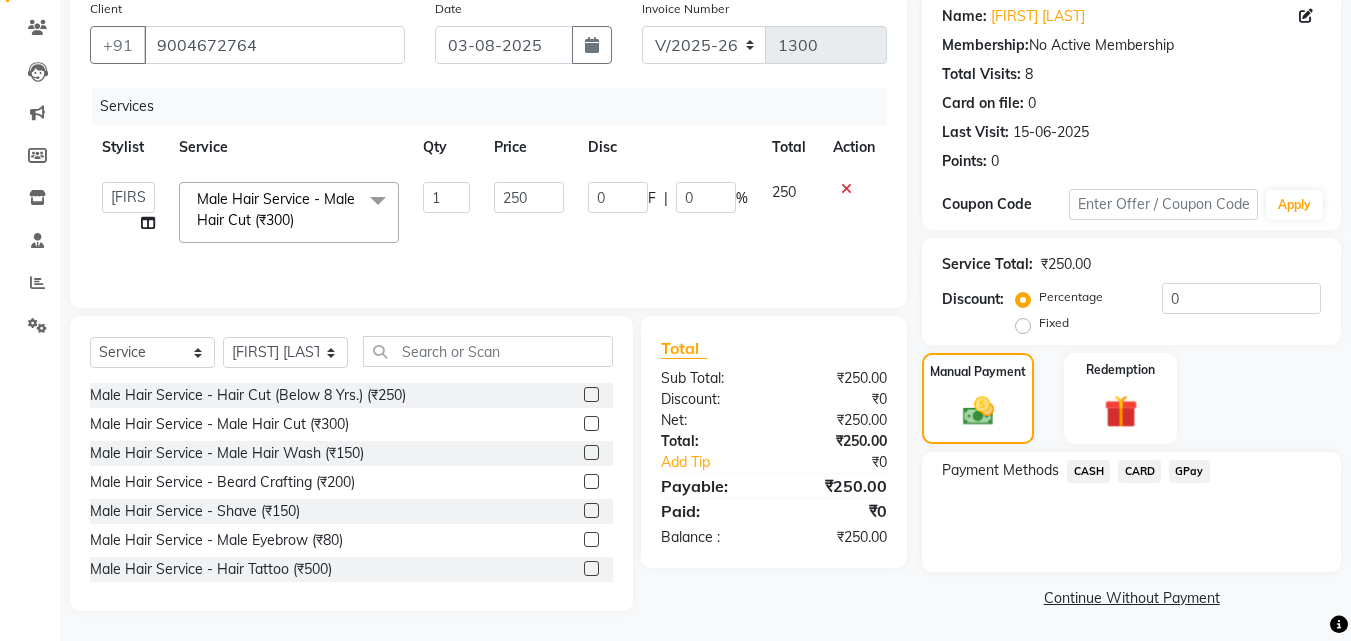 click on "GPay" 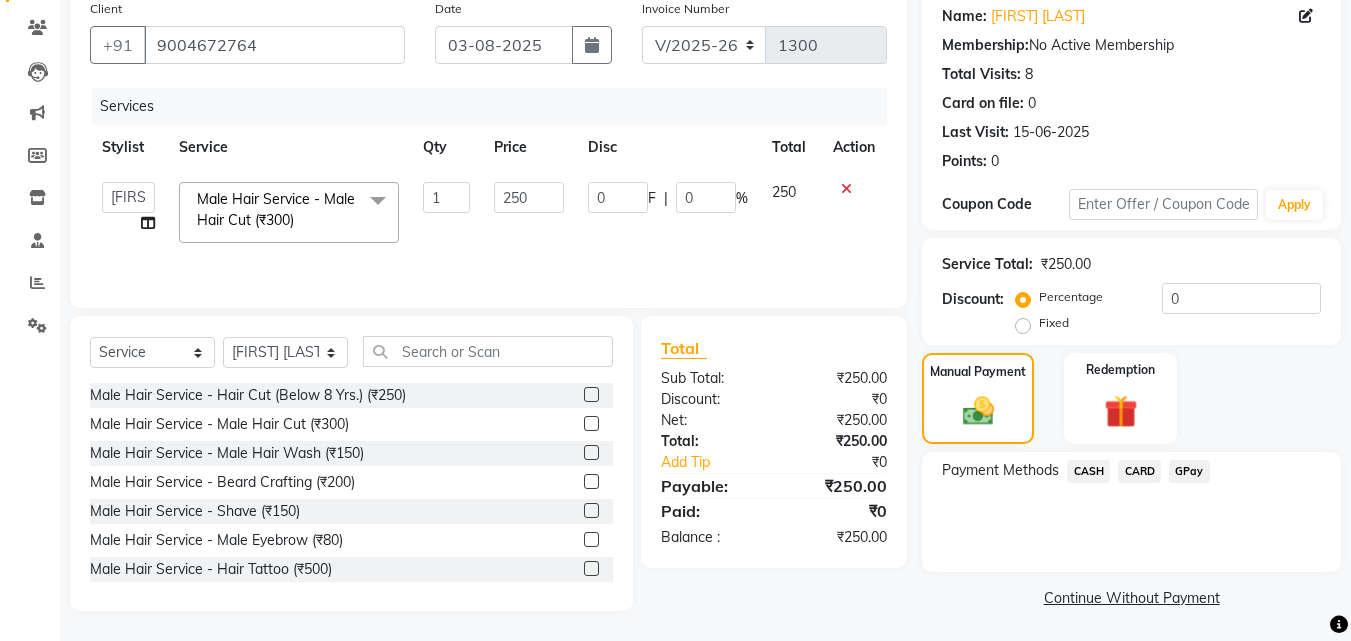 click on "GPay" 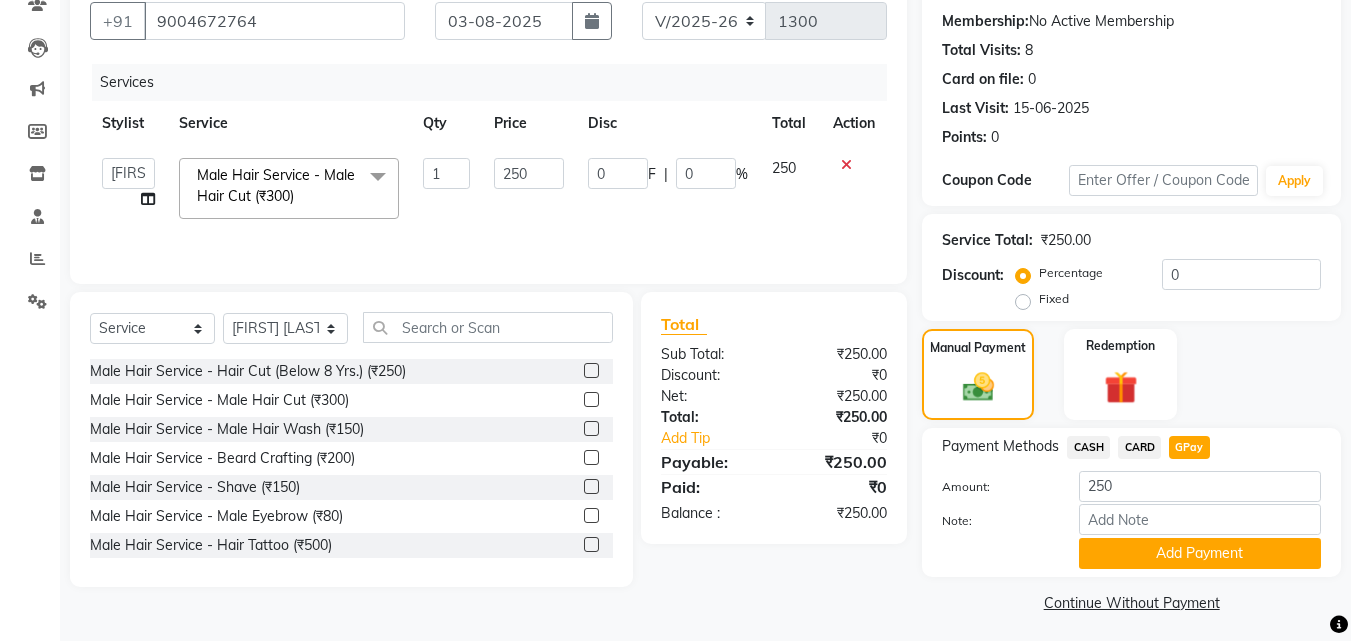scroll, scrollTop: 191, scrollLeft: 0, axis: vertical 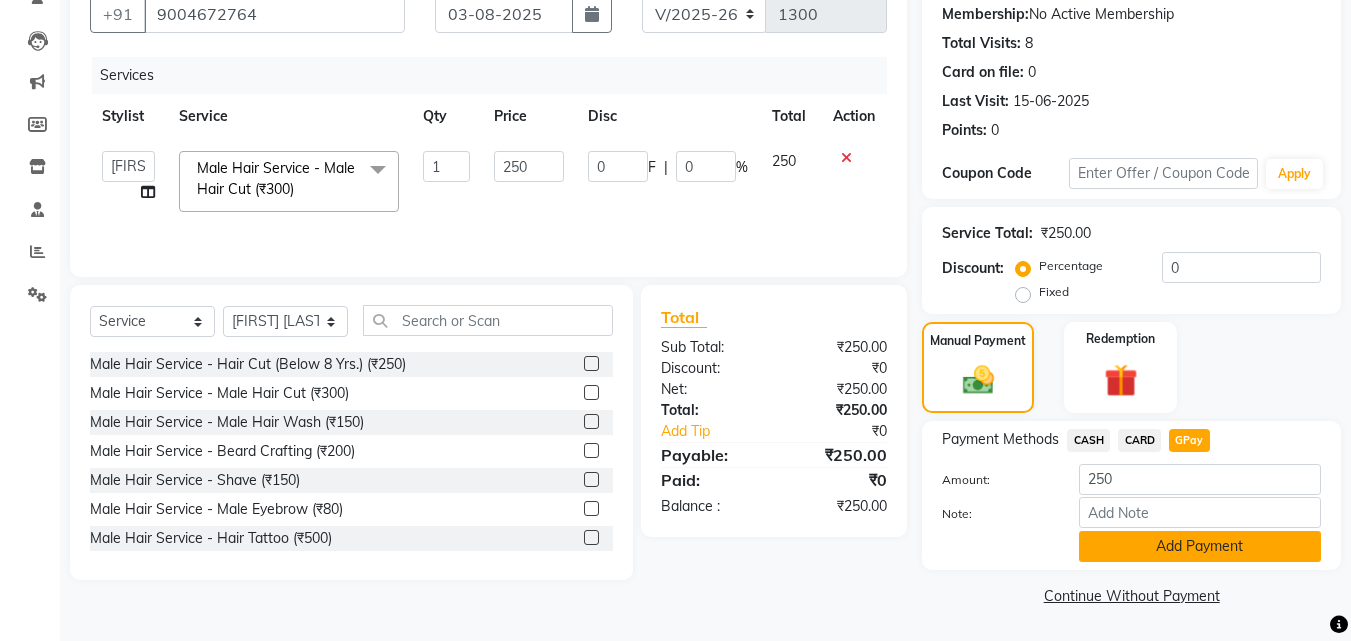 click on "Add Payment" 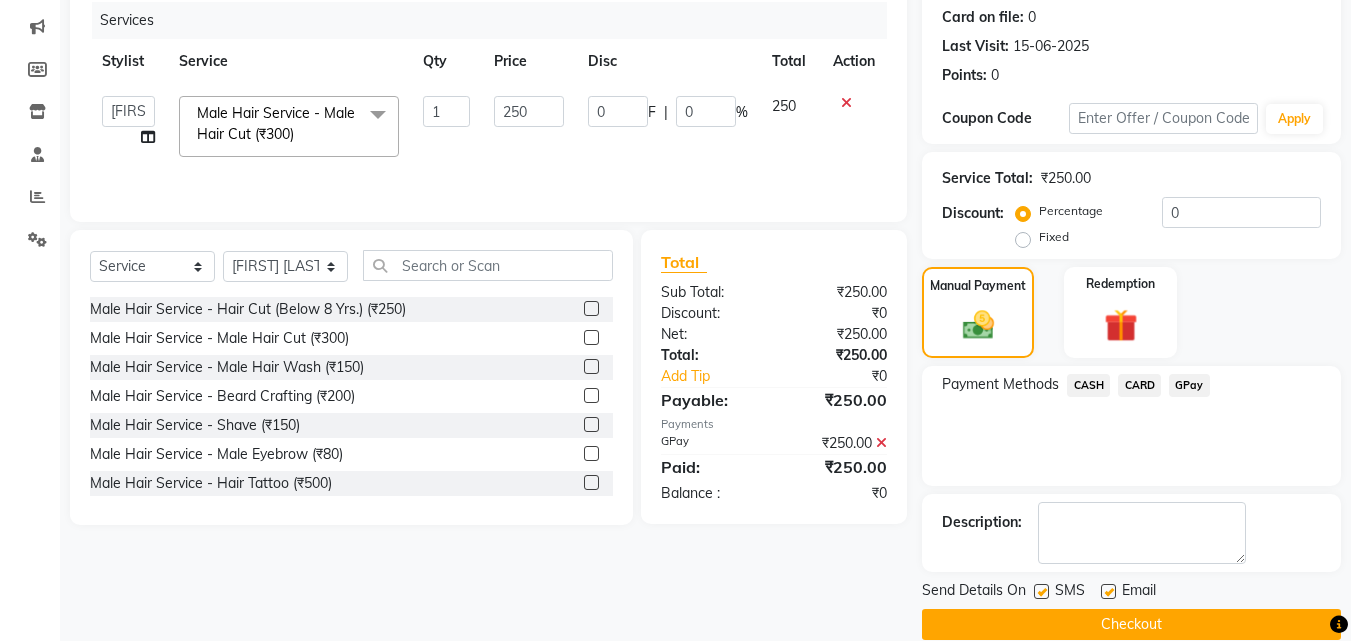 scroll, scrollTop: 275, scrollLeft: 0, axis: vertical 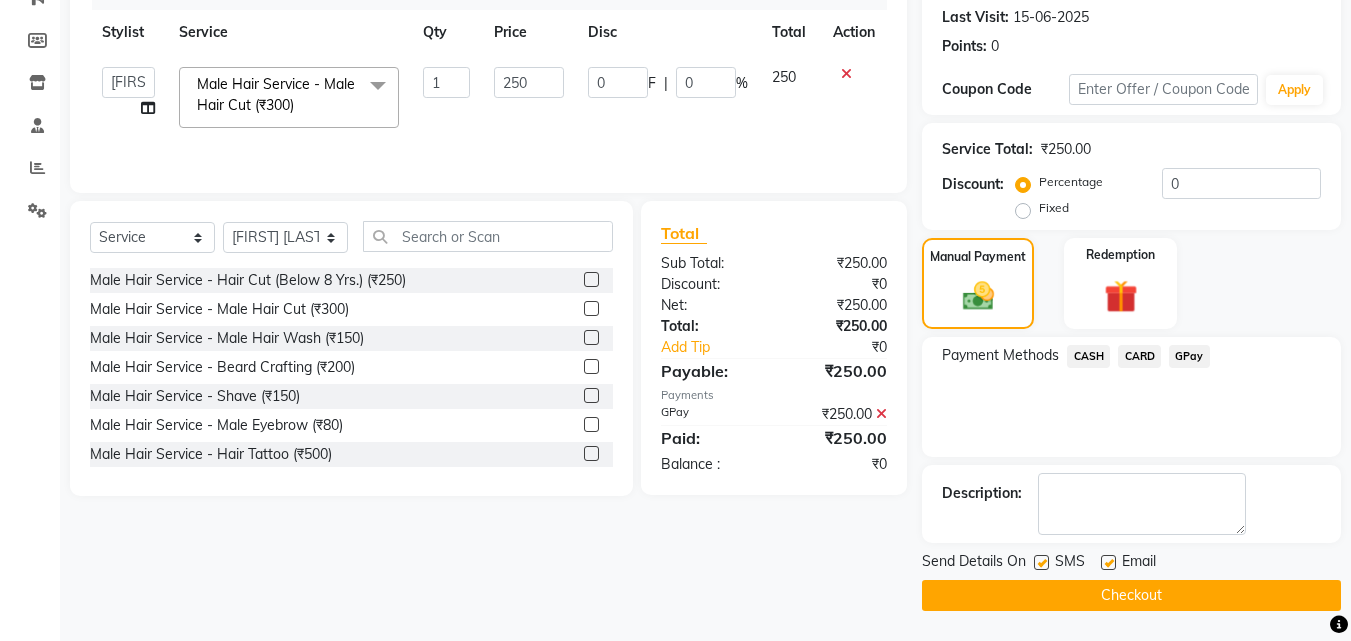 click on "Checkout" 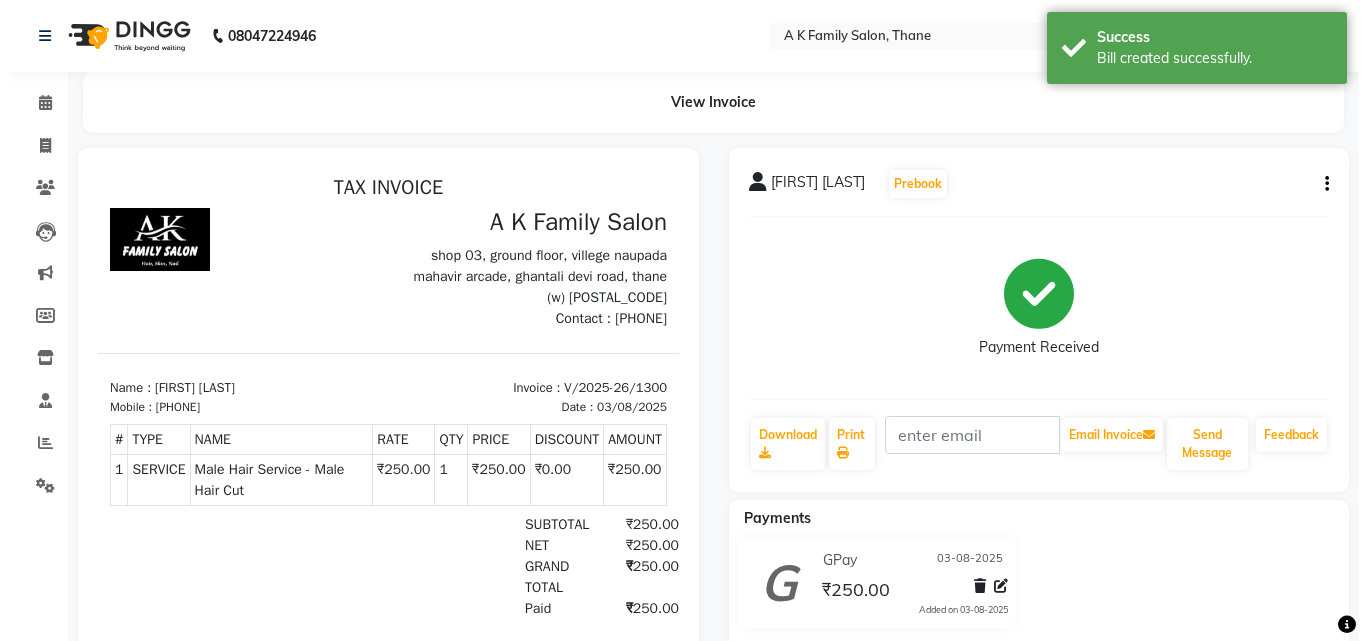 scroll, scrollTop: 0, scrollLeft: 0, axis: both 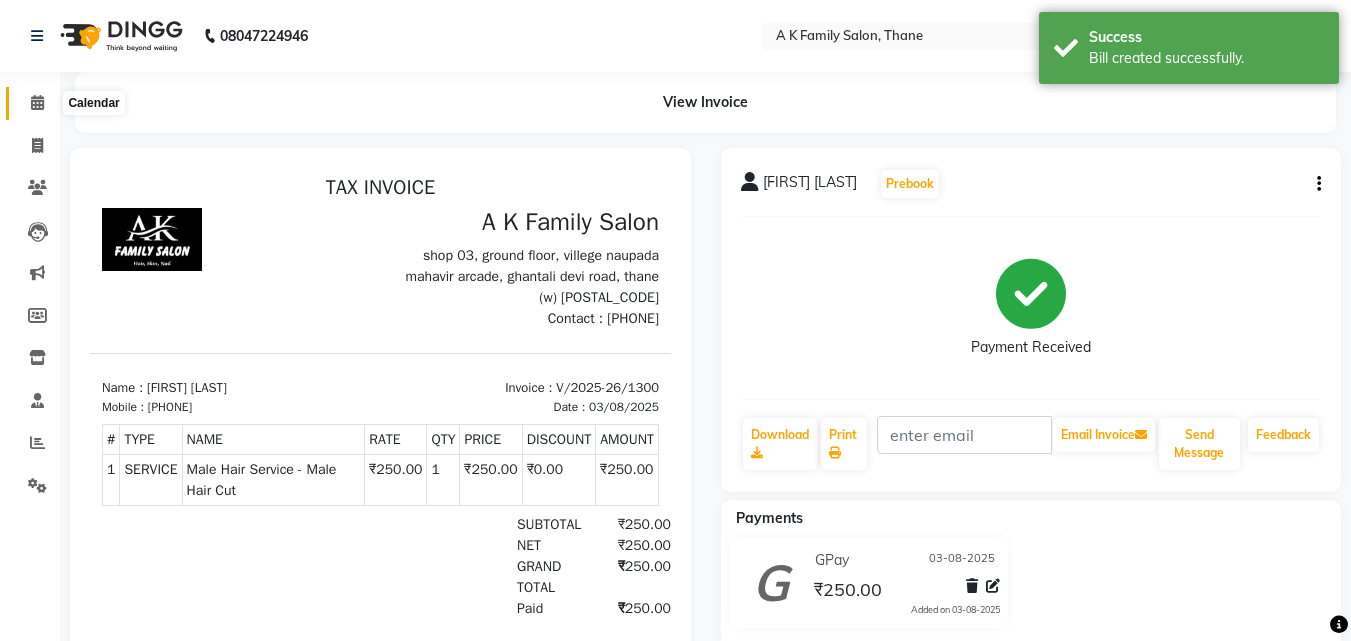 click 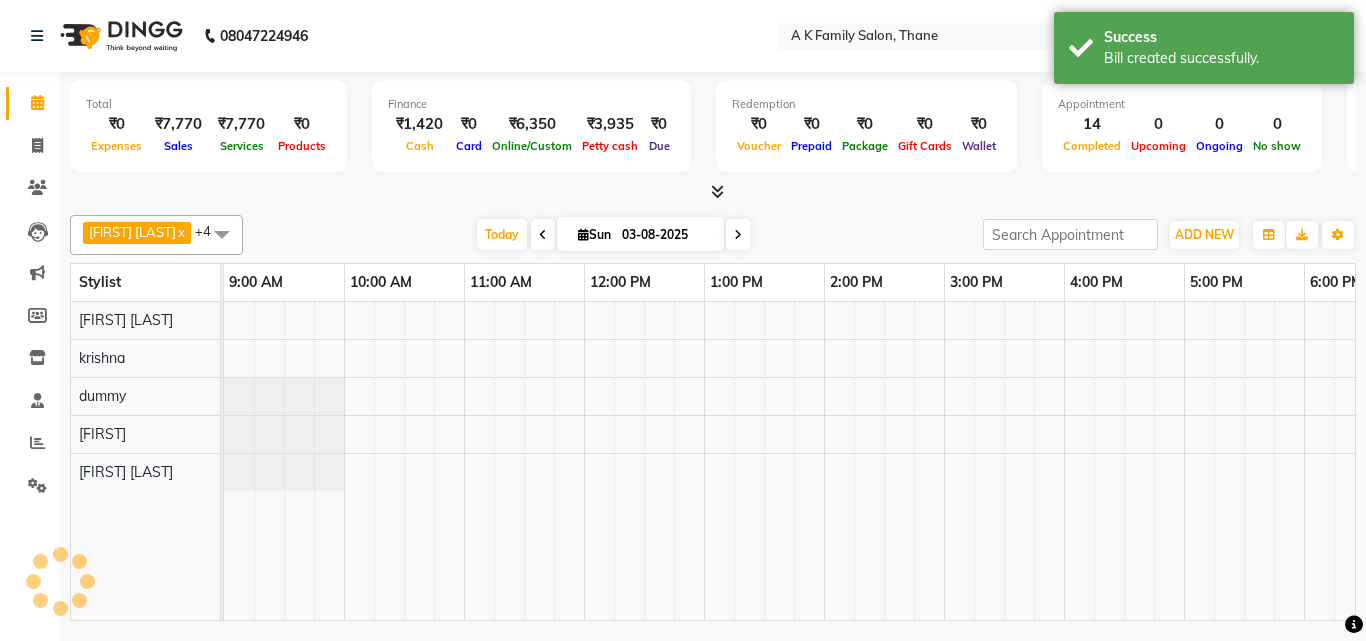 scroll, scrollTop: 0, scrollLeft: 0, axis: both 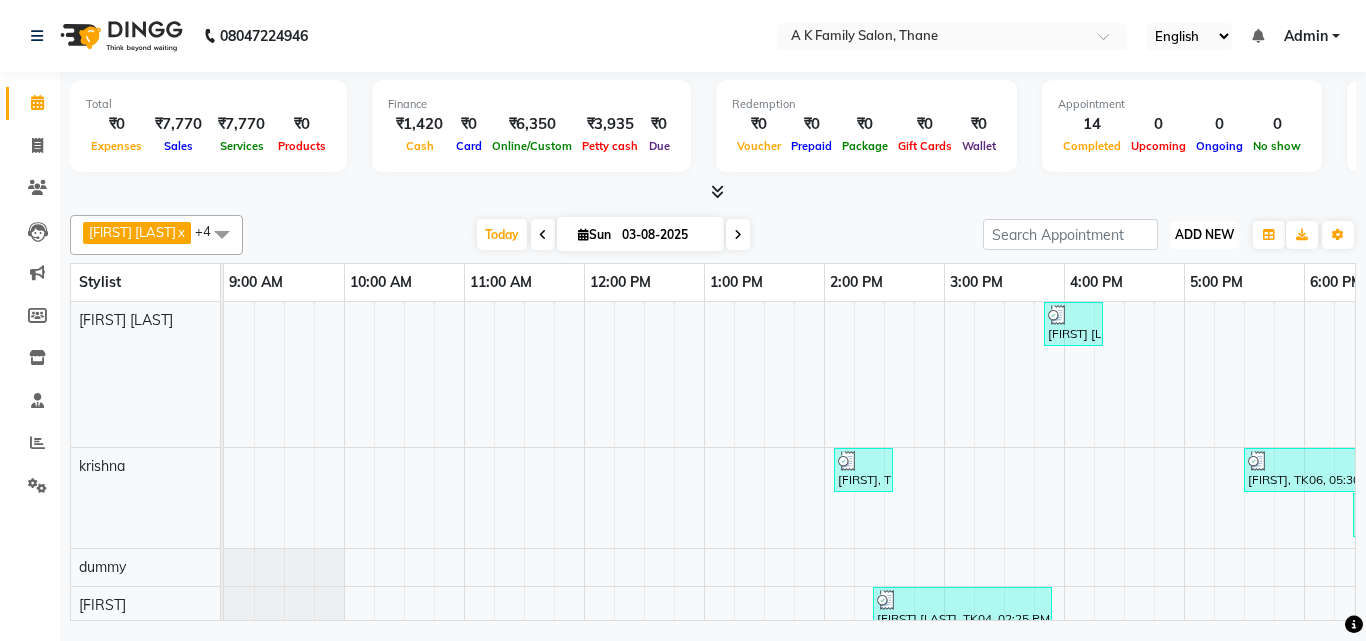 click on "ADD NEW Toggle Dropdown" at bounding box center (1204, 235) 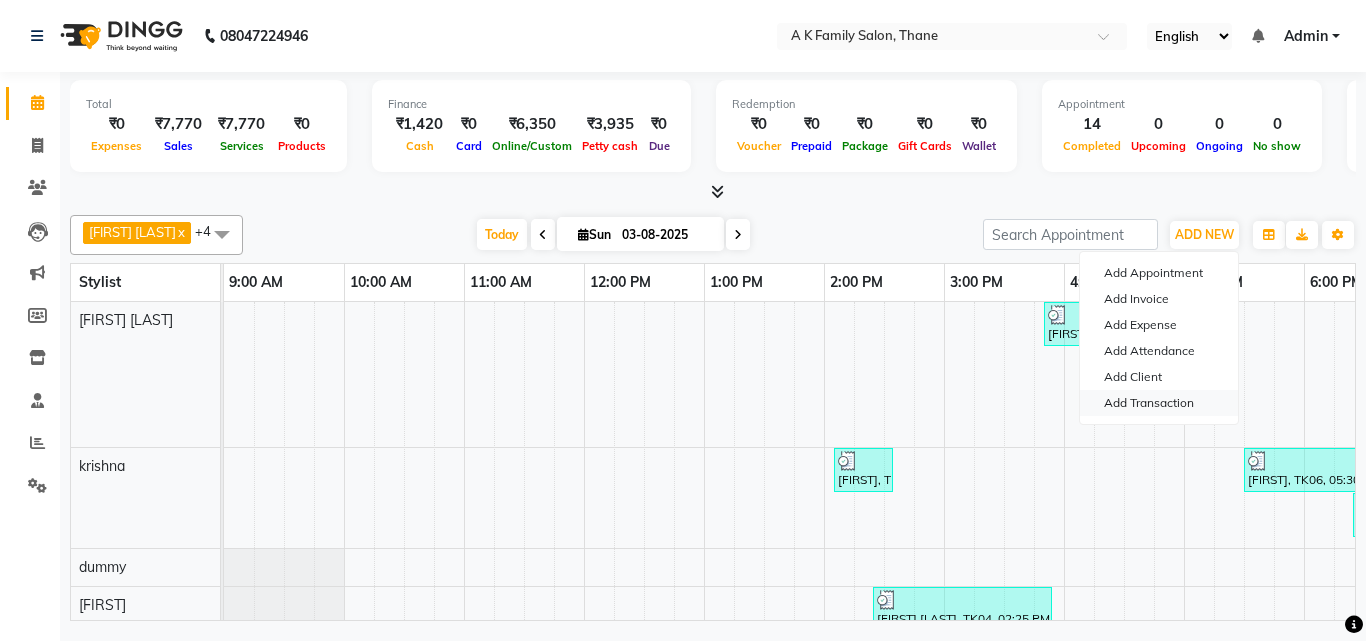 click on "Add Transaction" at bounding box center [1159, 403] 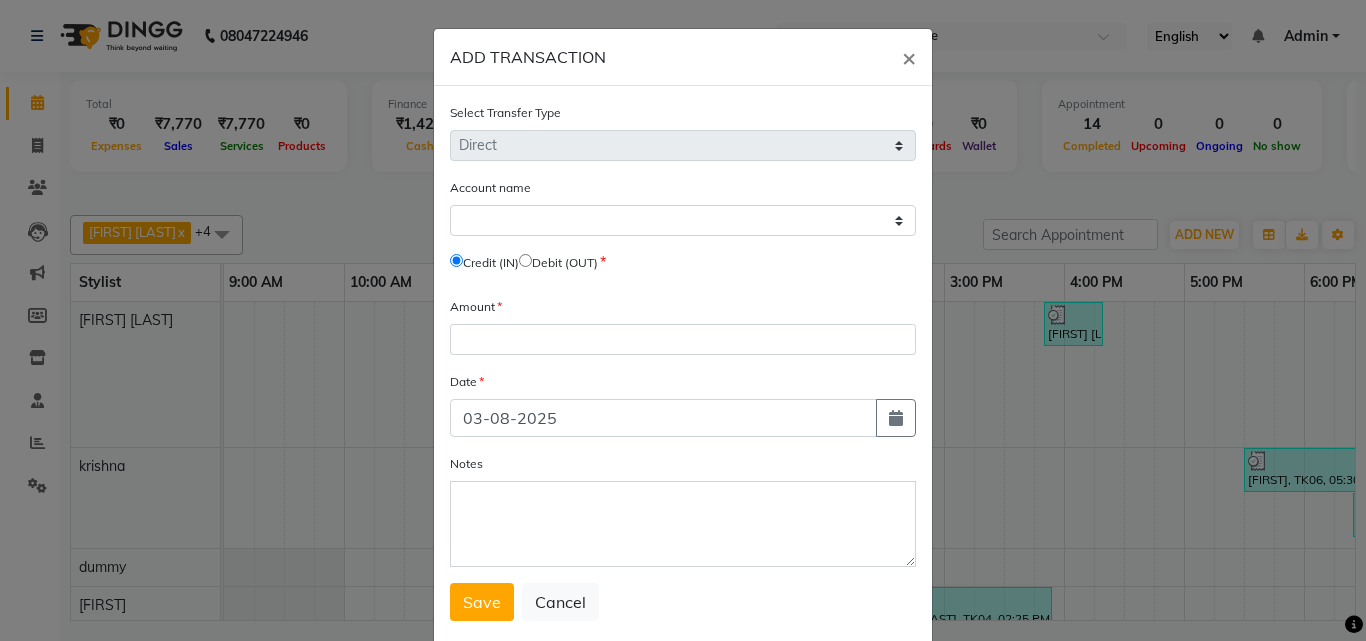 click 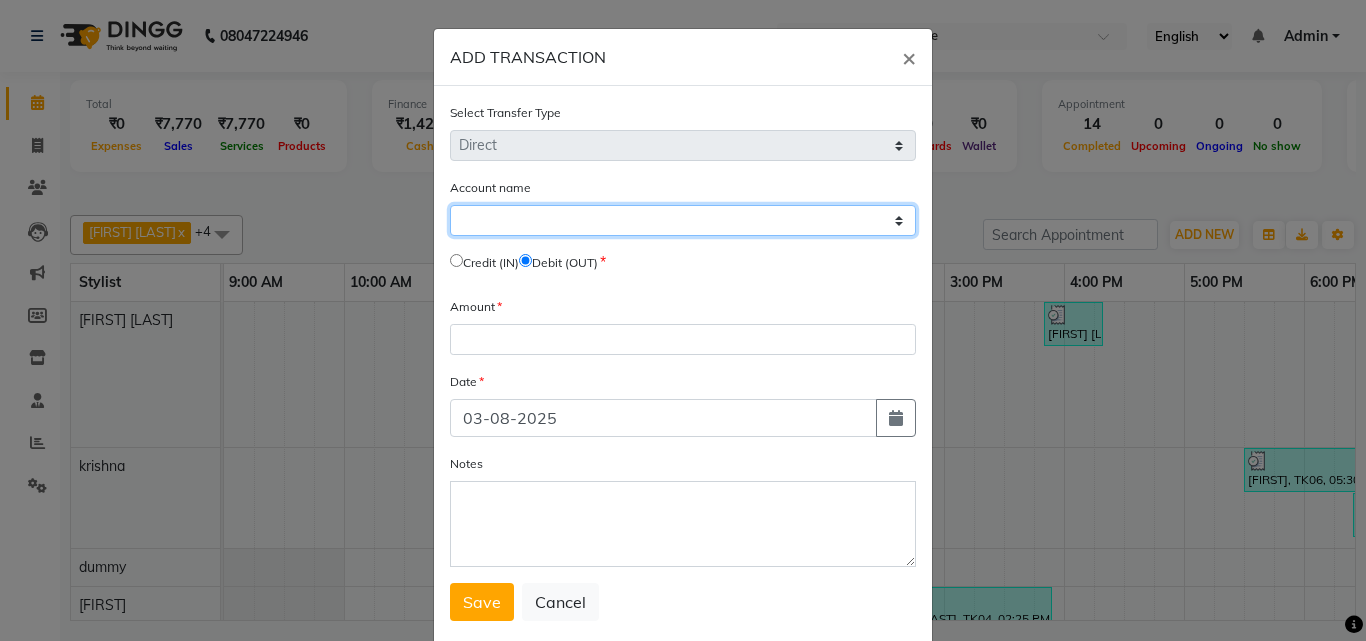 click on "Select Petty Cash Default Account" 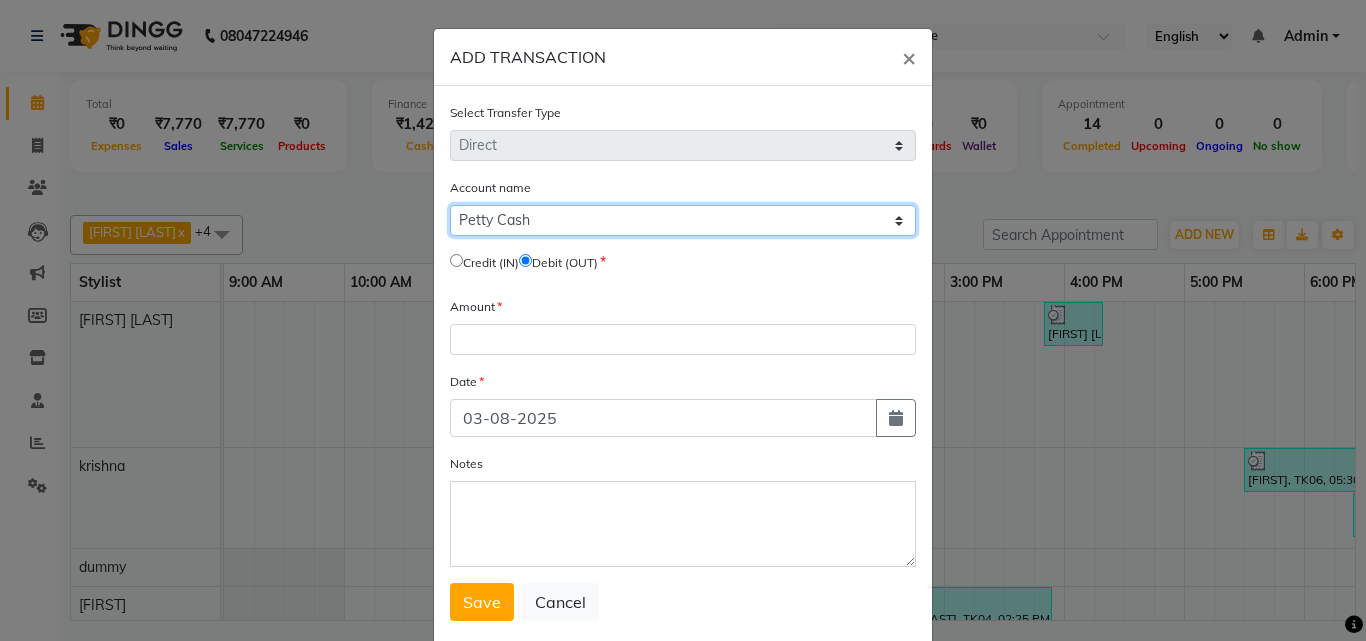 click on "Select Petty Cash Default Account" 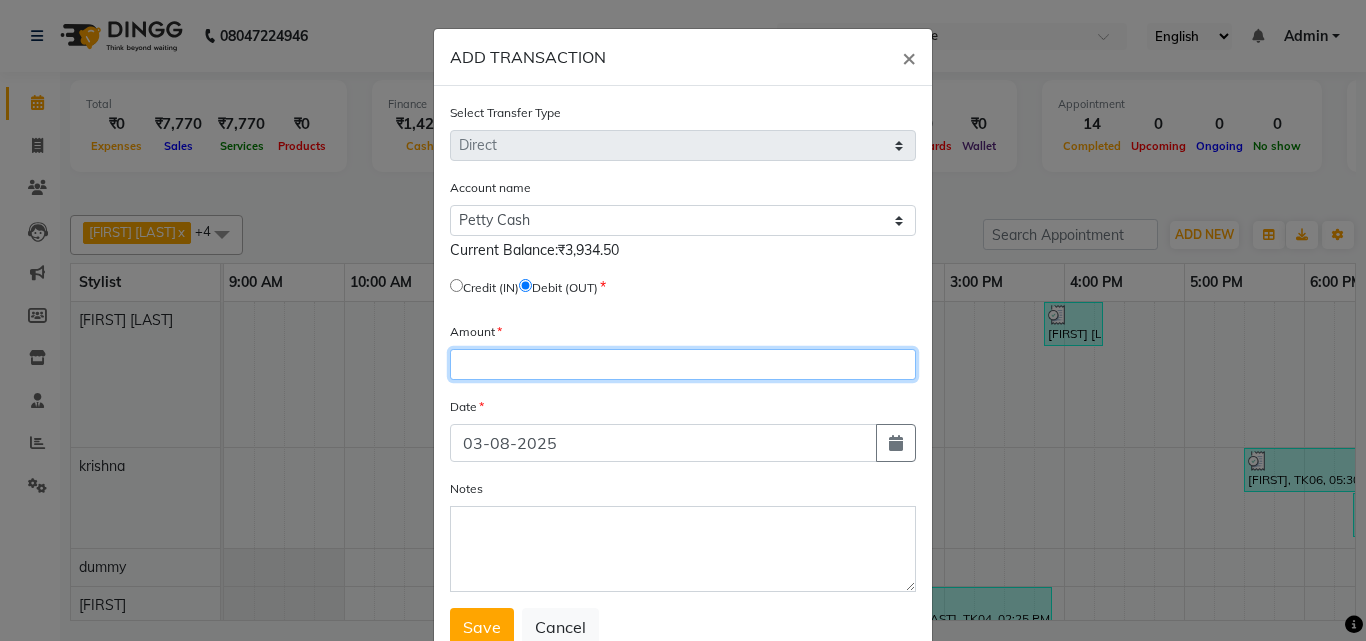 click 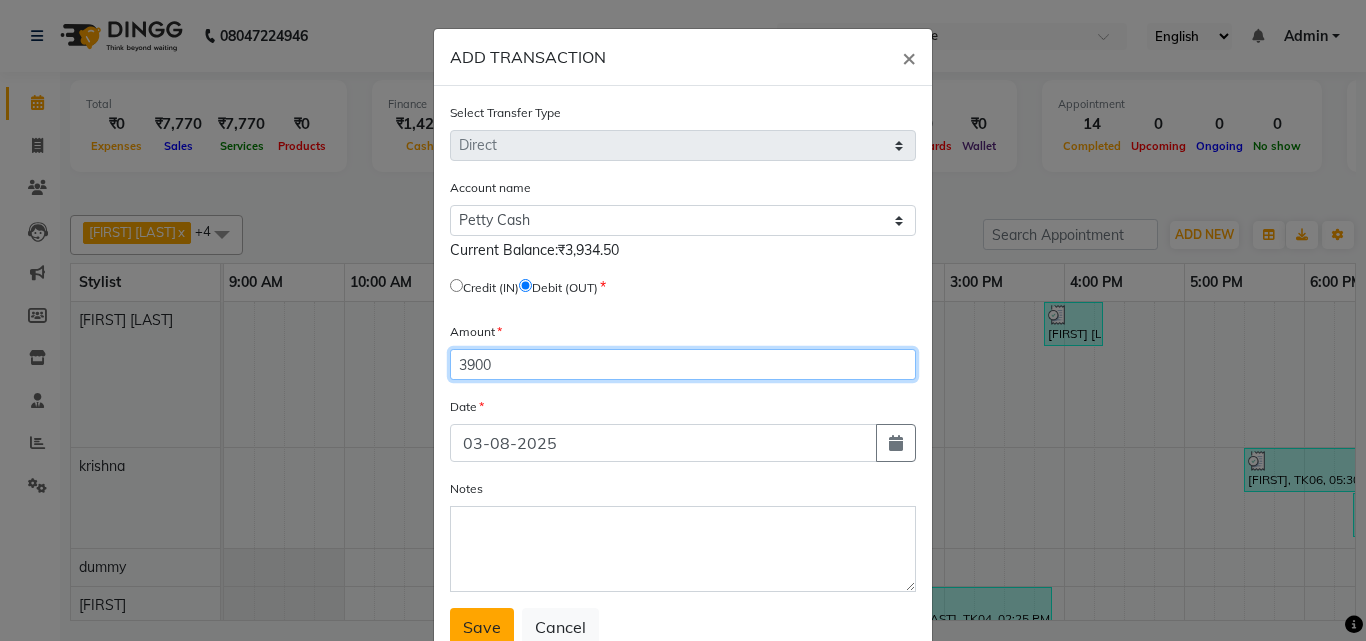 type on "3900" 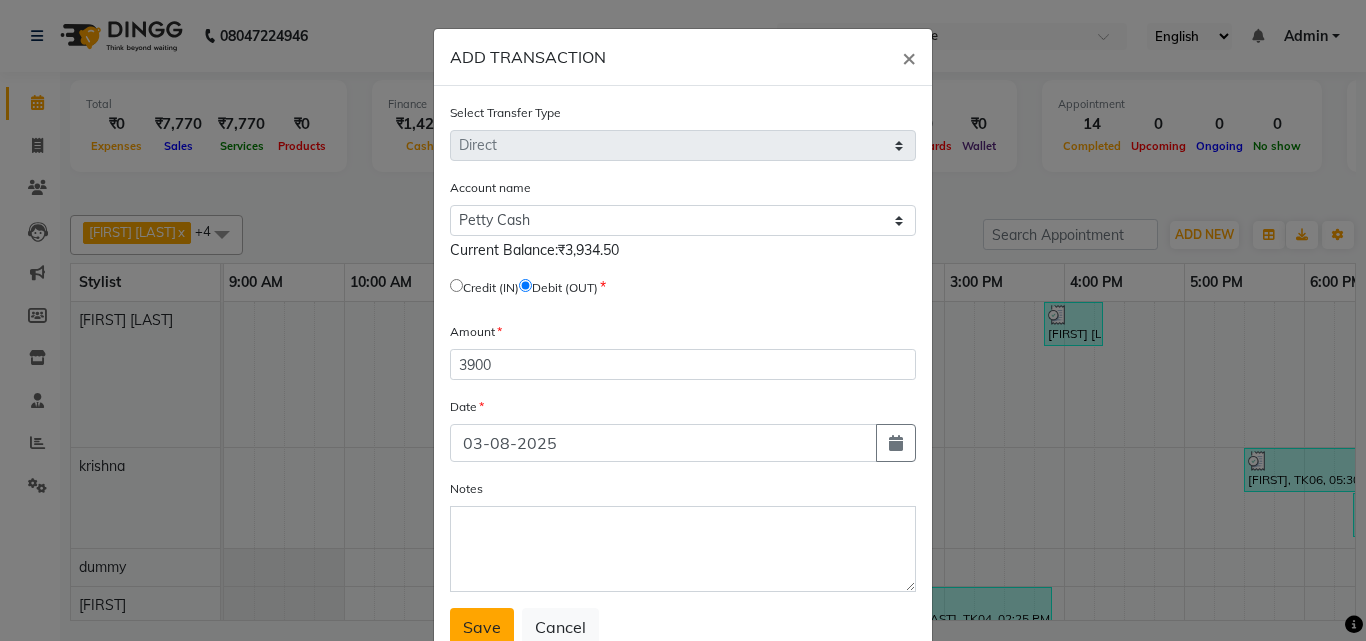 click on "Save" at bounding box center [482, 627] 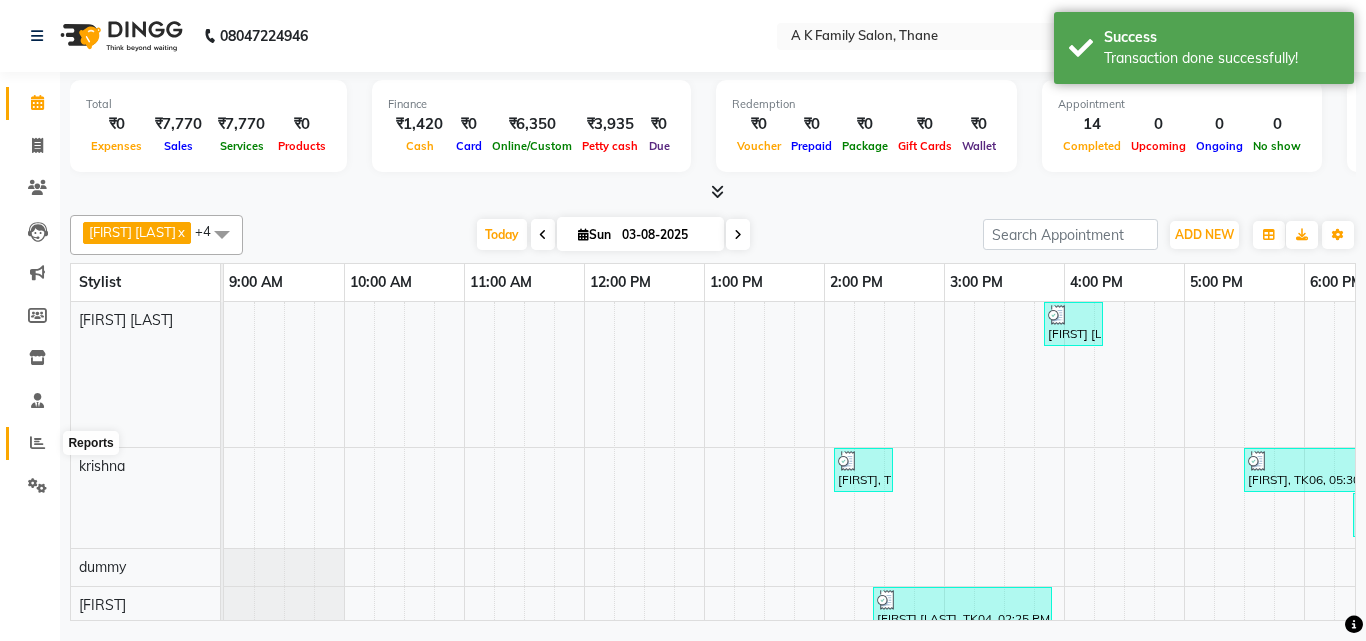 click 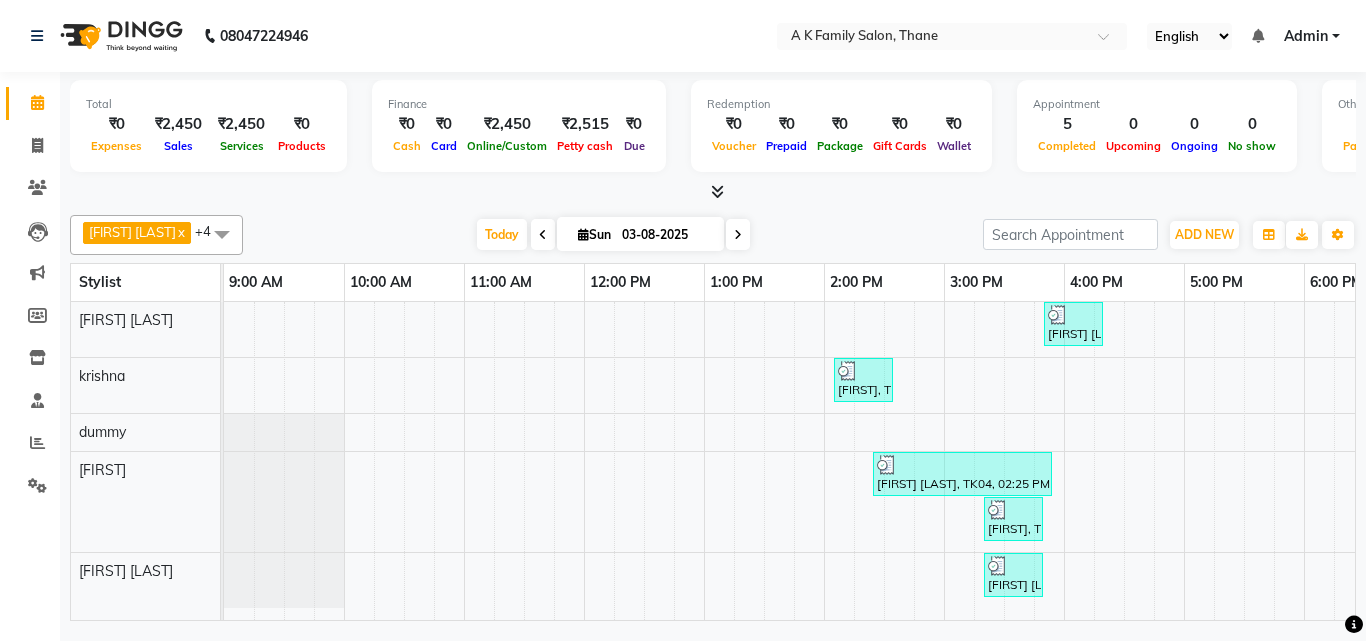 scroll, scrollTop: 0, scrollLeft: 0, axis: both 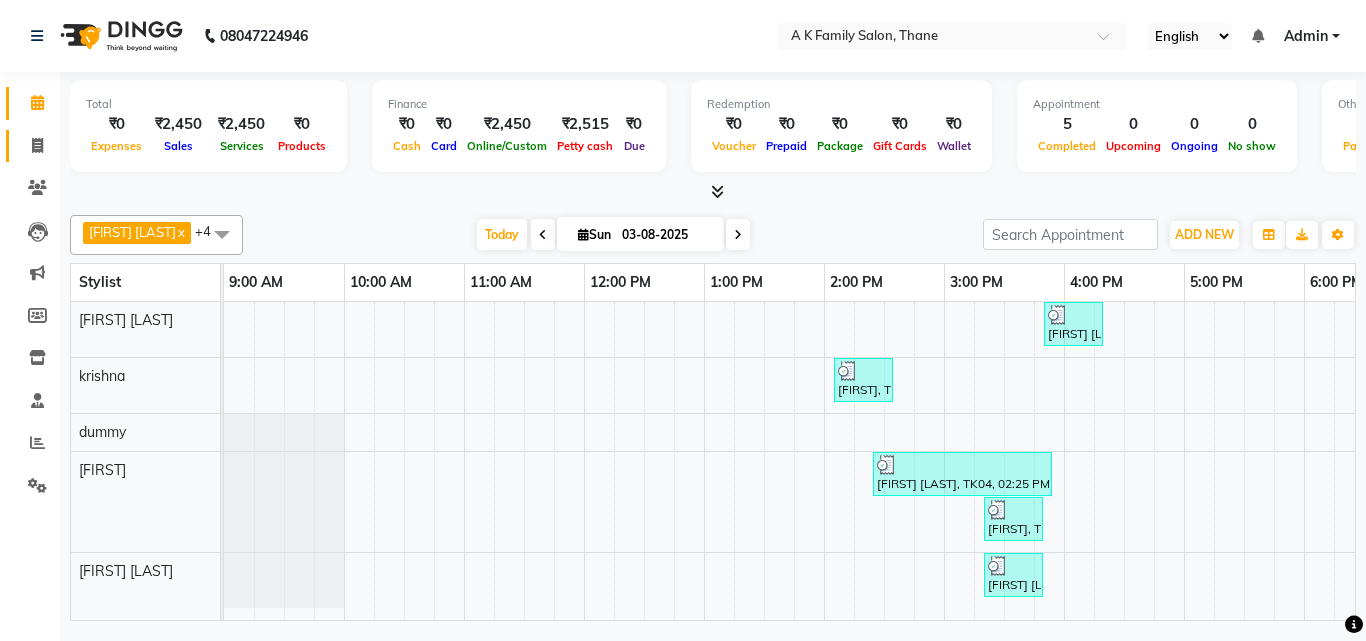 click on "Invoice" 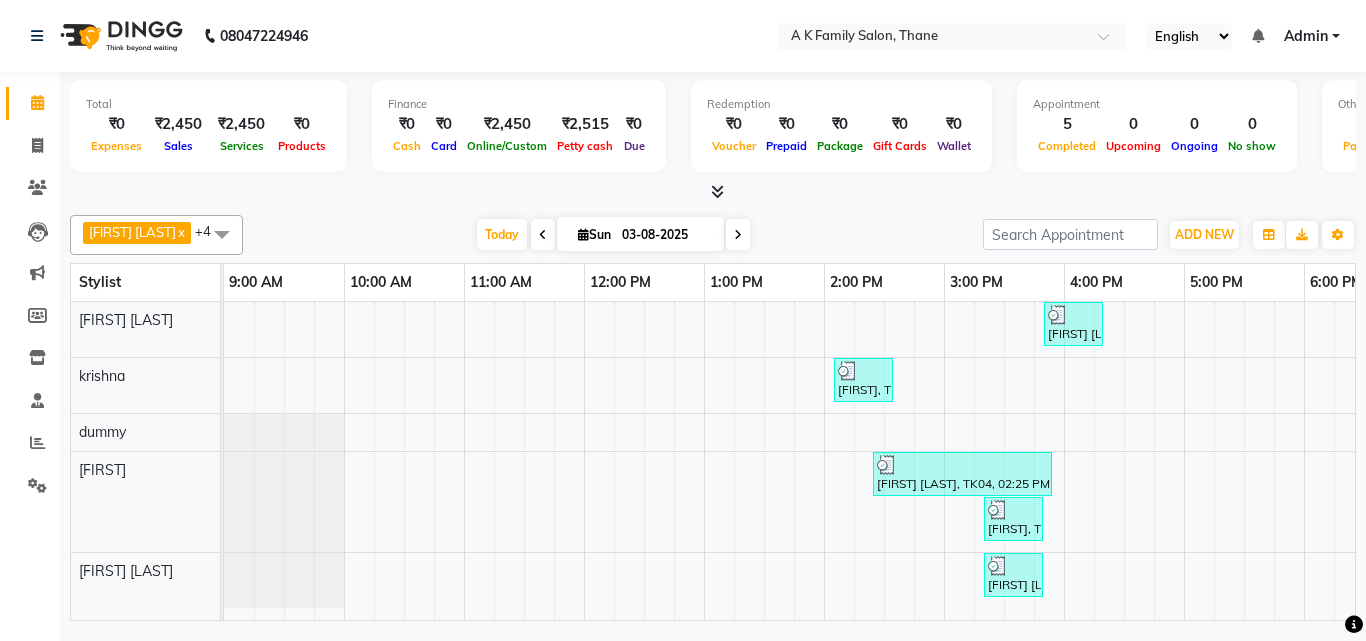 select on "service" 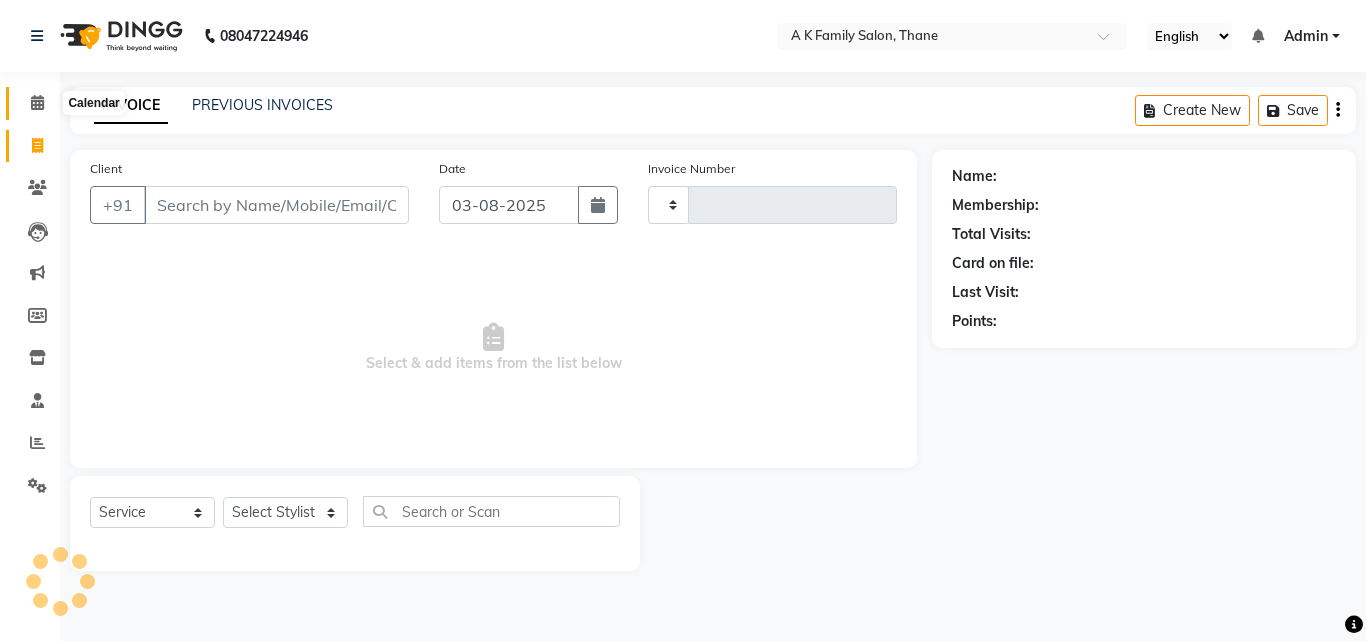 click 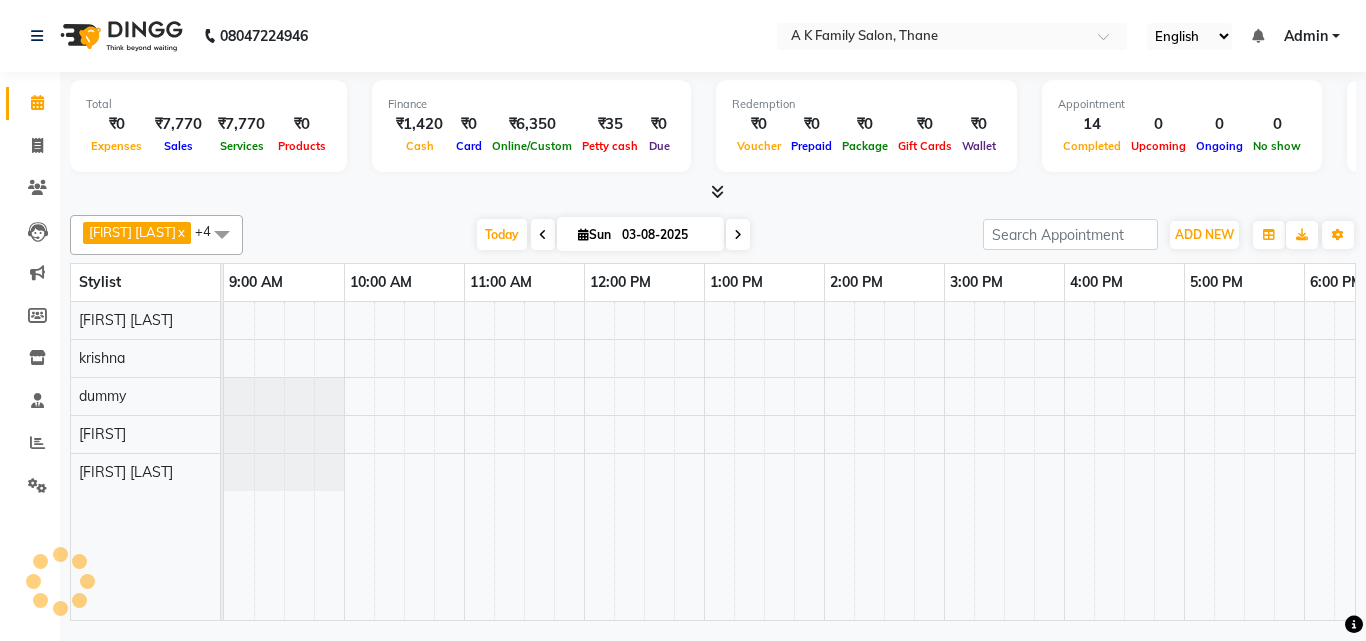scroll, scrollTop: 0, scrollLeft: 0, axis: both 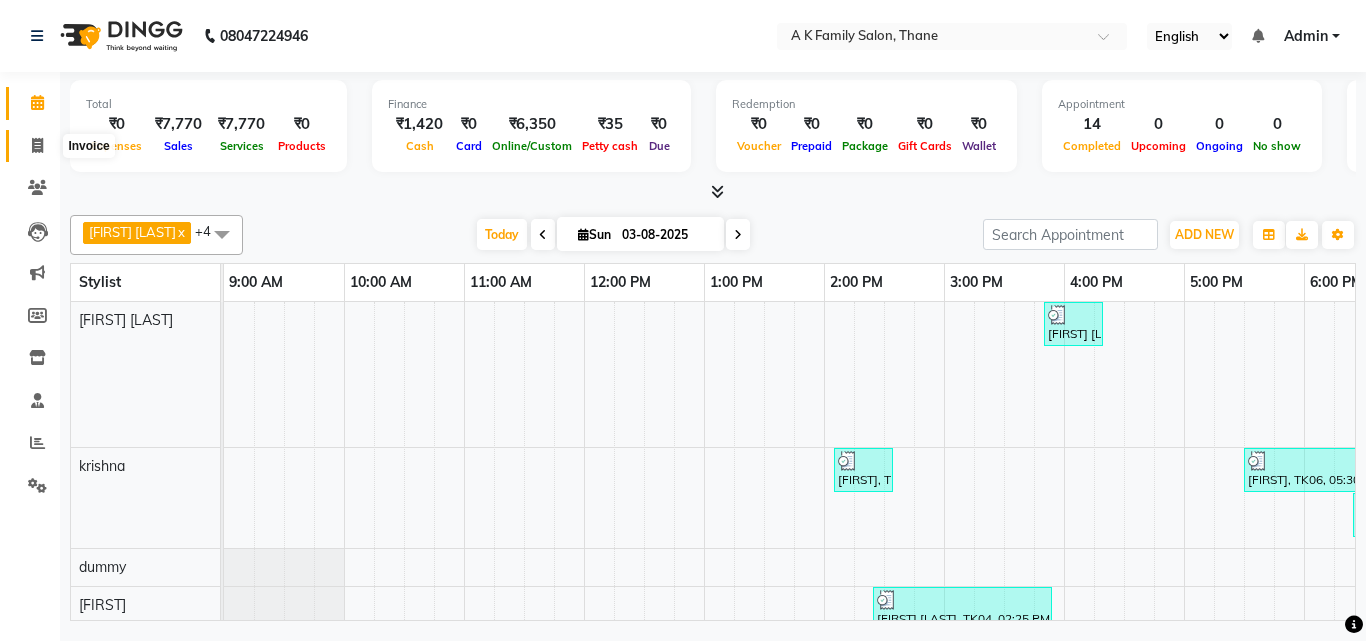 click 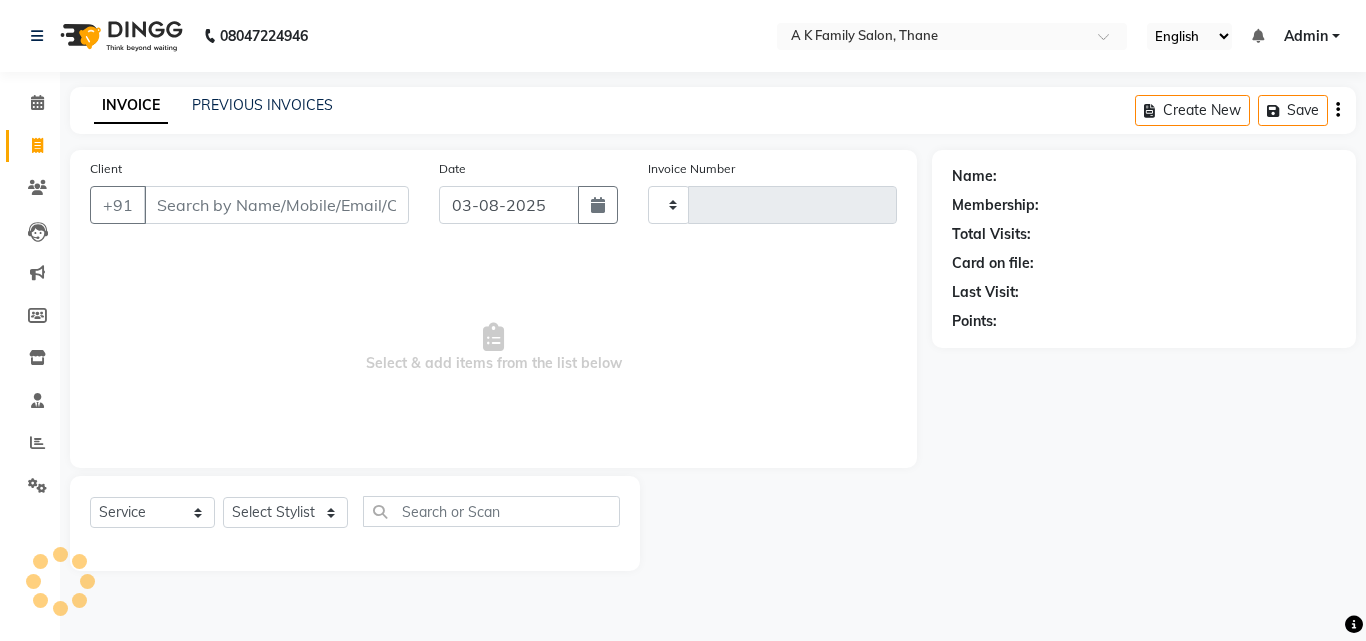 type on "1301" 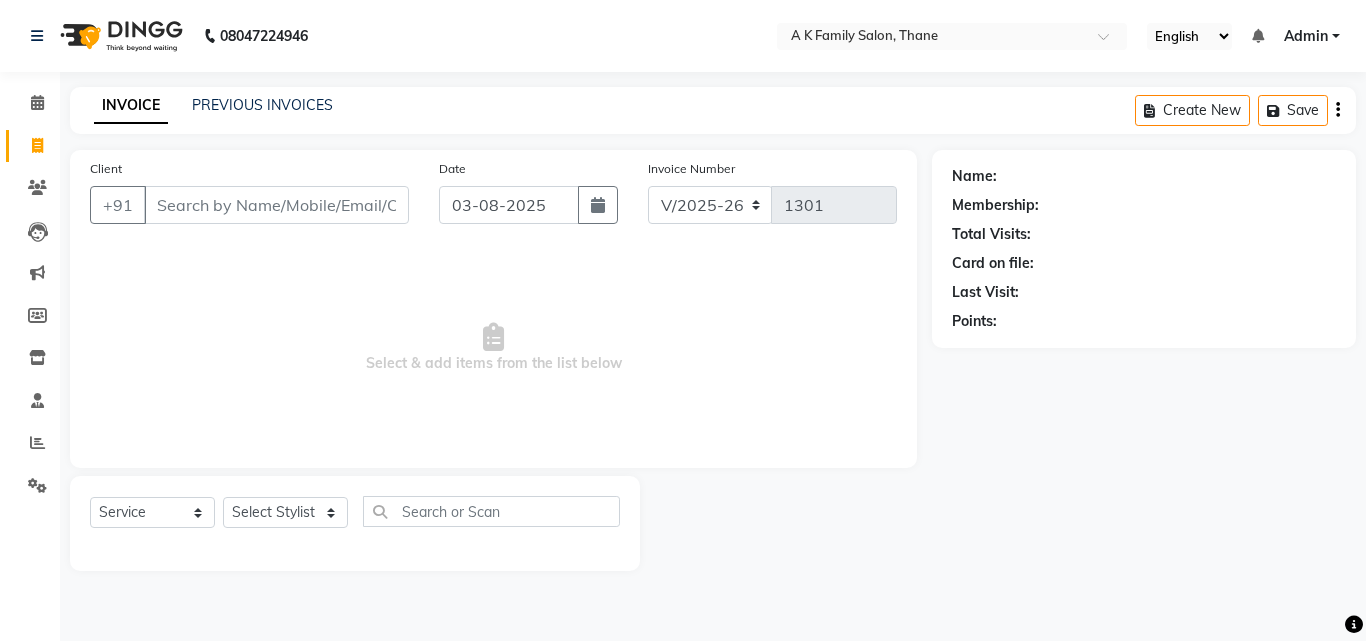 click on "Client" at bounding box center [276, 205] 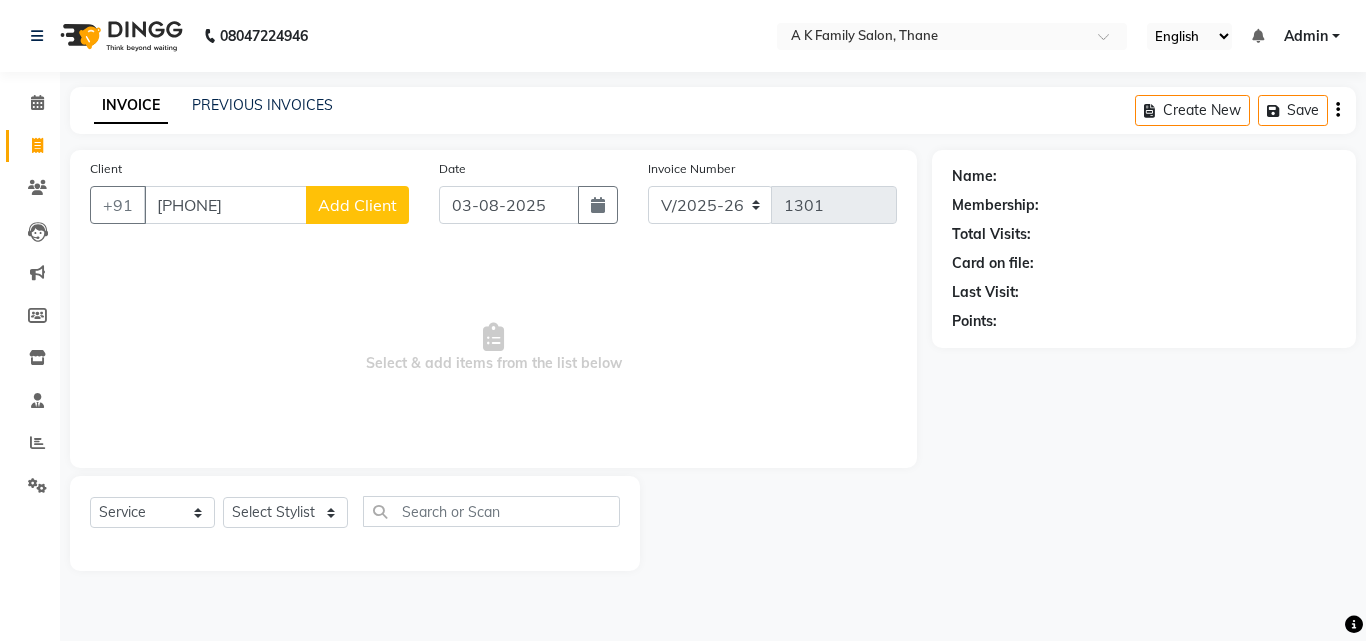 type on "7039984327" 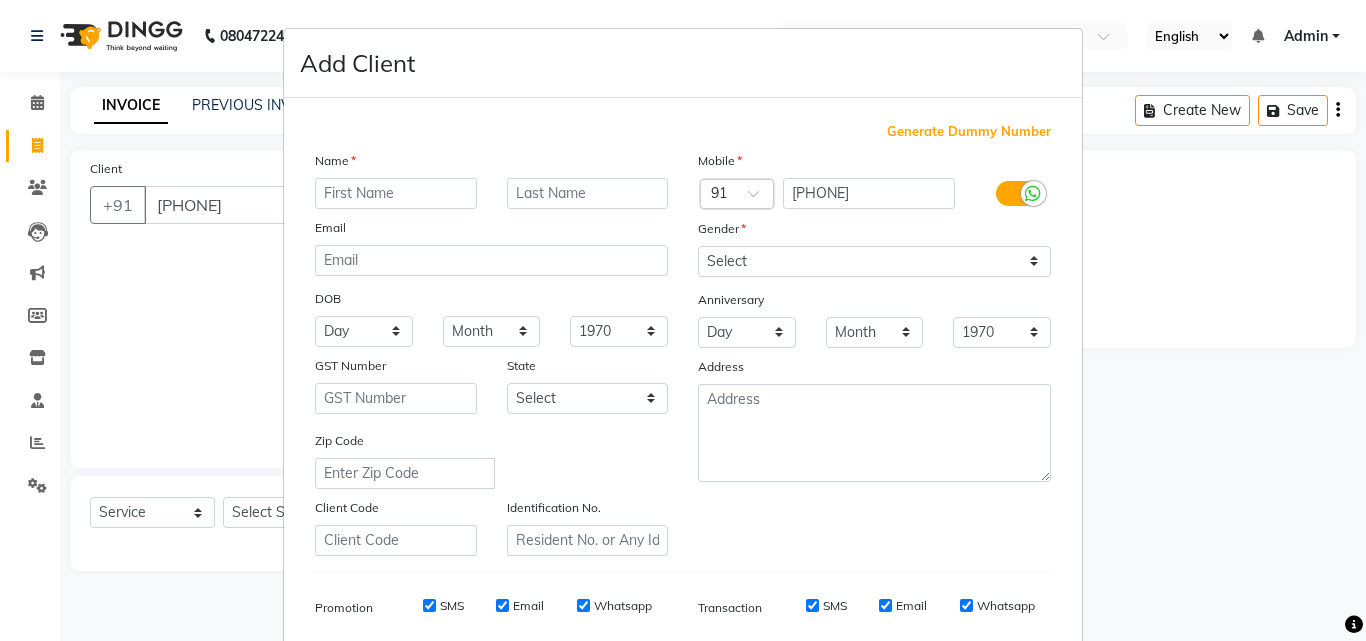 click at bounding box center [396, 193] 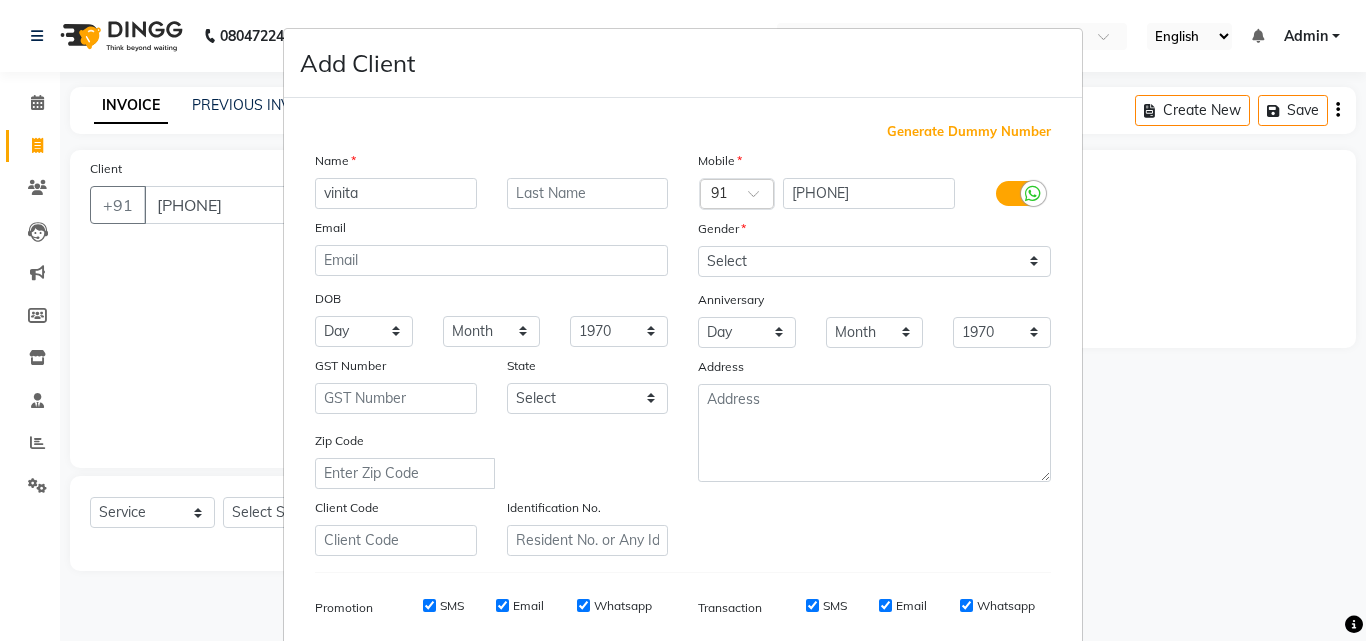 type on "vinita" 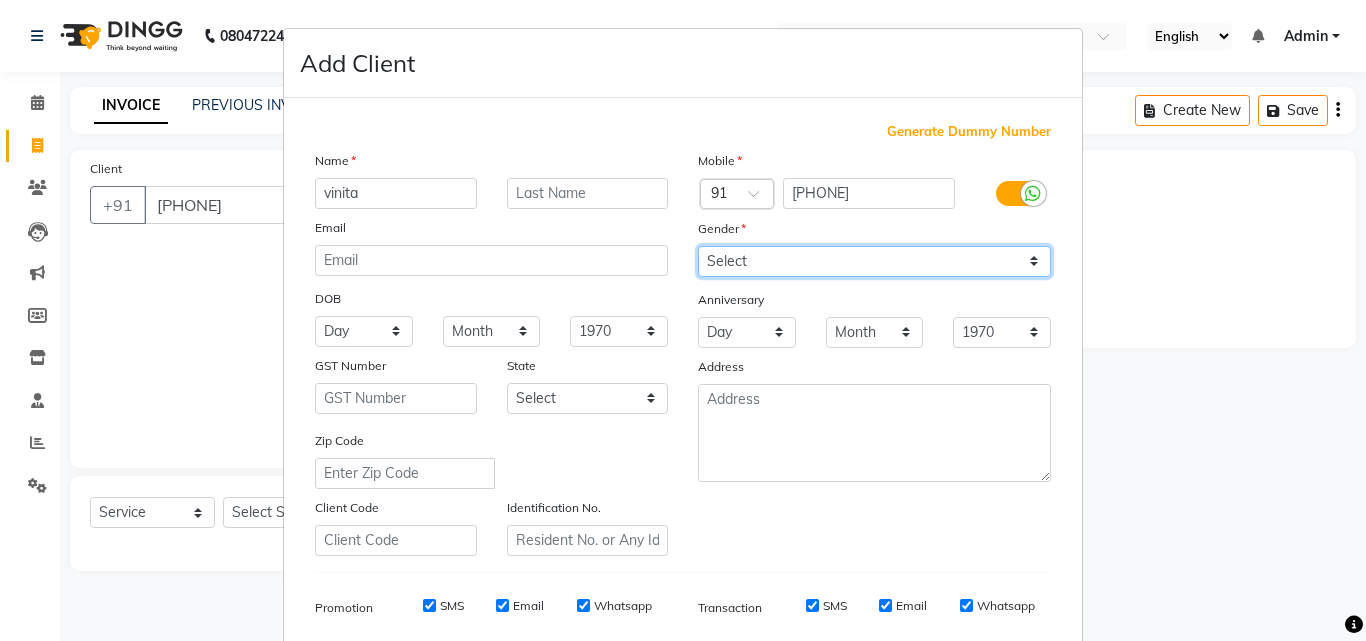 drag, startPoint x: 919, startPoint y: 255, endPoint x: 919, endPoint y: 271, distance: 16 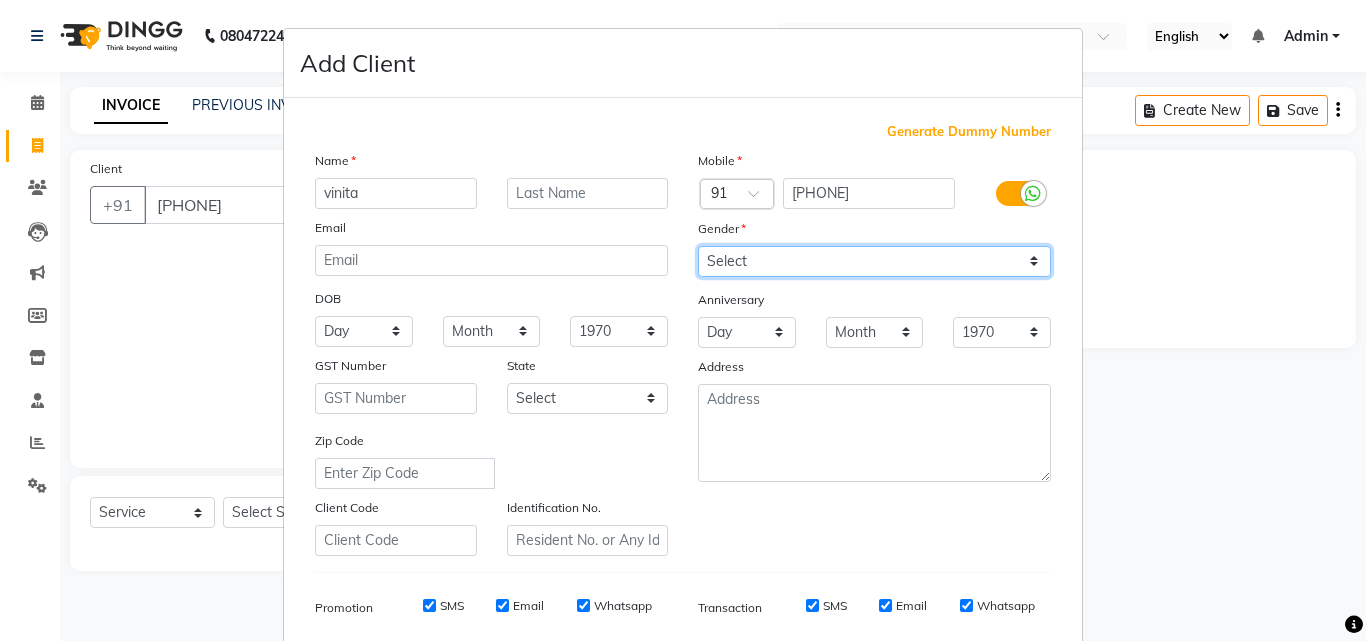 click on "Select Male Female Other Prefer Not To Say" at bounding box center (874, 261) 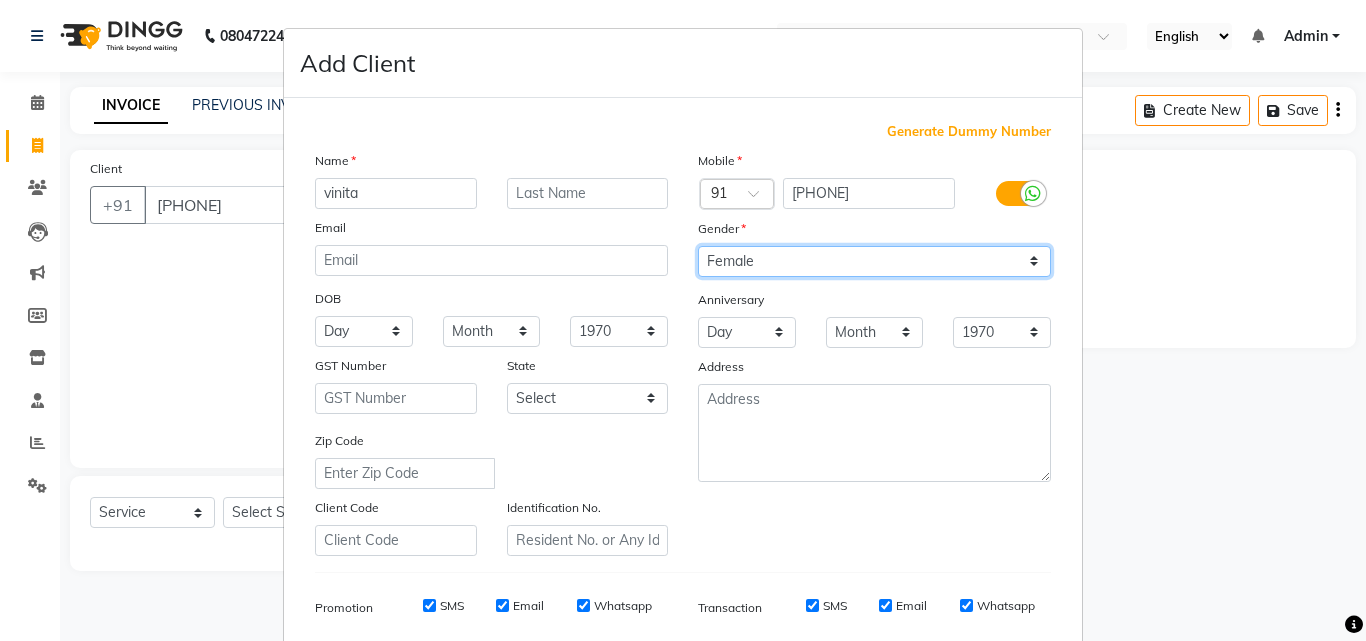 click on "Select Male Female Other Prefer Not To Say" at bounding box center (874, 261) 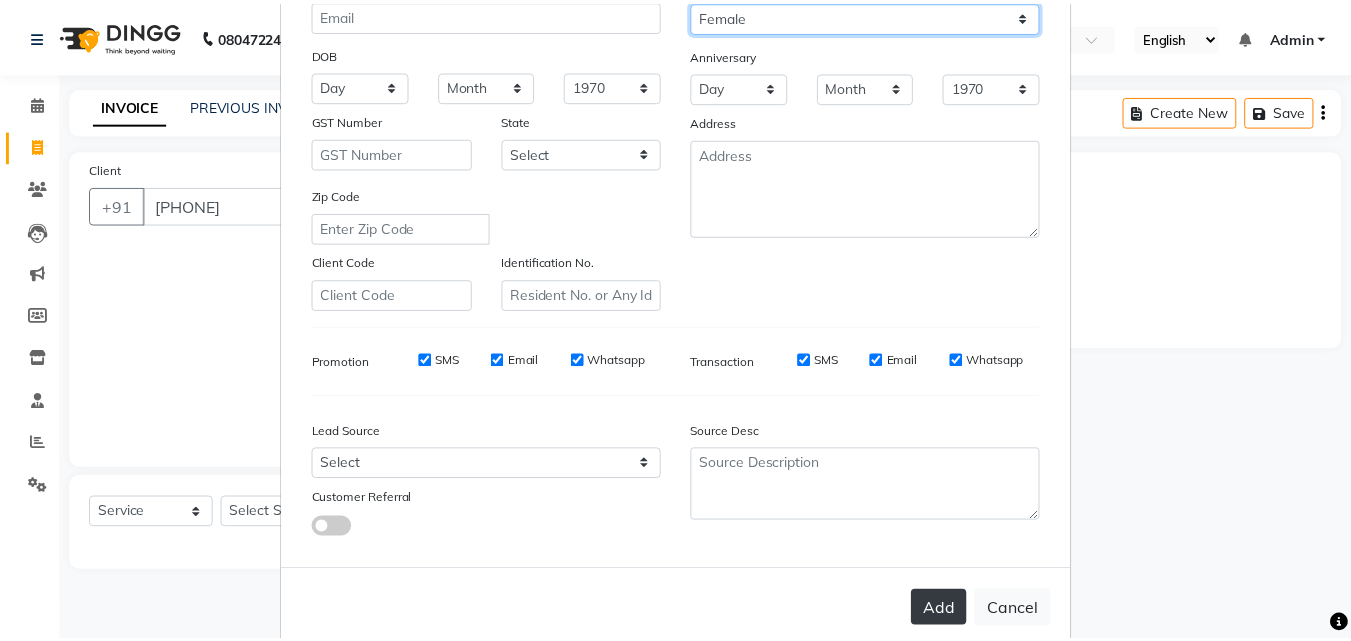 scroll, scrollTop: 282, scrollLeft: 0, axis: vertical 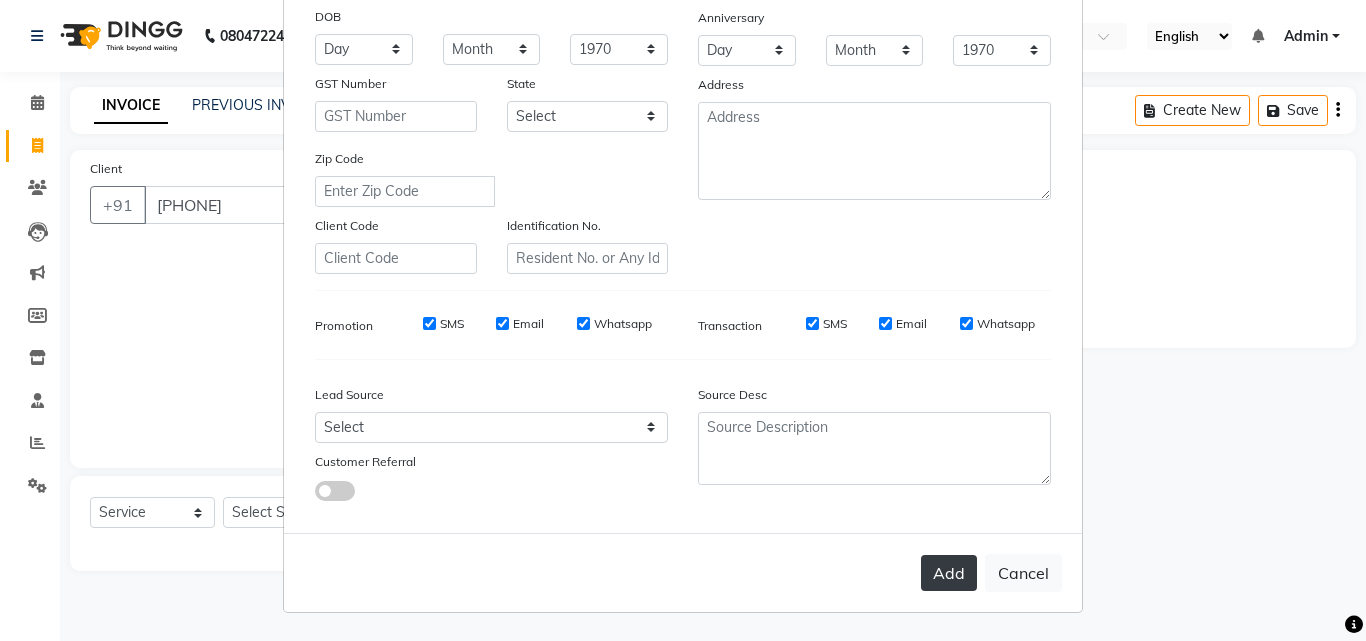 click on "Add" at bounding box center (949, 573) 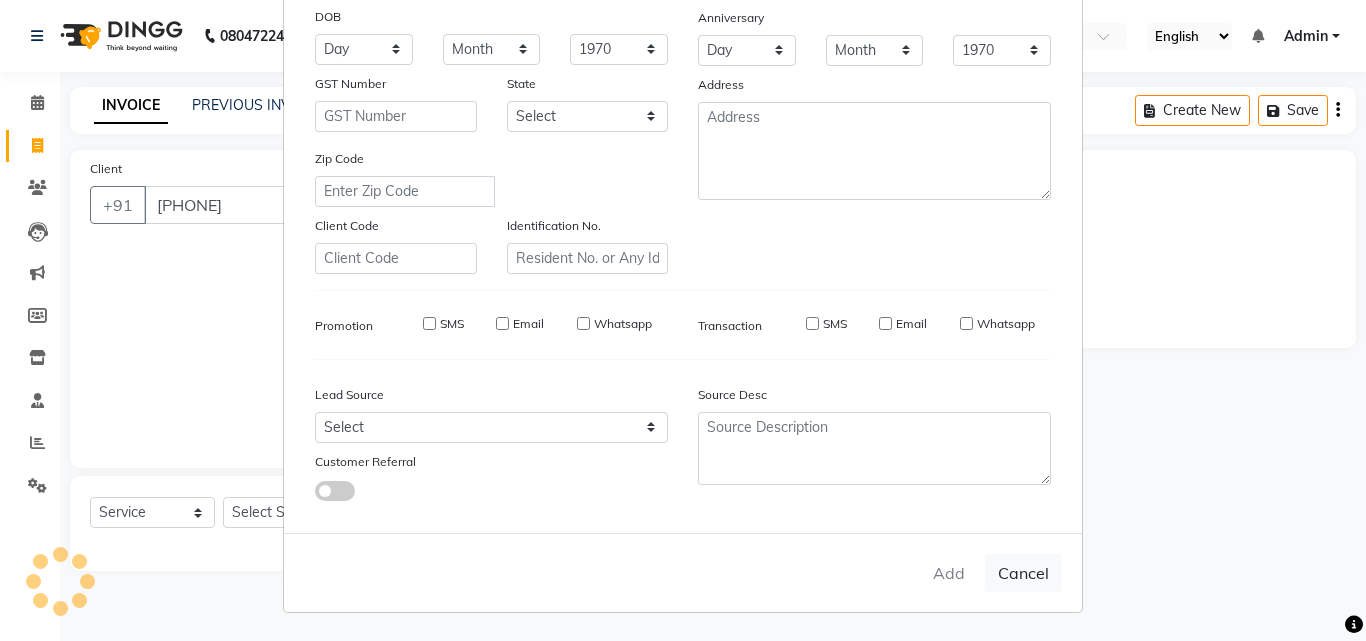 type 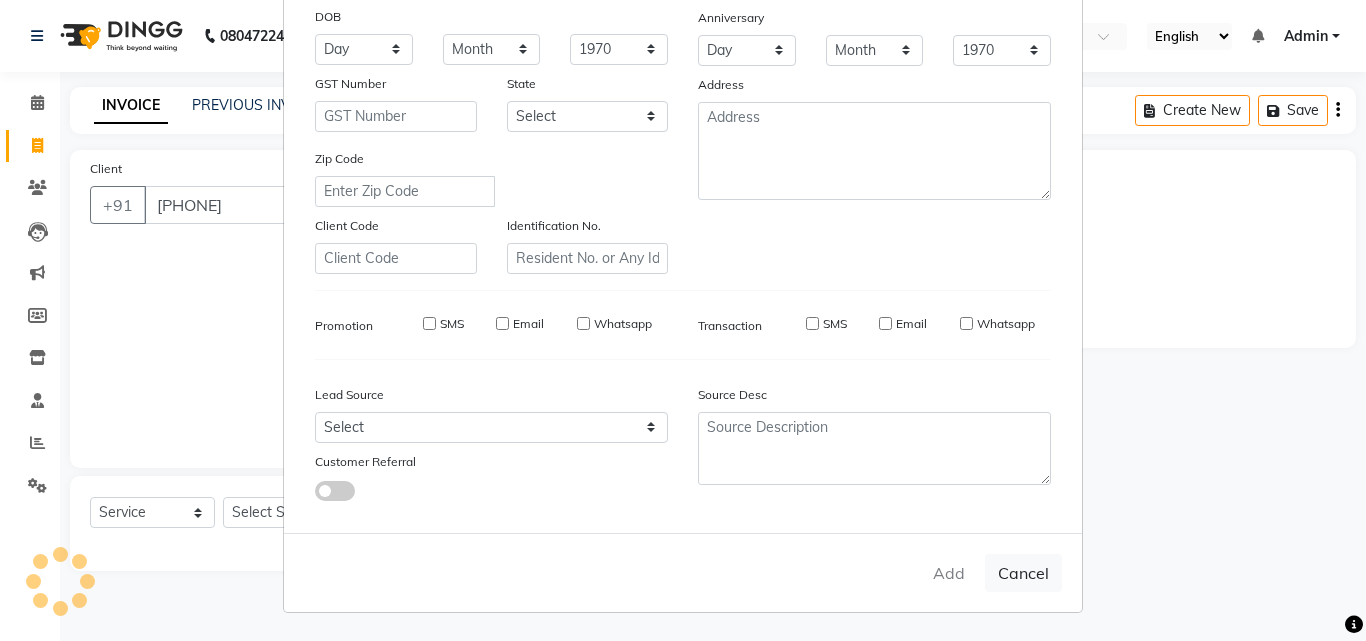 select 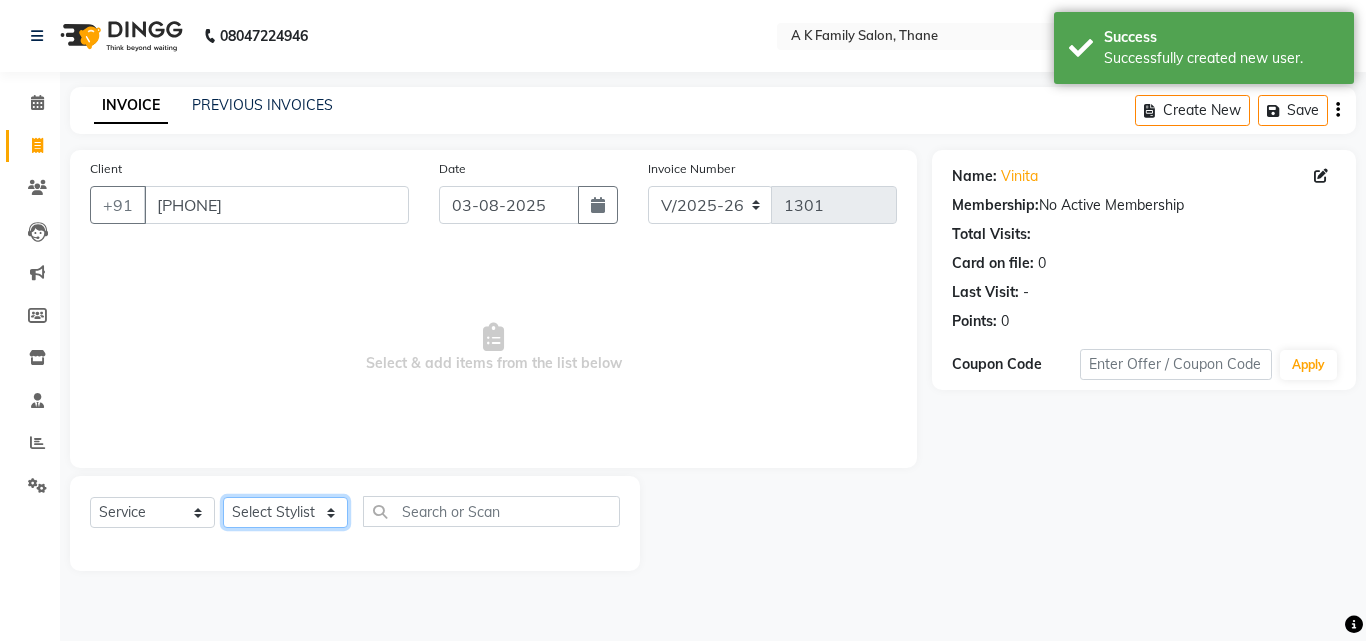 click on "Select Stylist [FIRST] [LAST] dummy [FIRST] [LAST] [FIRST]    [FIRST]   [FIRST]  [FIRST] [LAST]" 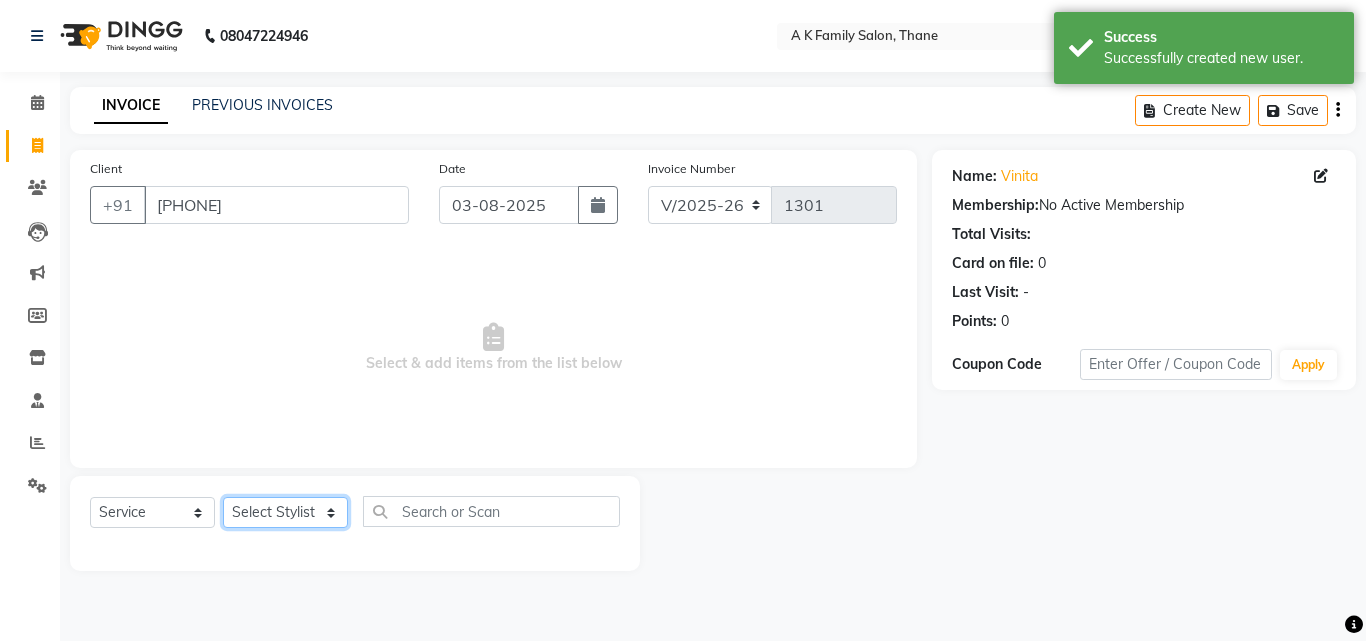 select on "34236" 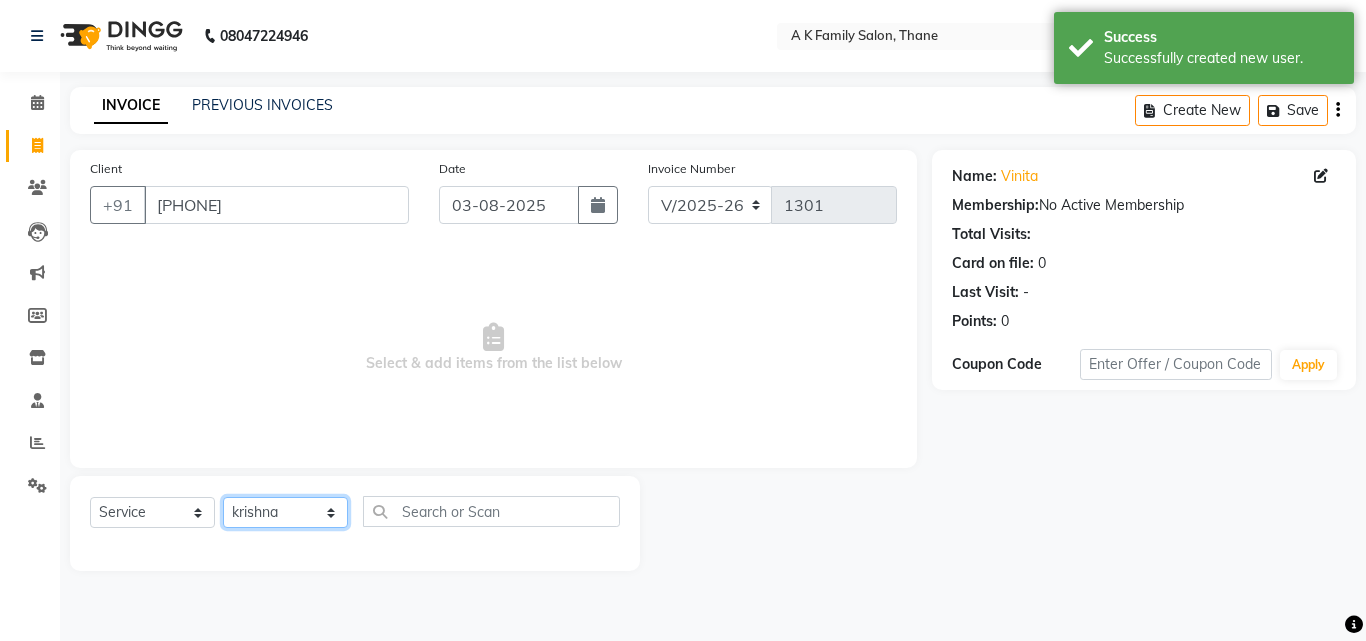 click on "Select Stylist [FIRST] [LAST] dummy [FIRST] [LAST] [FIRST]    [FIRST]   [FIRST]  [FIRST] [LAST]" 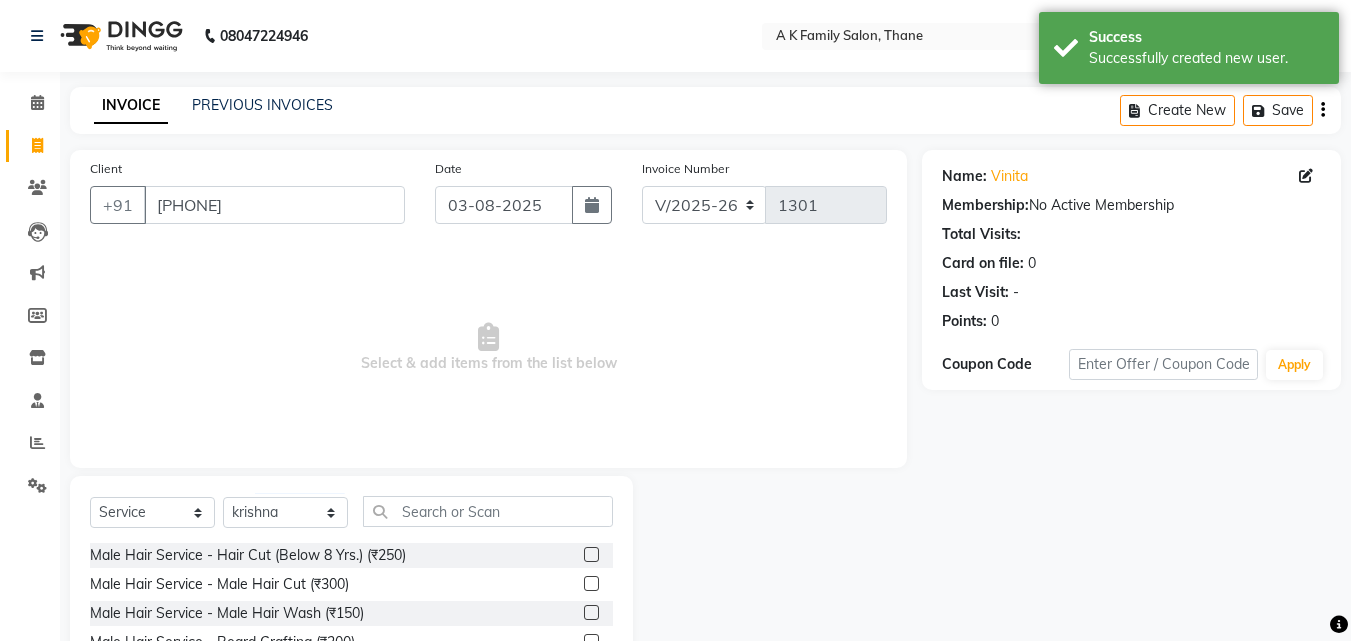 click on "Select  Service  Product  Membership  Package Voucher Prepaid Gift Card  Select Stylist Aziz Khan dummy harshada jadhav krishna  simmi smita jhadhav" 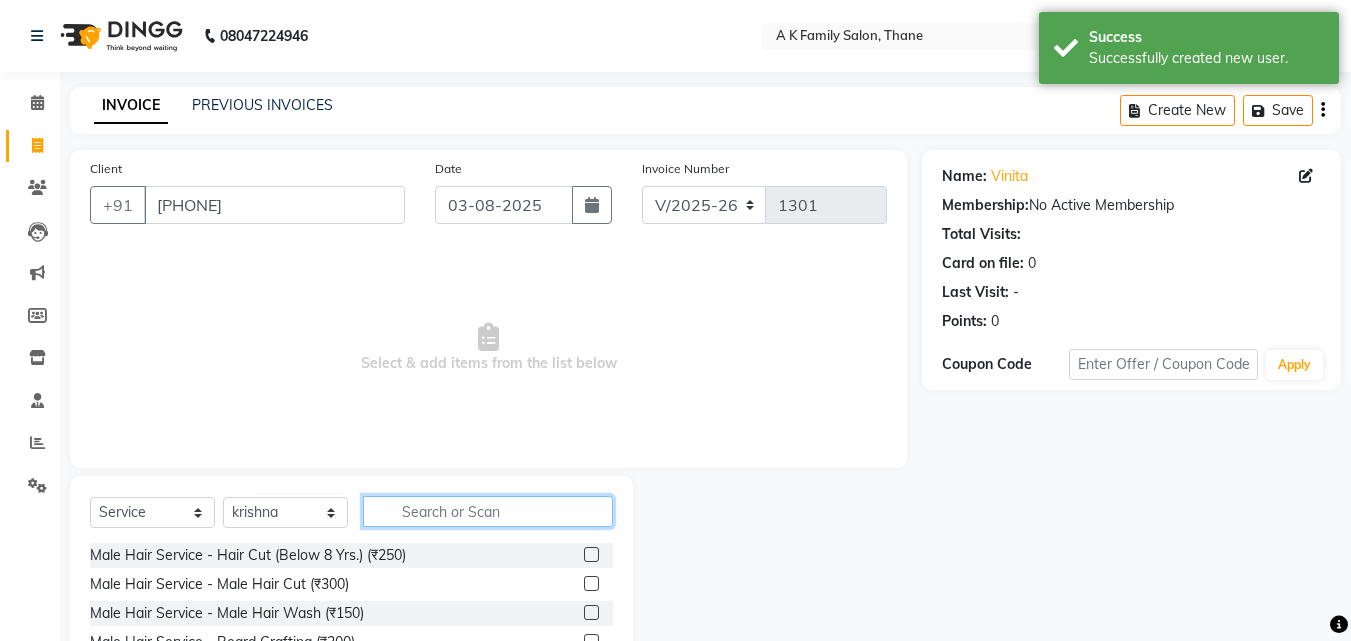 click 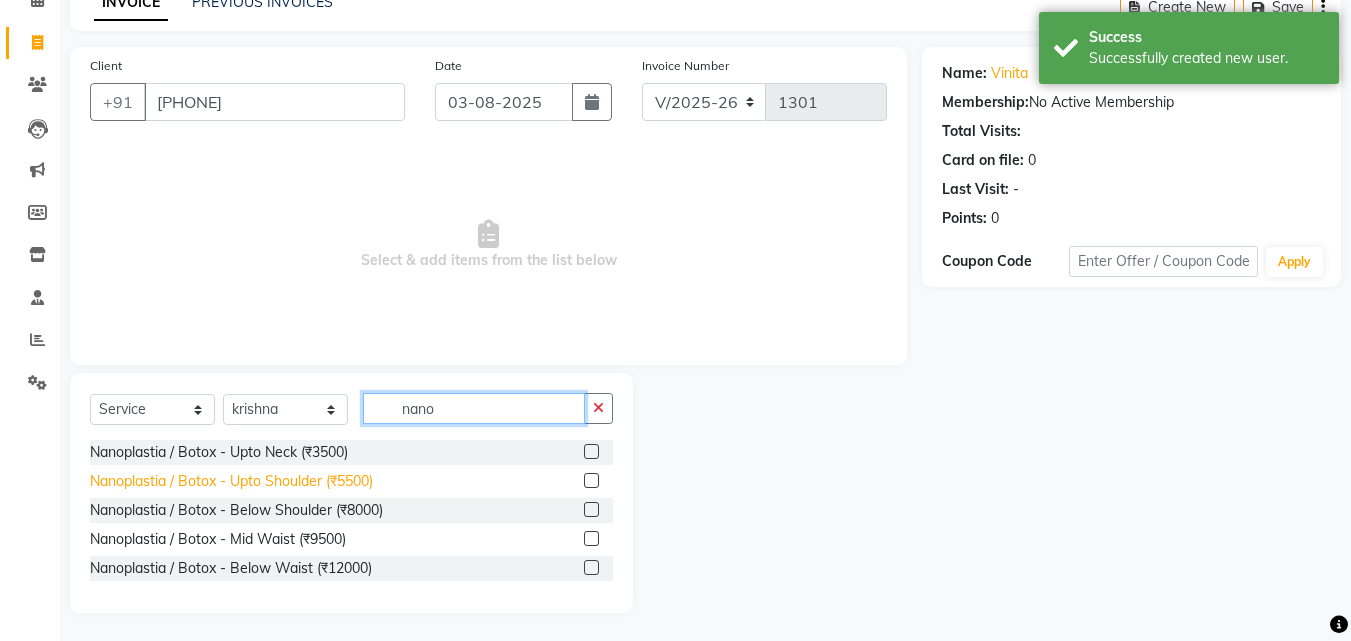 scroll, scrollTop: 105, scrollLeft: 0, axis: vertical 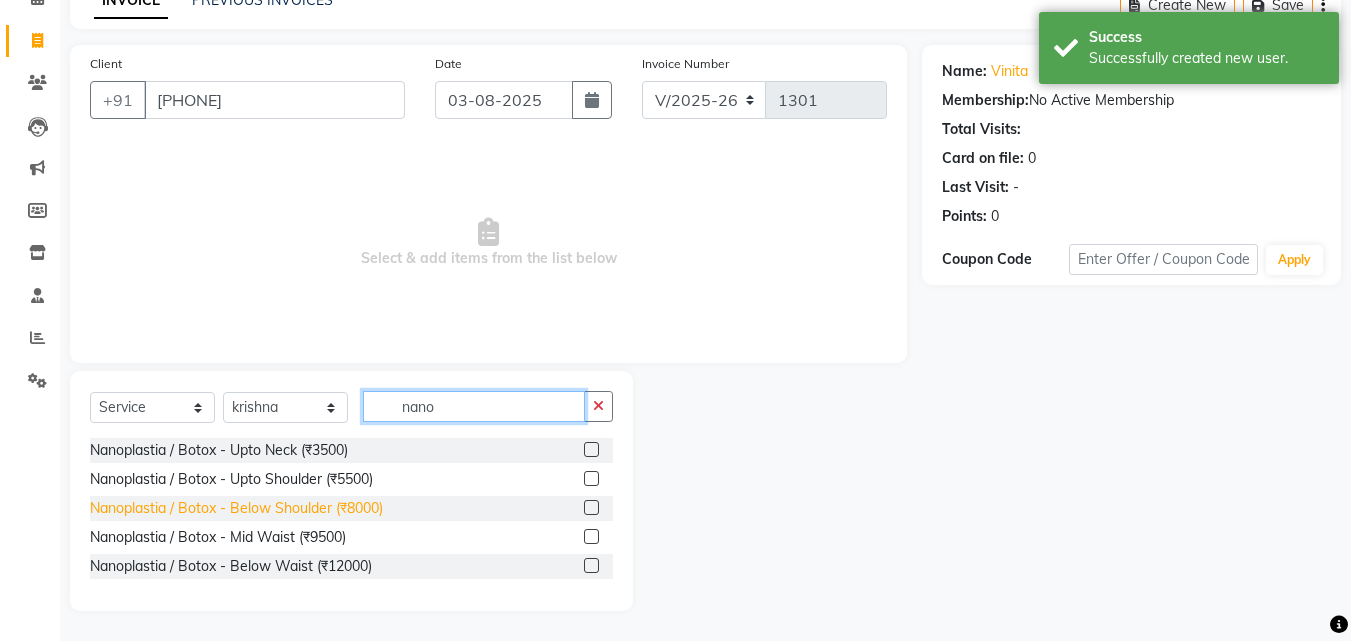 type on "nano" 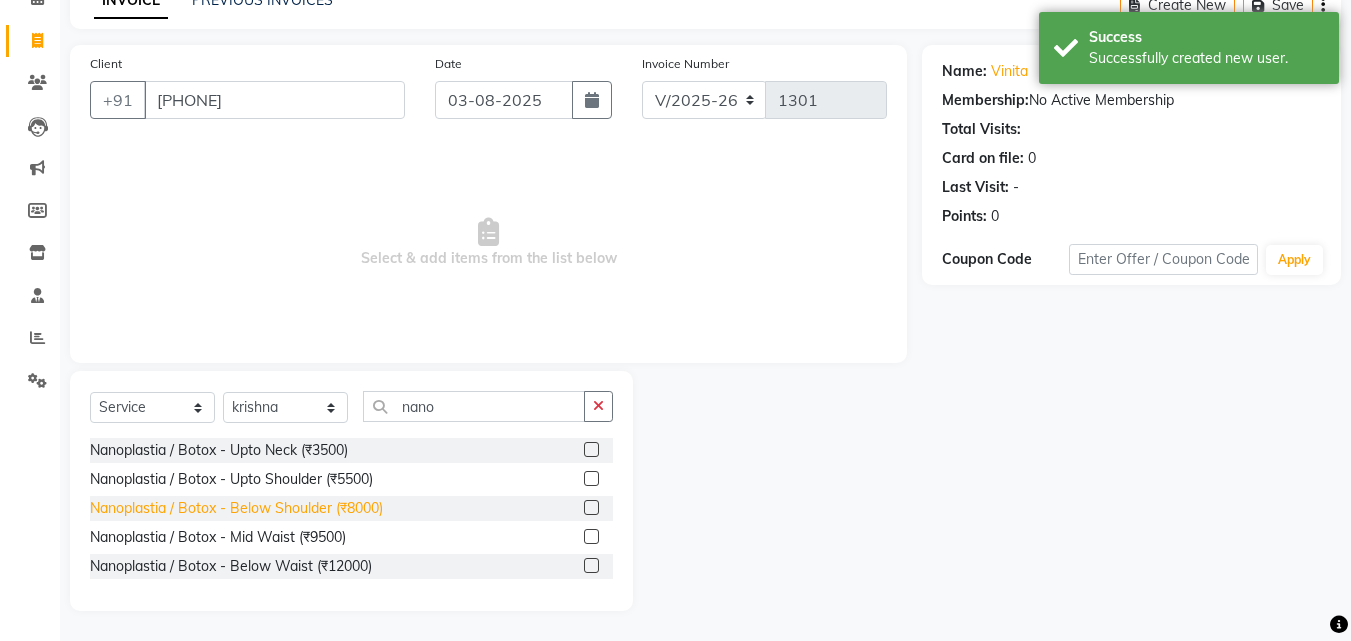 click on "Nanoplastia / Botox - Below Shoulder (₹8000)" 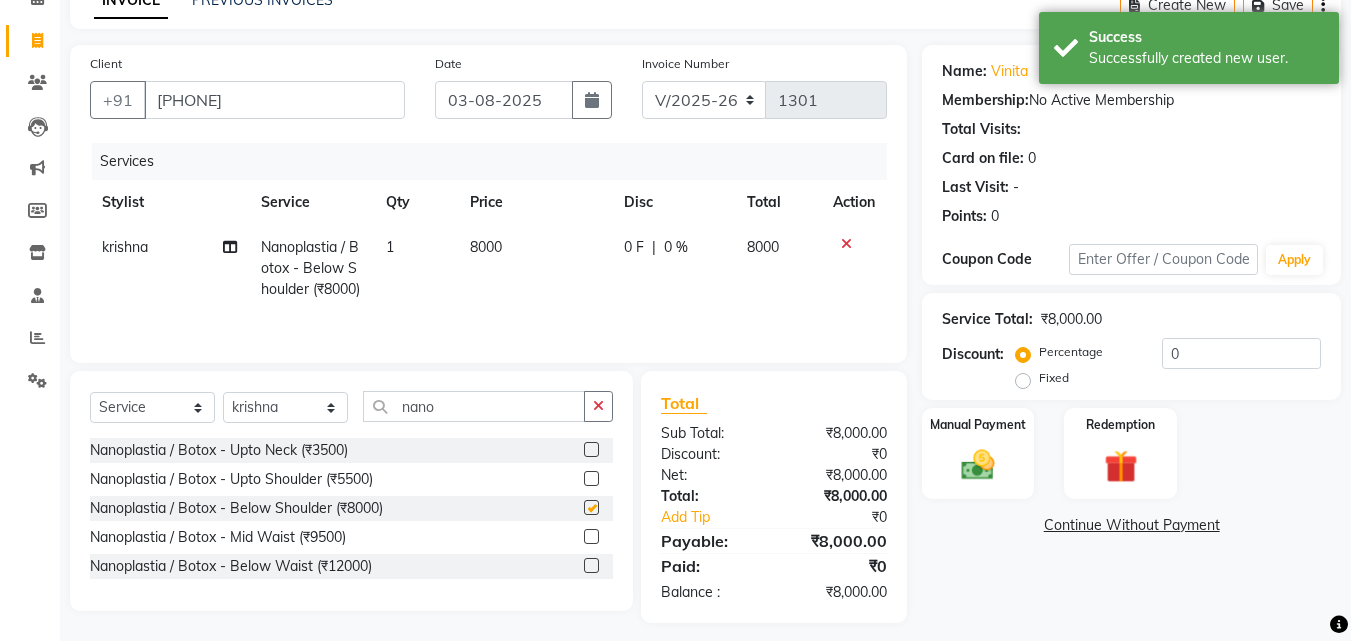 checkbox on "false" 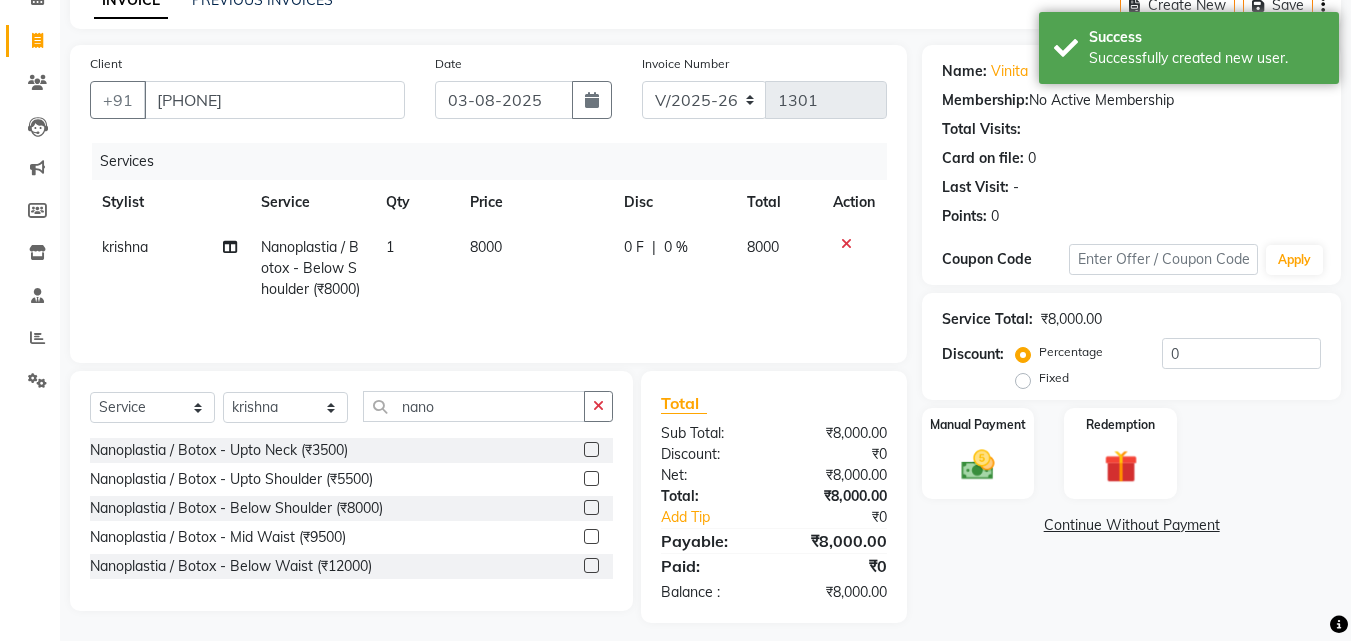 click on "8000" 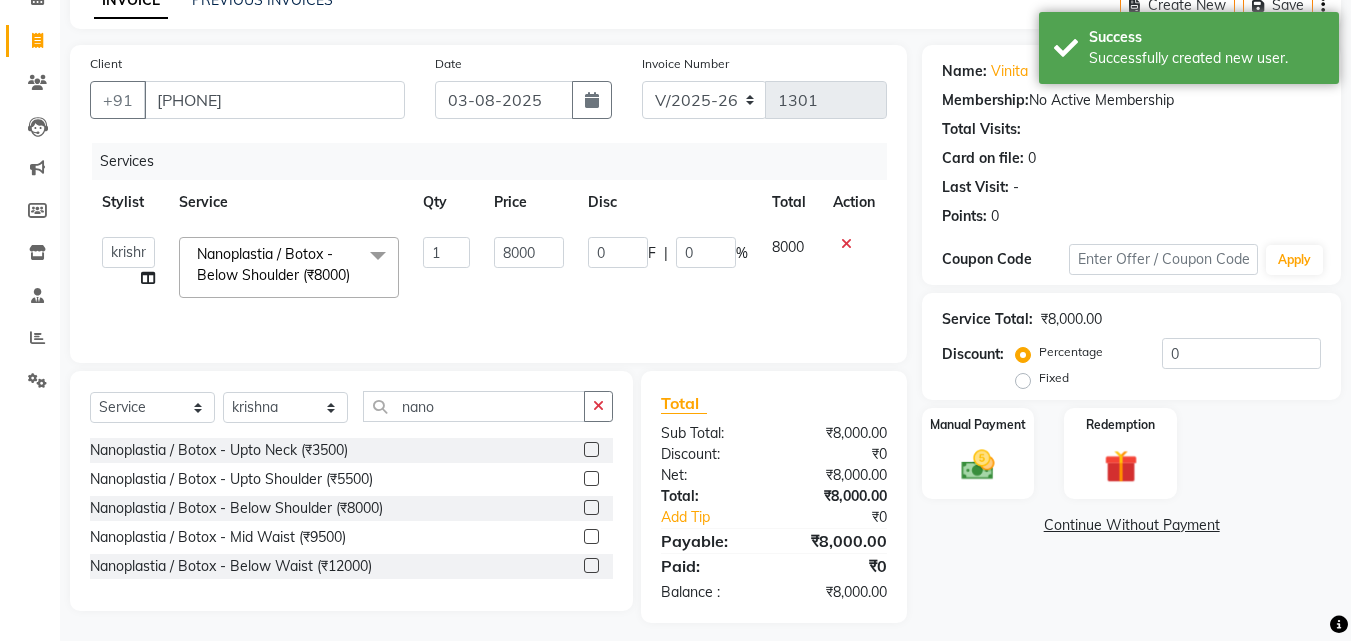 click on "8000" 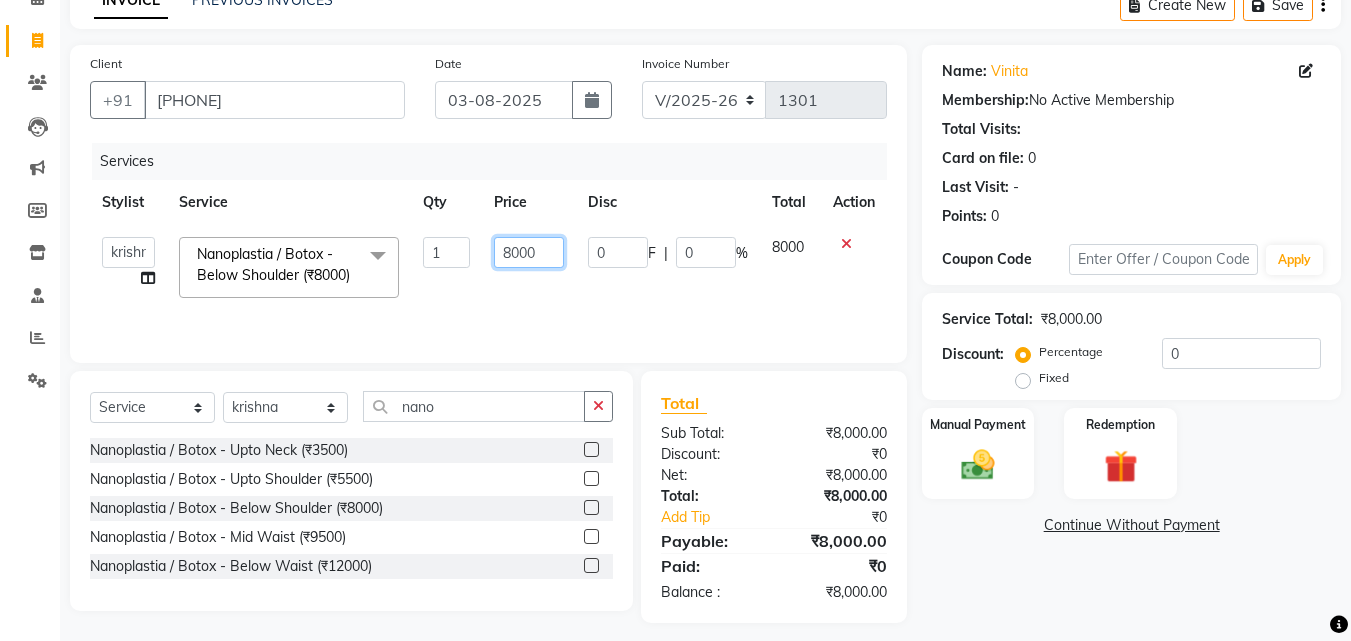 click on "8000" 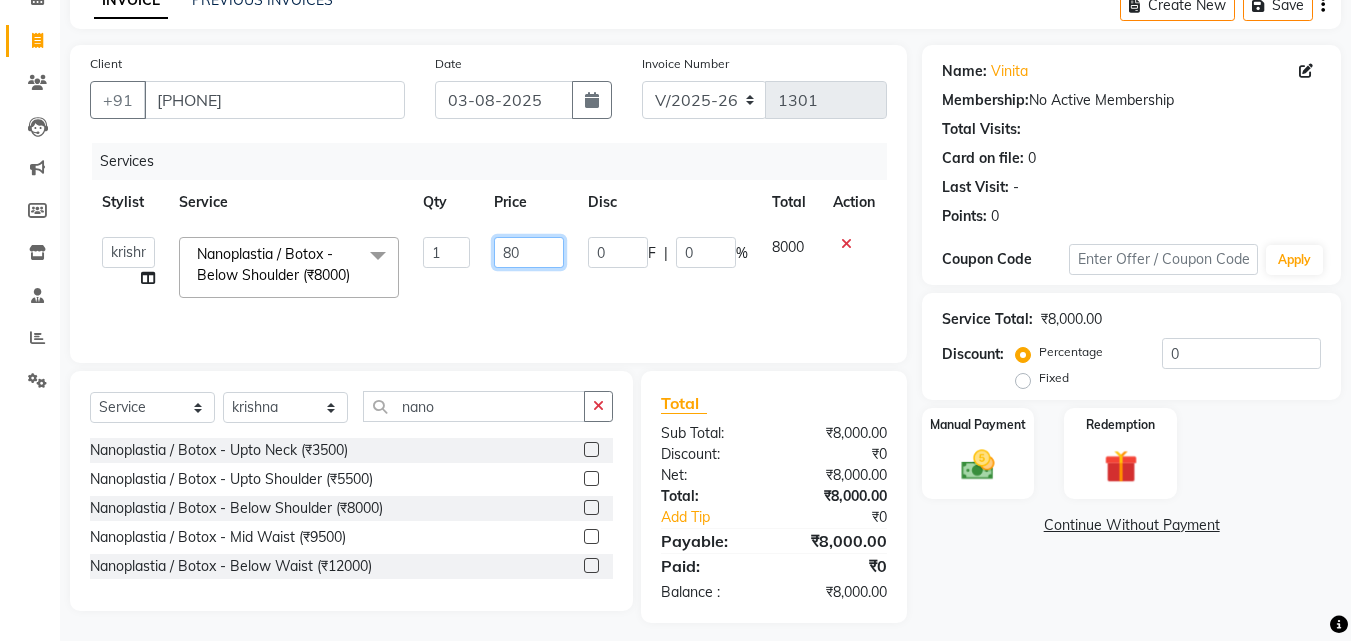 type on "8" 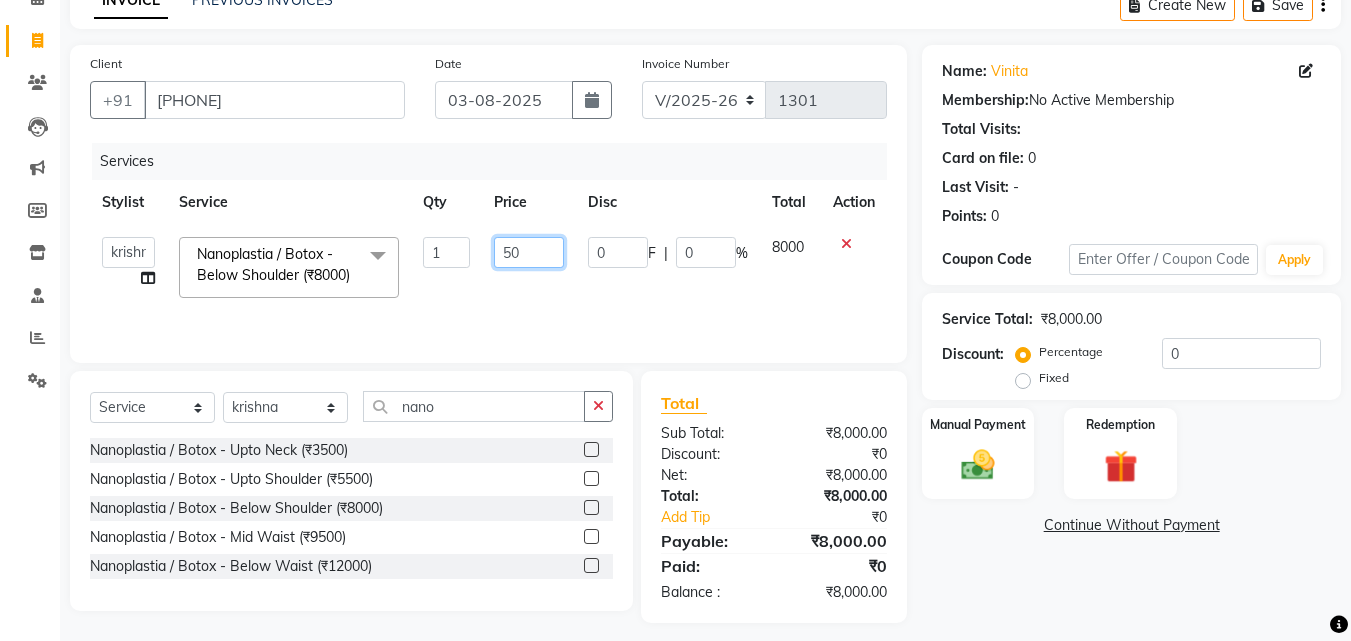 type on "5" 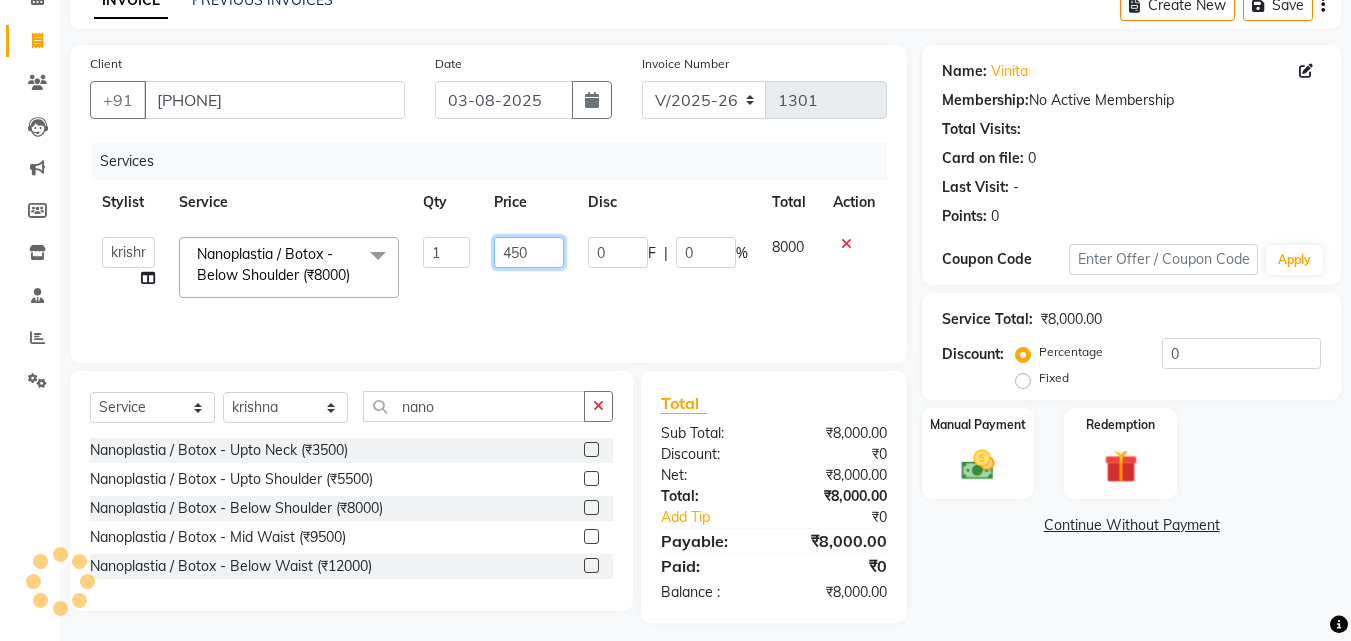 type on "4500" 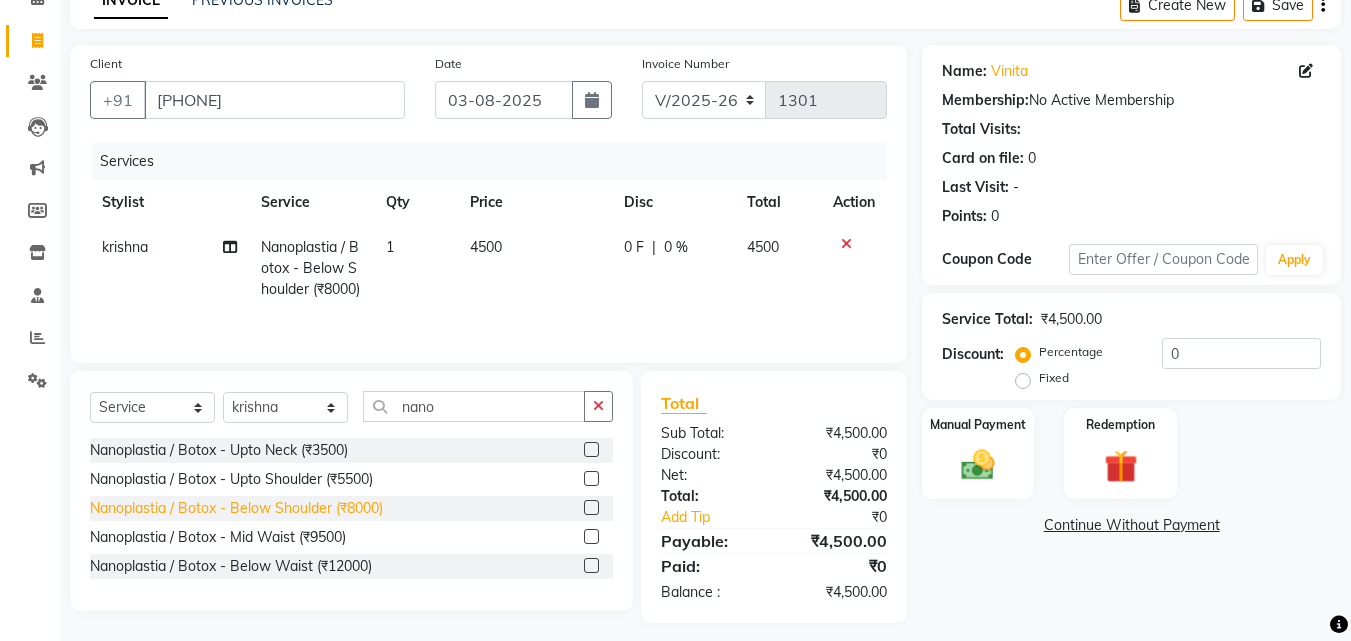 click on "Nanoplastia / Botox - Below Shoulder (₹8000)" 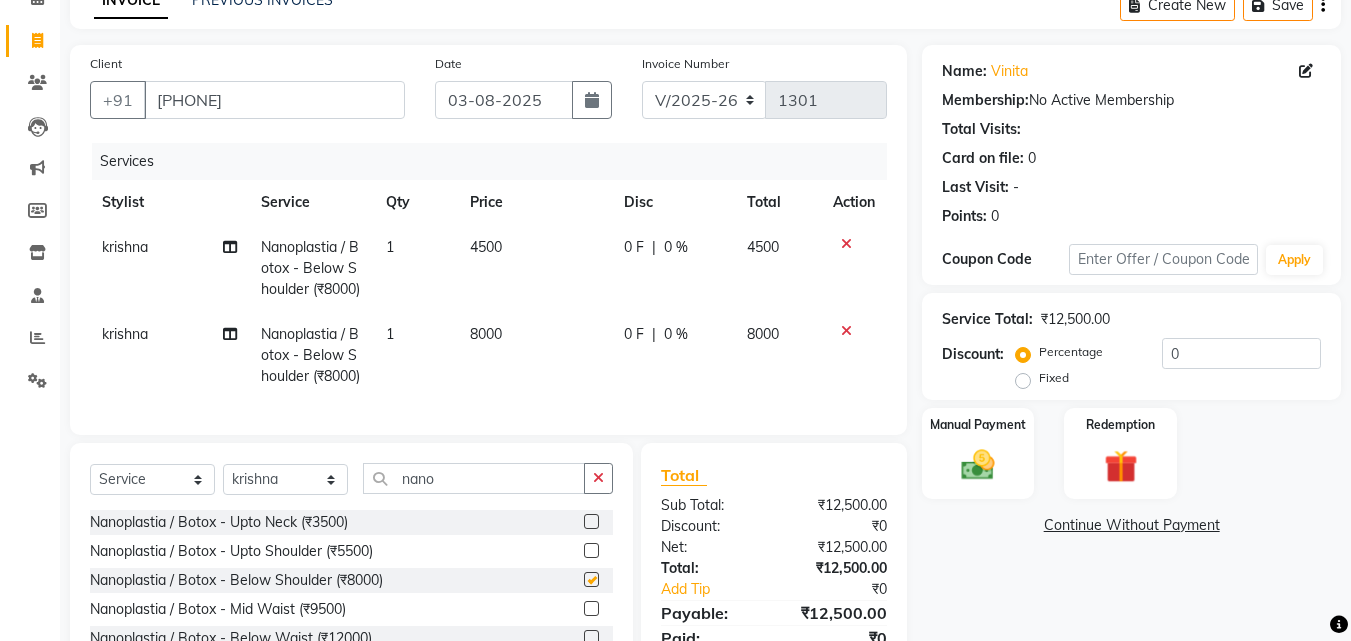 checkbox on "false" 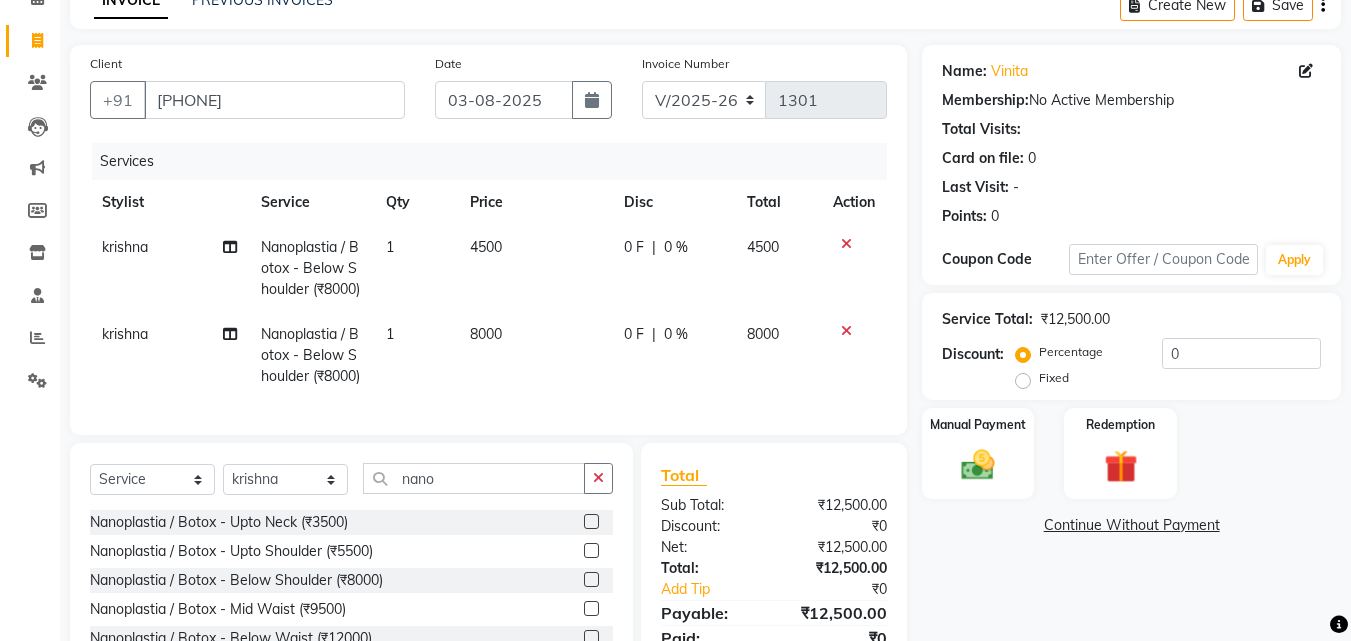 drag, startPoint x: 476, startPoint y: 363, endPoint x: 488, endPoint y: 361, distance: 12.165525 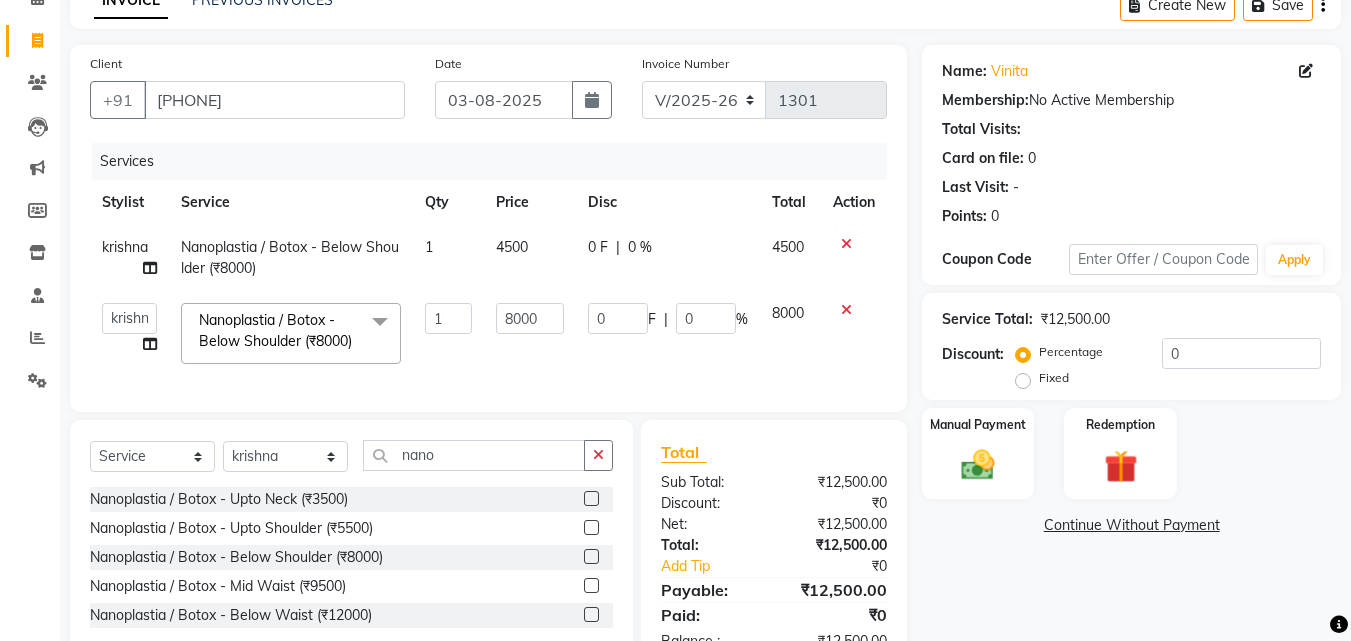 click on "8000" 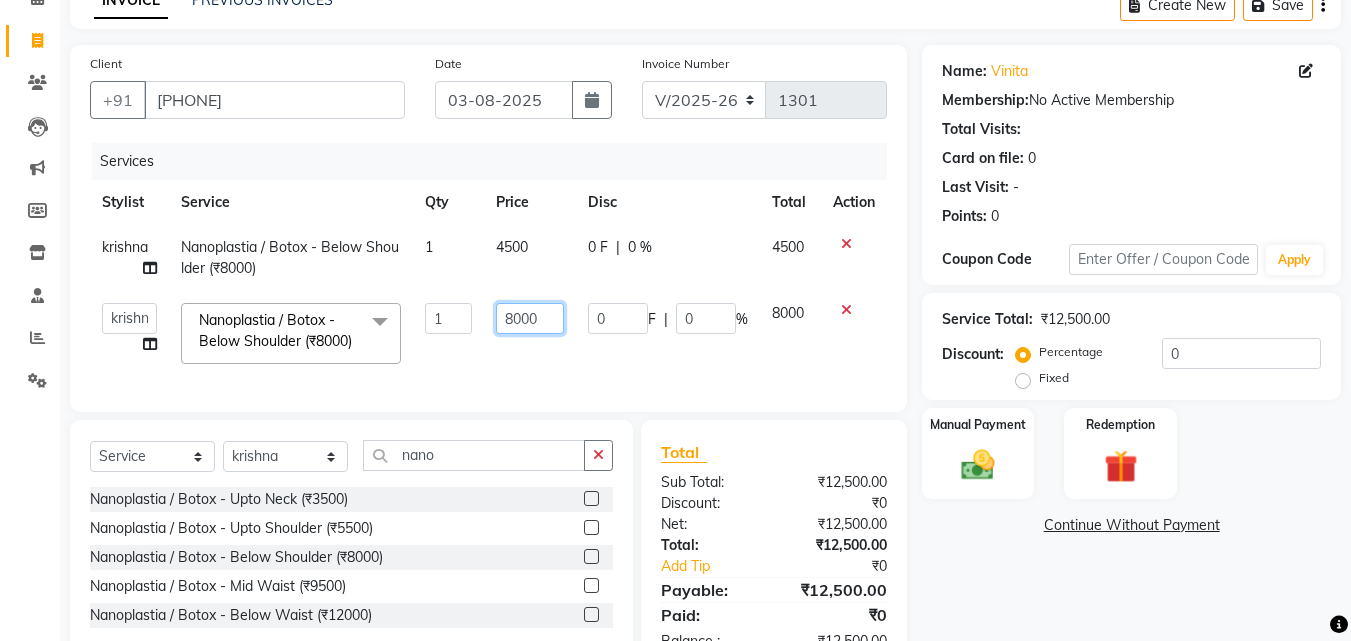 click on "8000" 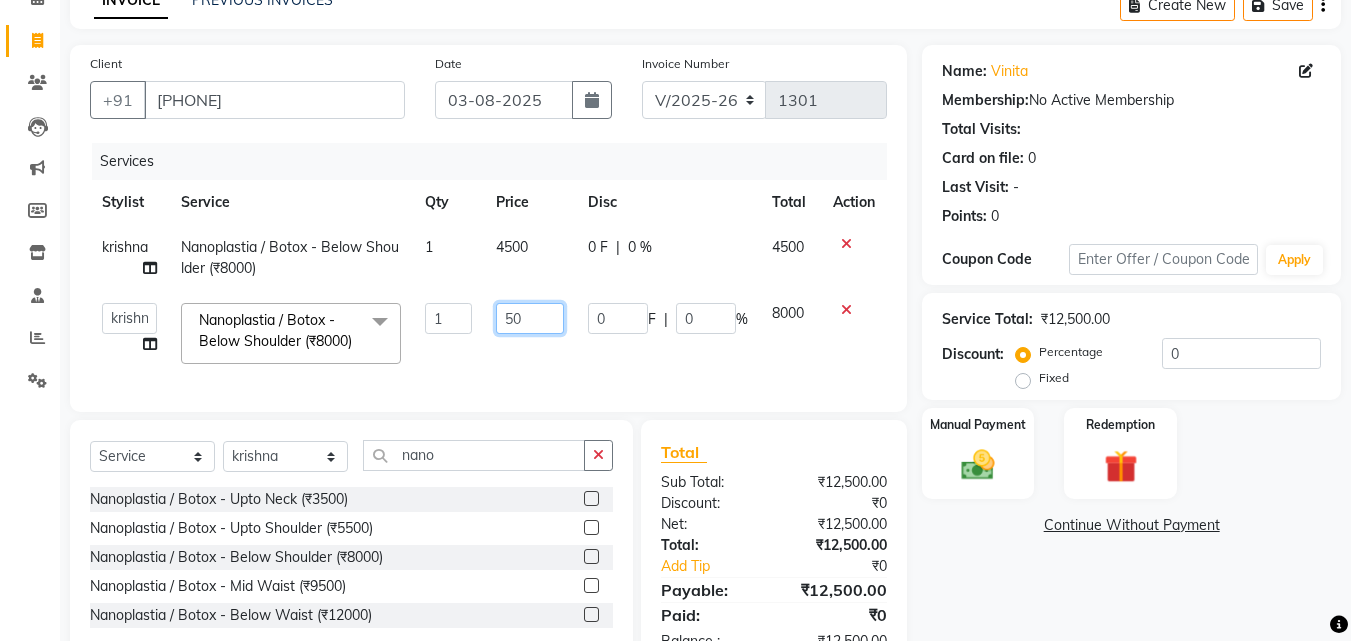 type on "500" 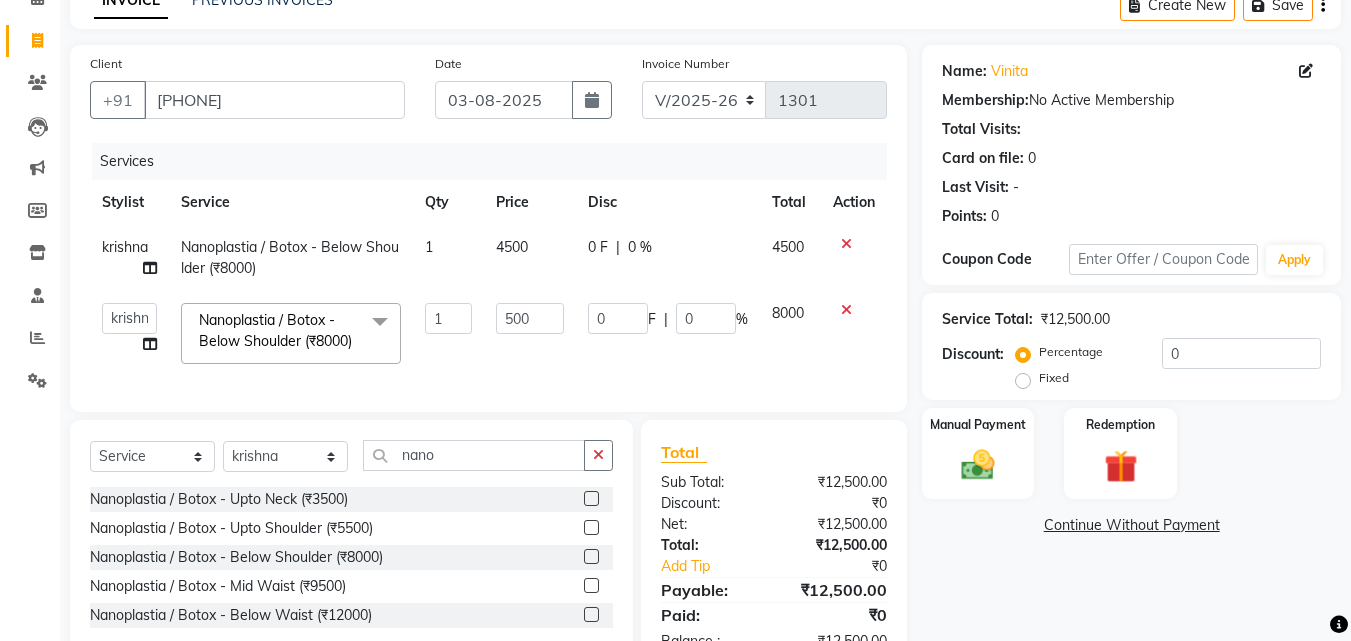 click on "500" 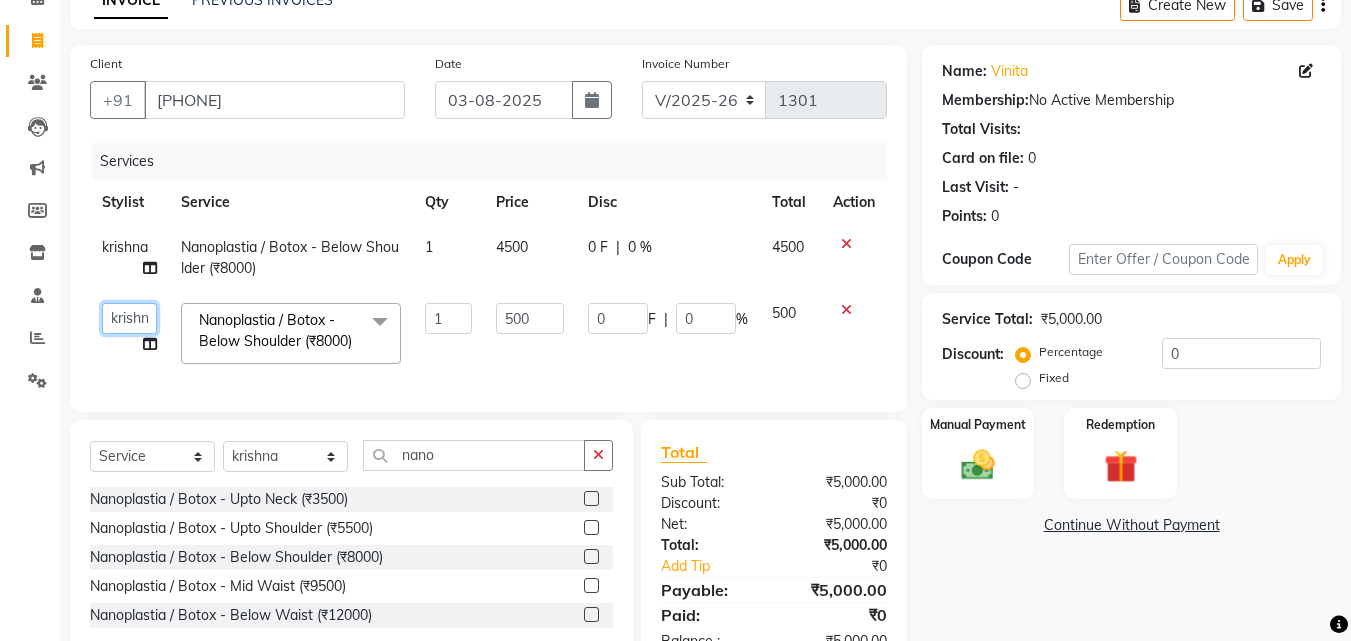 click on "[FIRST] [LAST] dummy [FIRST] [LAST] [FIRST]    [FIRST]   [FIRST]  [FIRST] [LAST]" 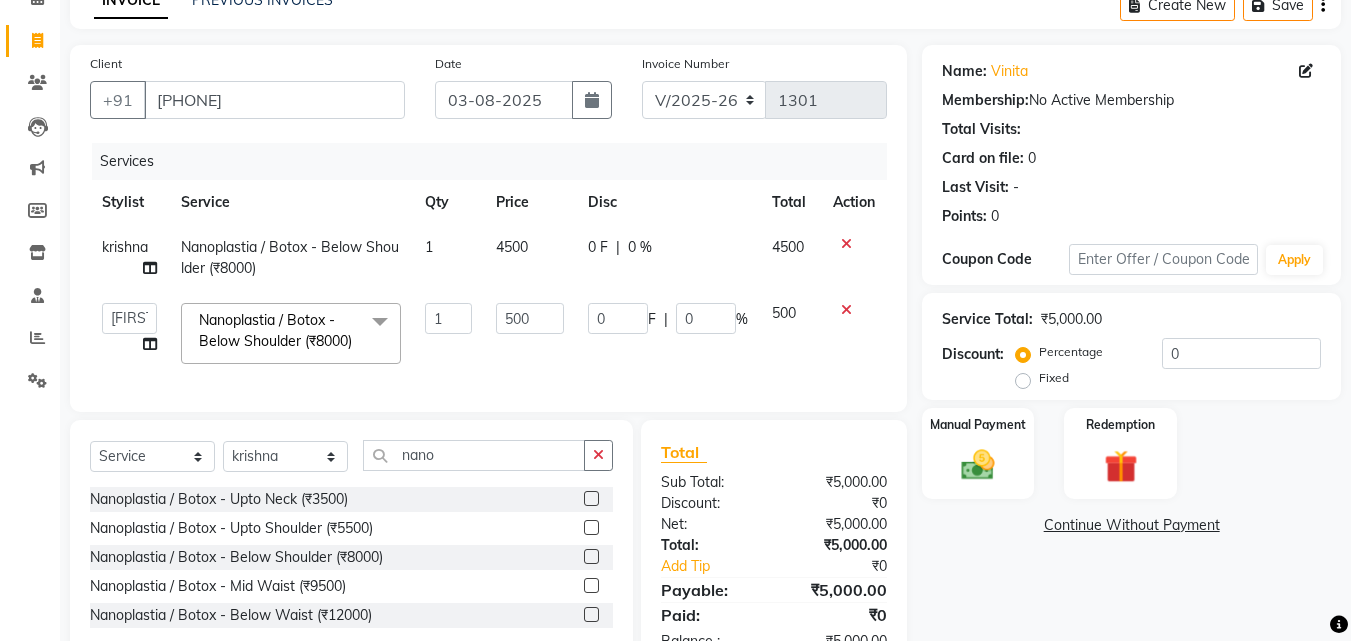 select on "52627" 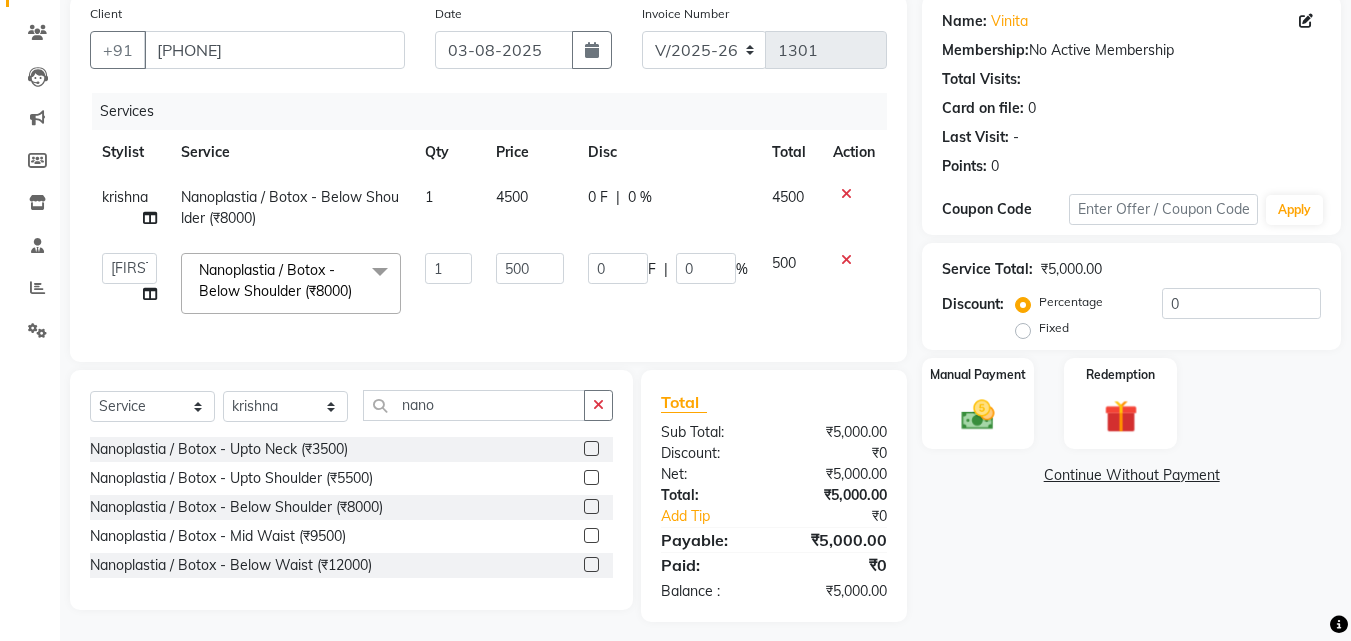 scroll, scrollTop: 202, scrollLeft: 0, axis: vertical 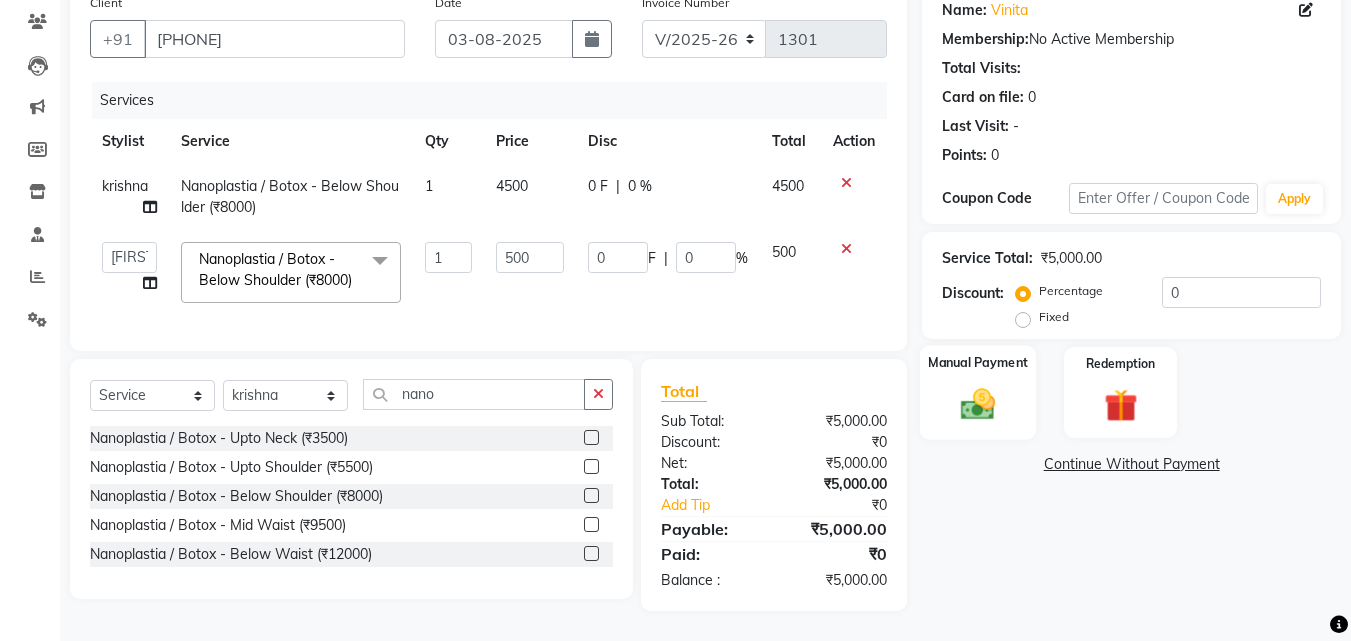 click 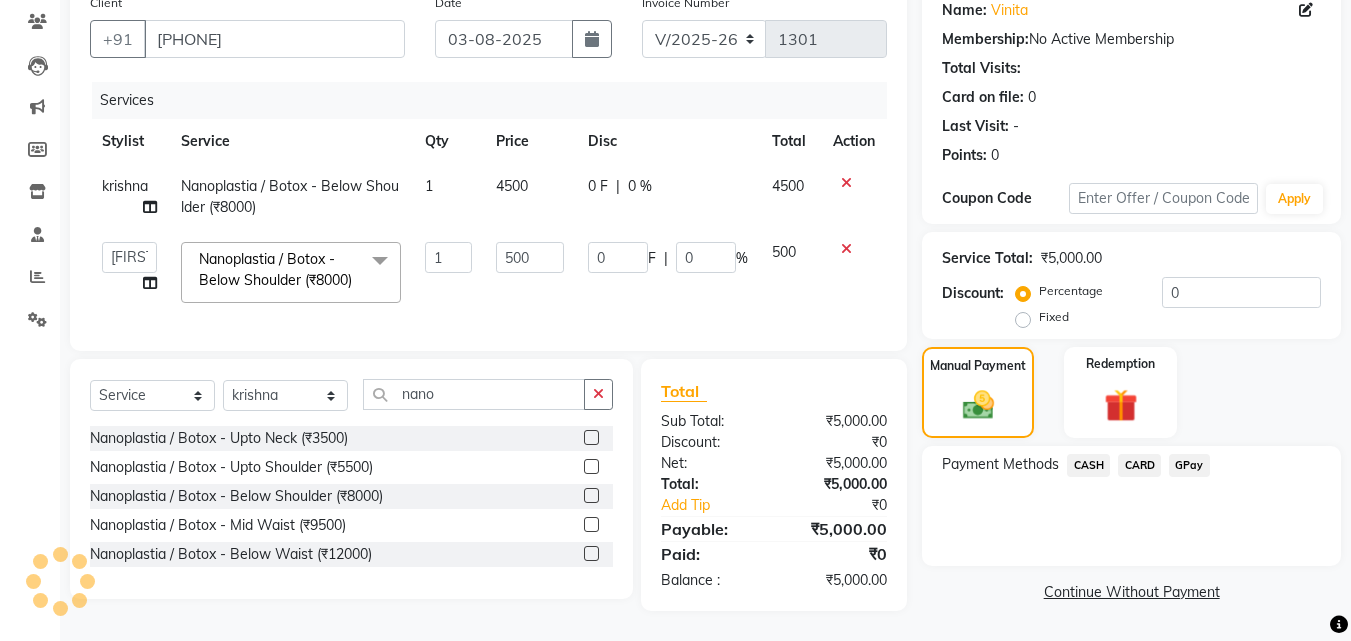 click on "GPay" 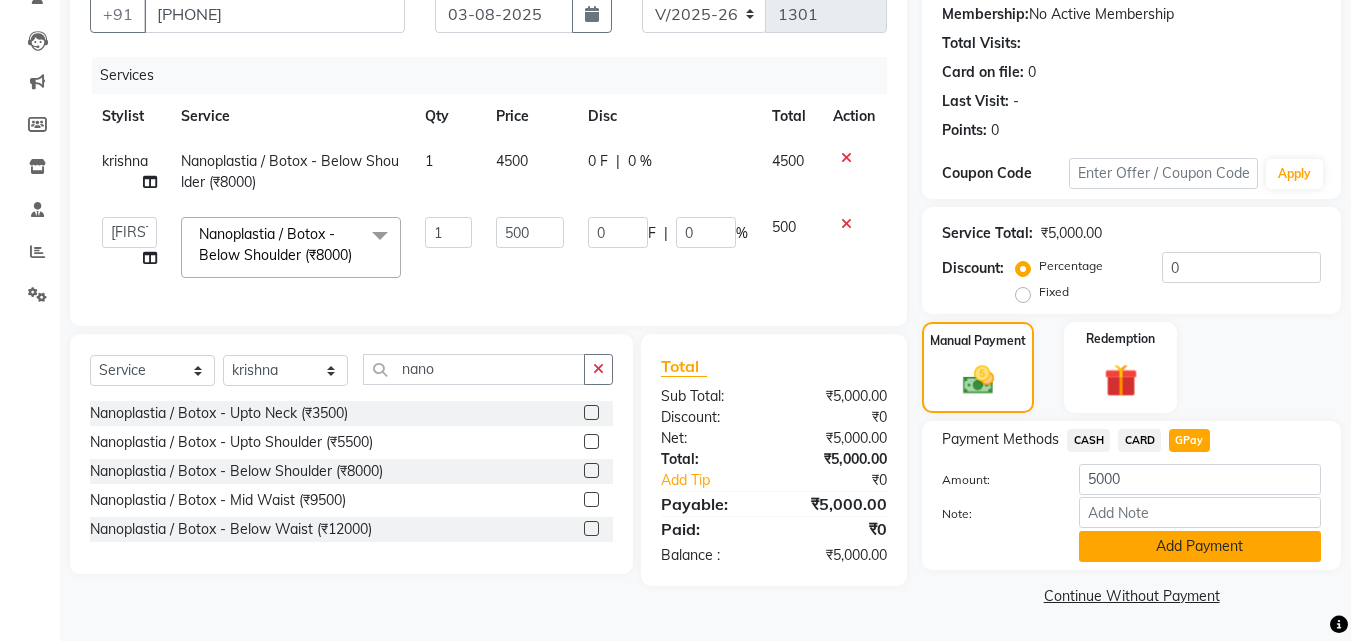click on "Add Payment" 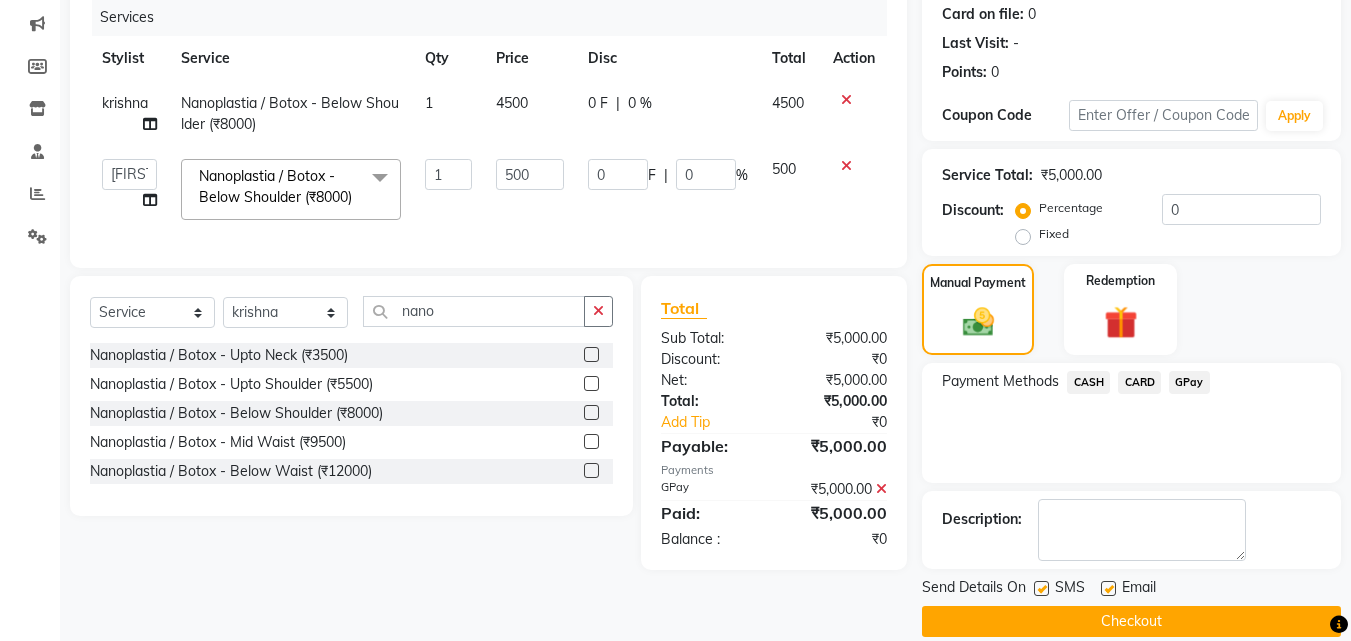scroll, scrollTop: 275, scrollLeft: 0, axis: vertical 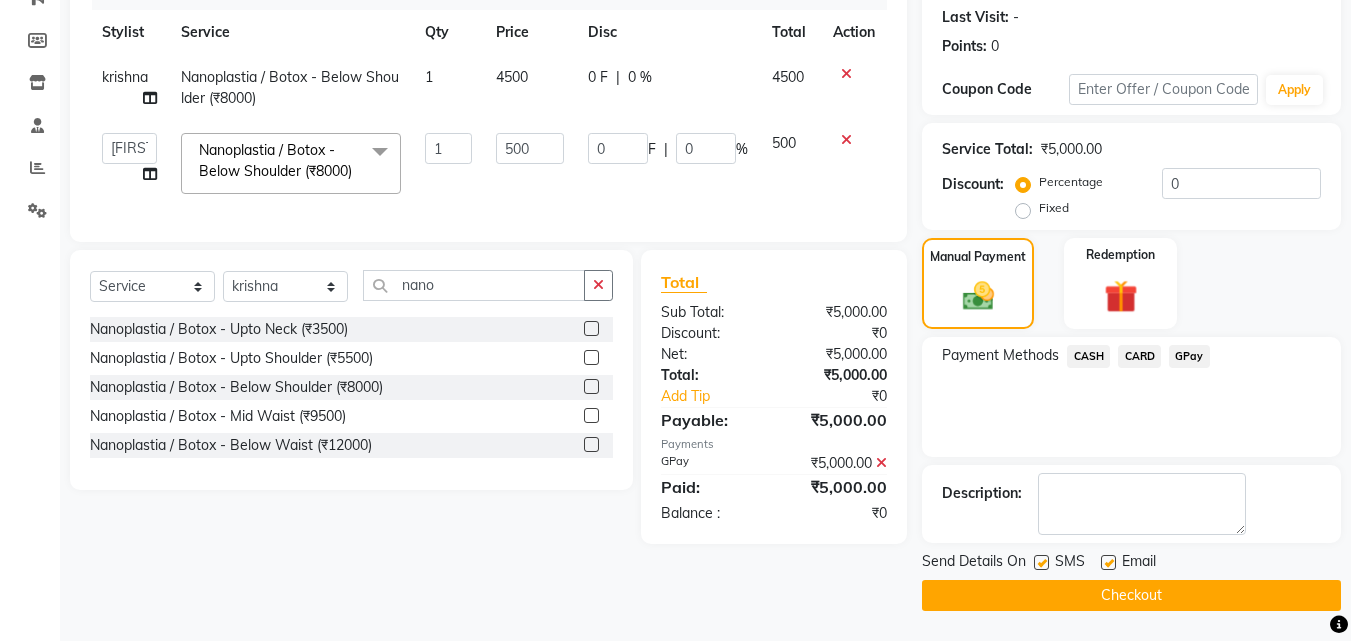 click on "Checkout" 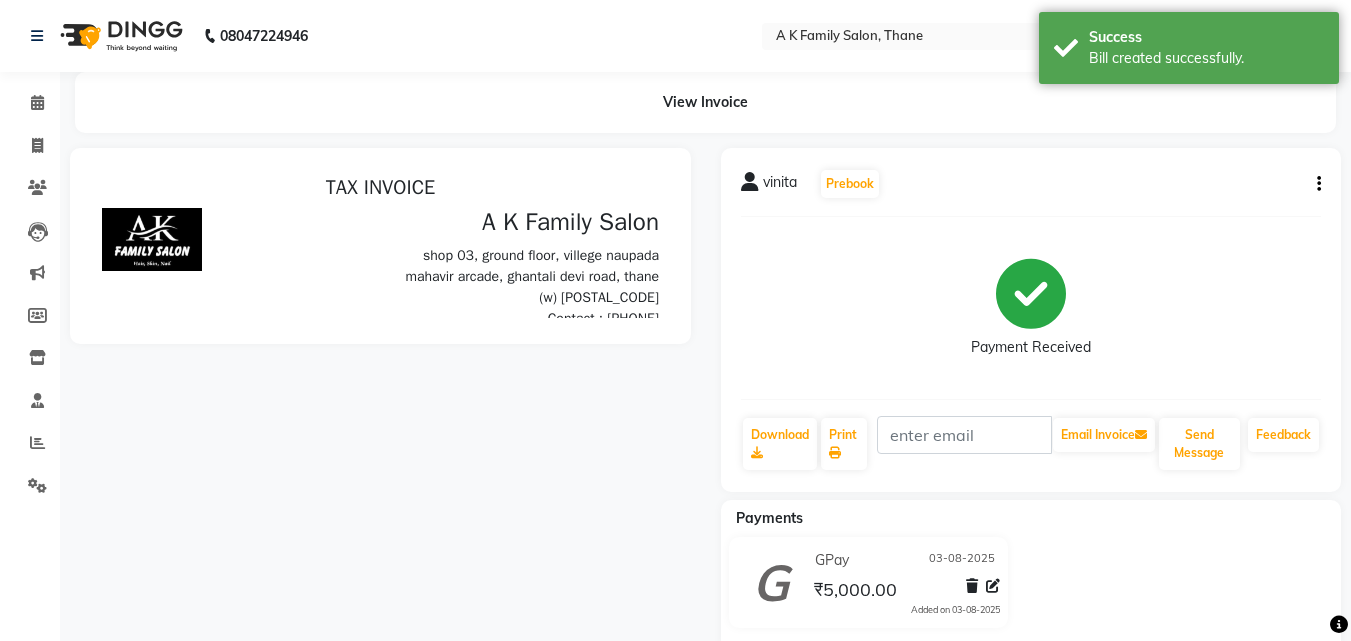 scroll, scrollTop: 0, scrollLeft: 0, axis: both 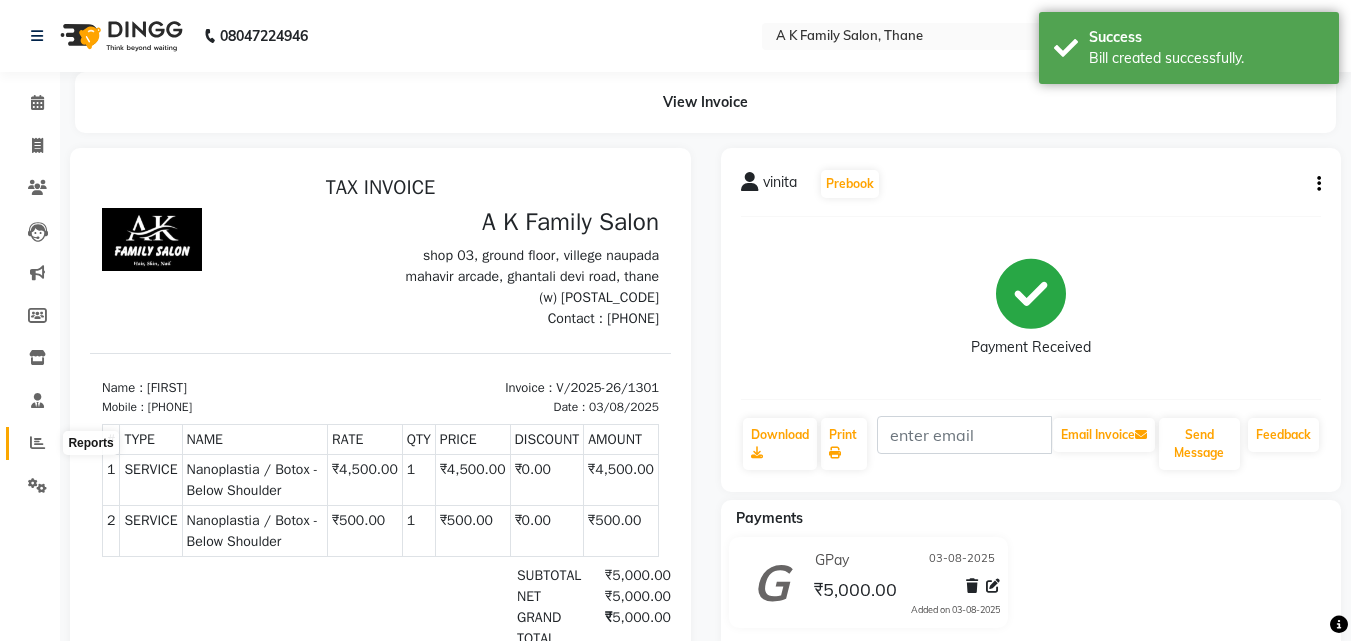click 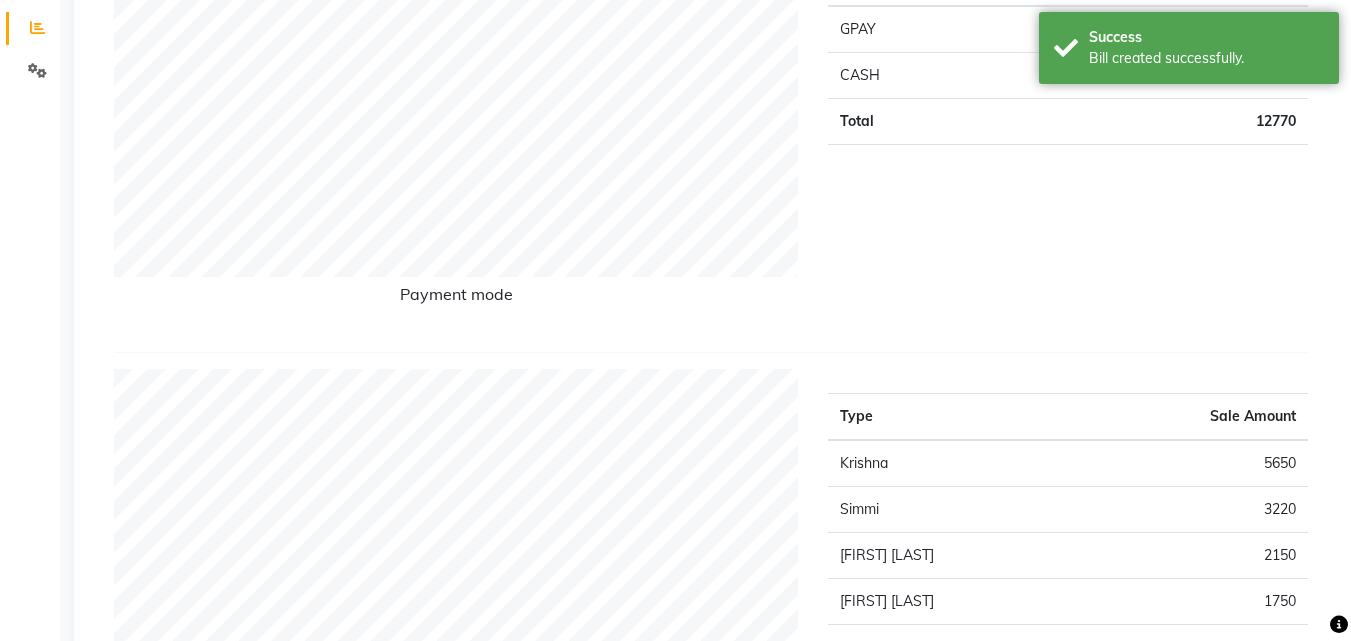 scroll, scrollTop: 500, scrollLeft: 0, axis: vertical 